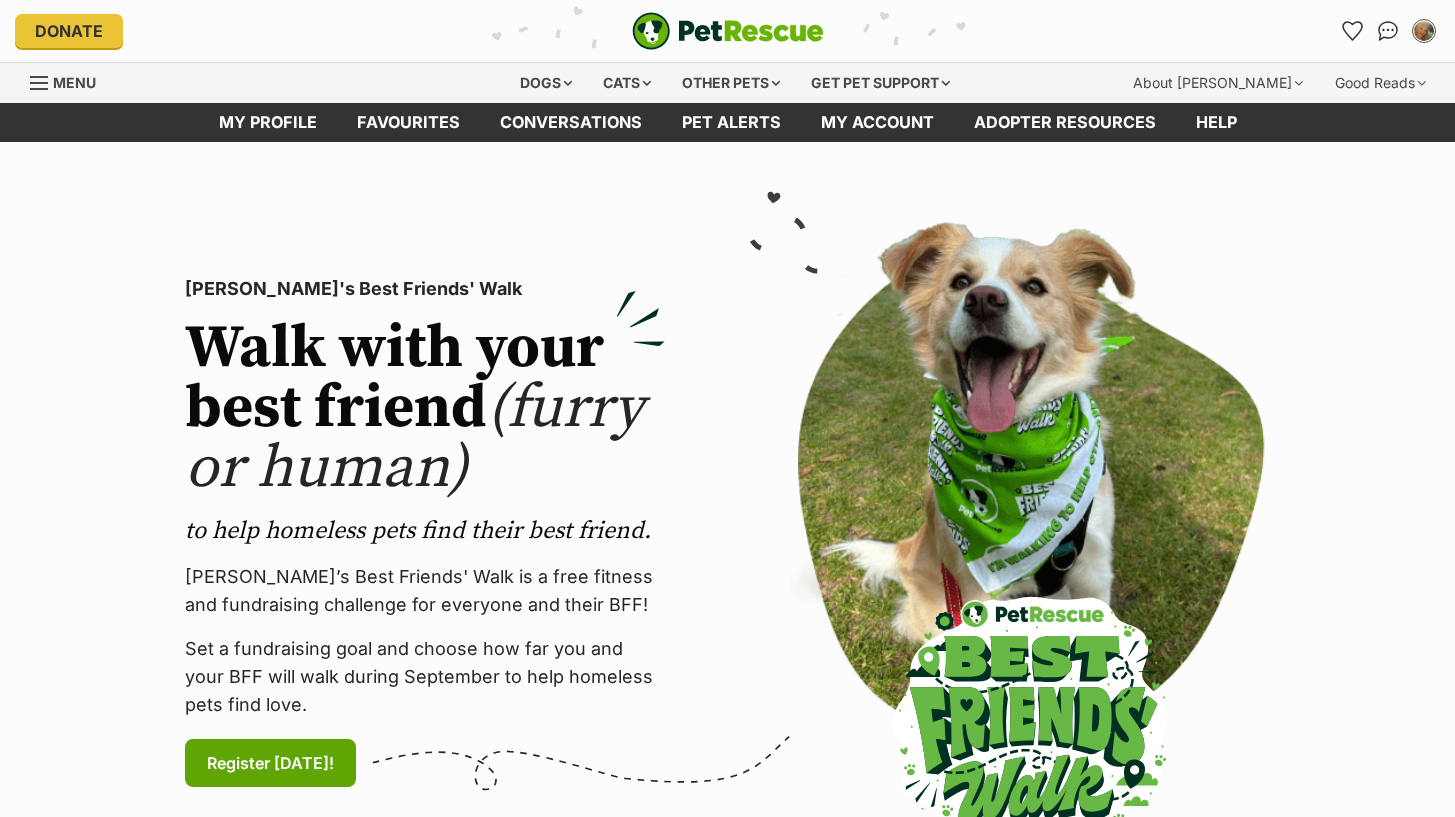 scroll, scrollTop: 0, scrollLeft: 0, axis: both 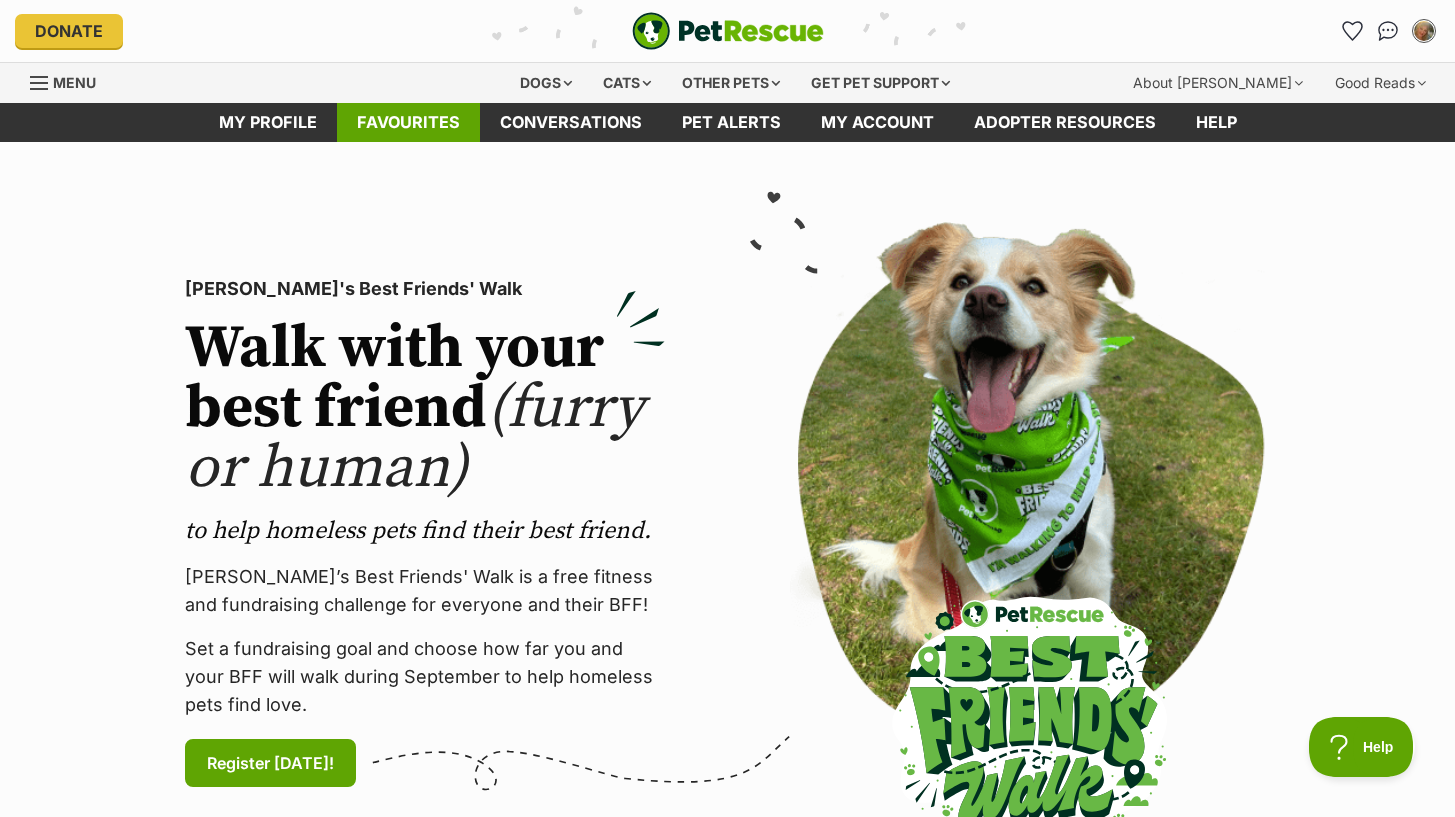 click on "Favourites" at bounding box center (408, 122) 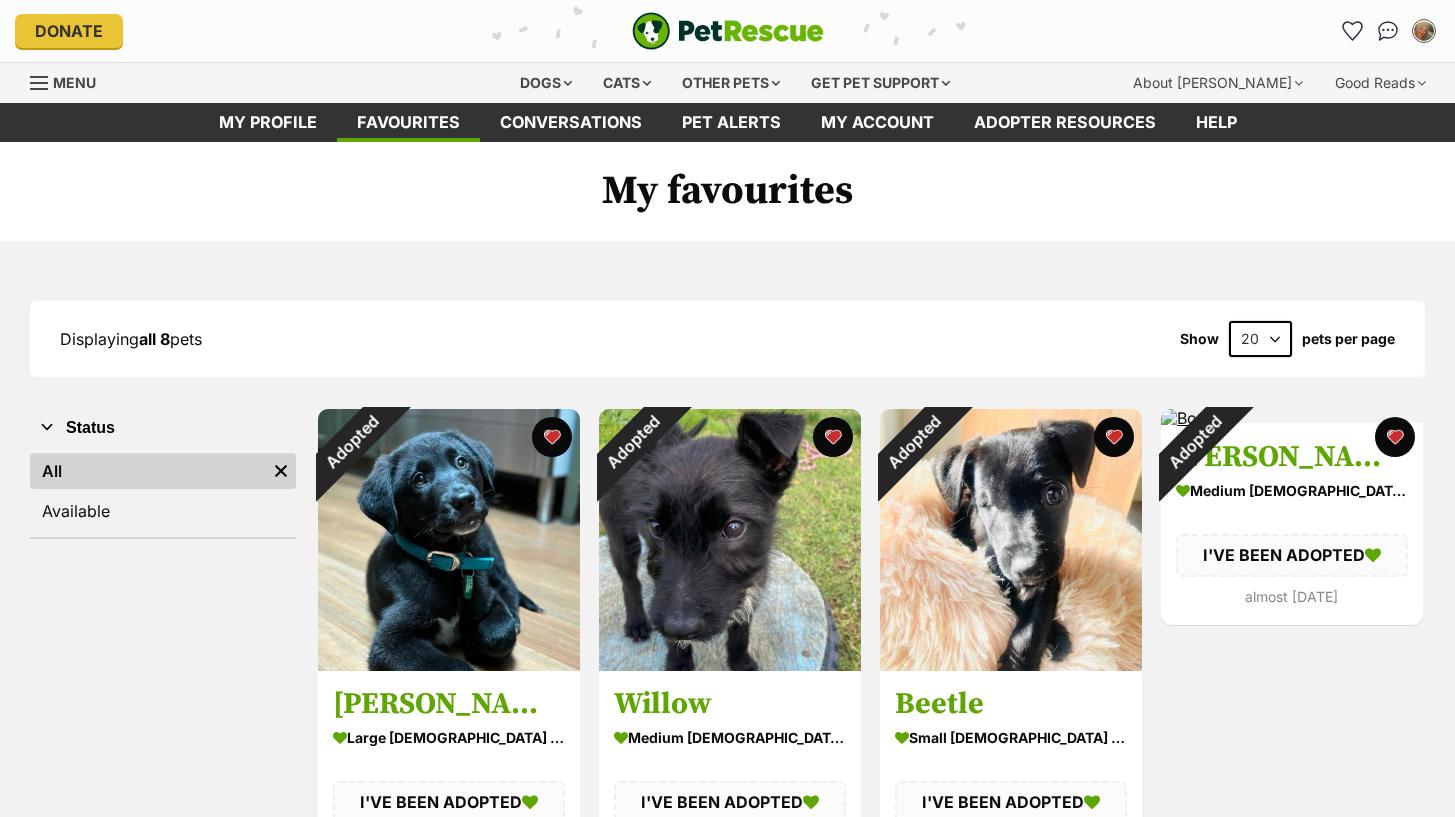 scroll, scrollTop: 0, scrollLeft: 0, axis: both 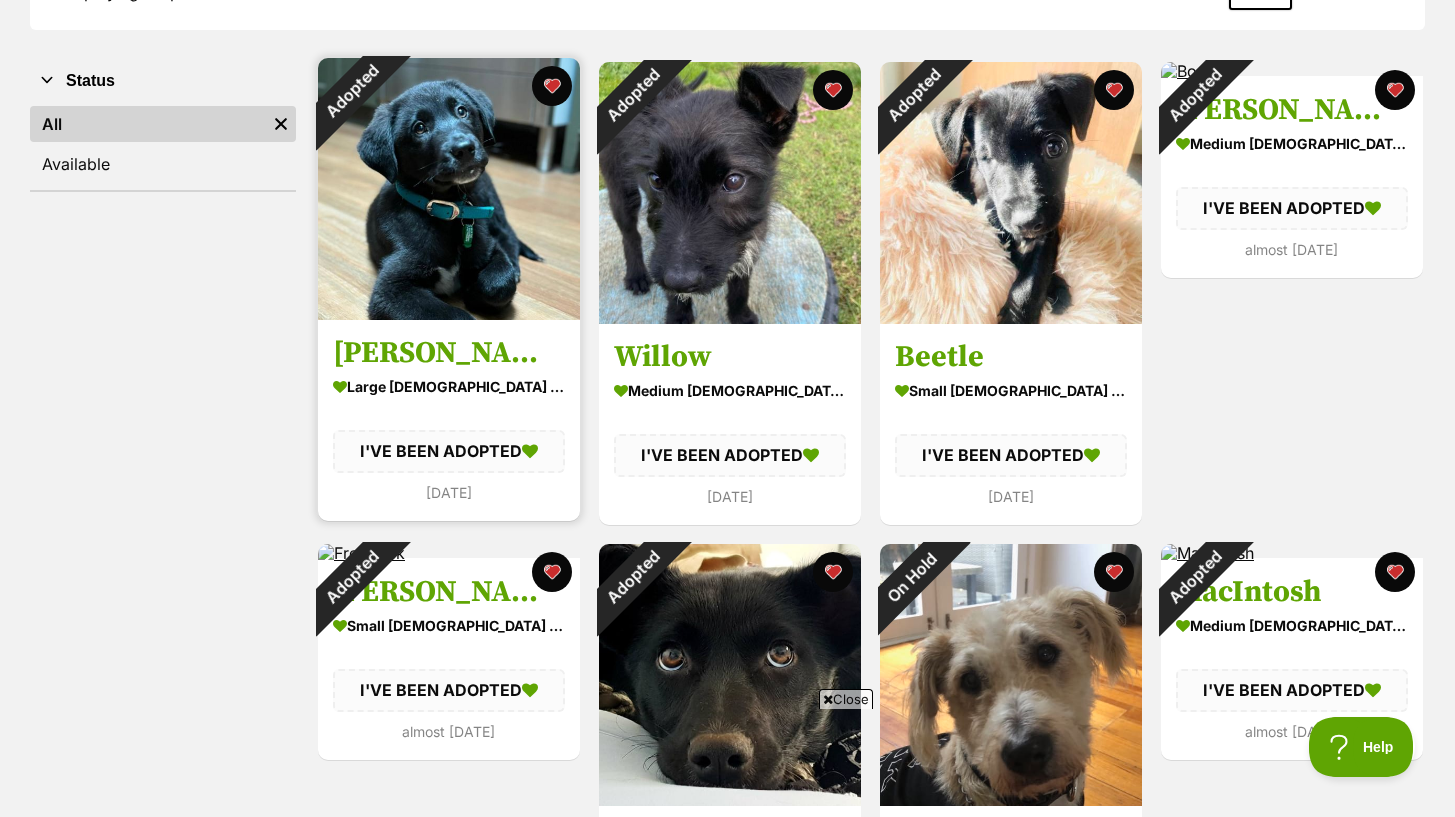 click on "Adopted" at bounding box center [351, 91] 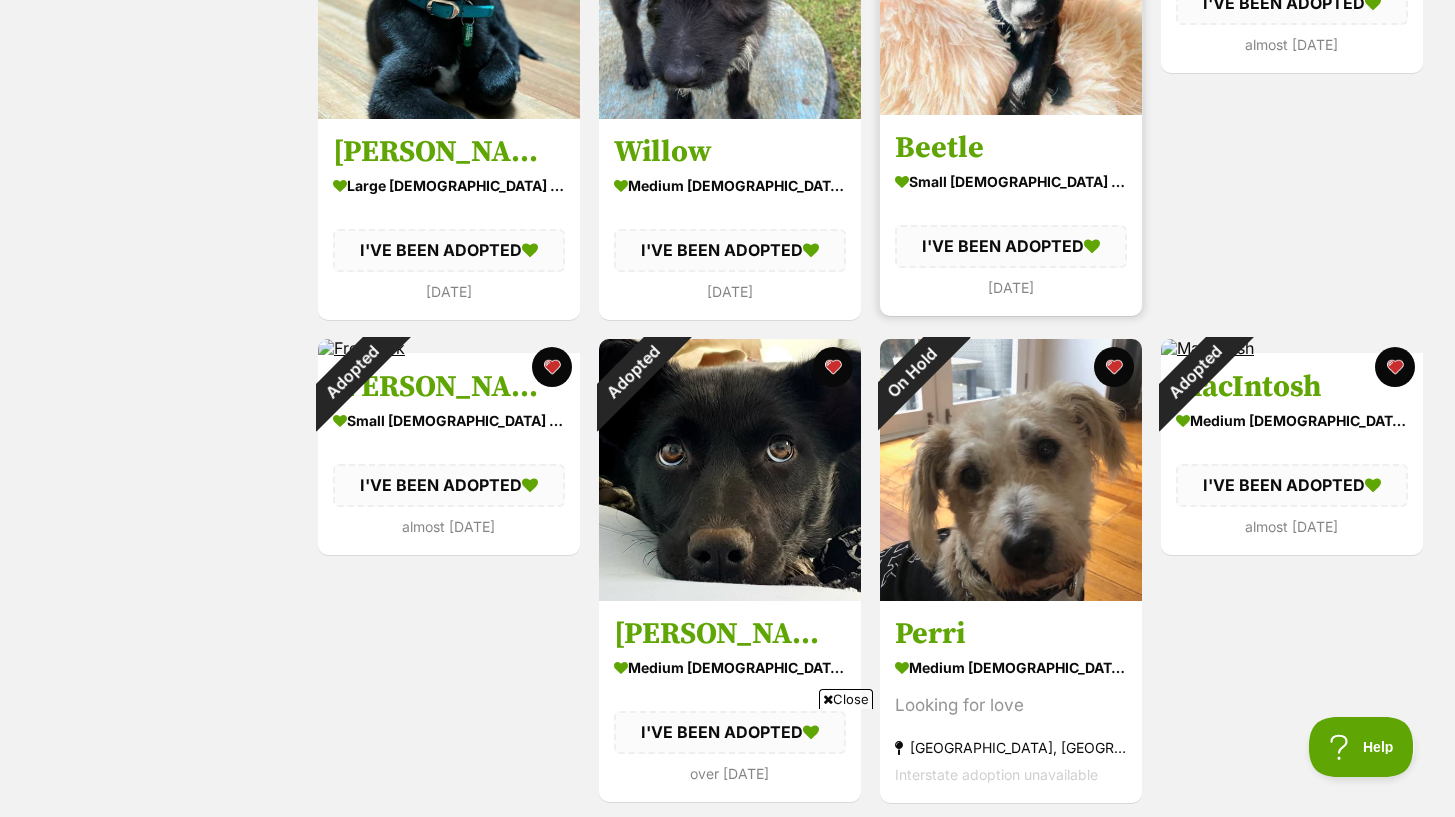 click on "Adopted" at bounding box center (913, -114) 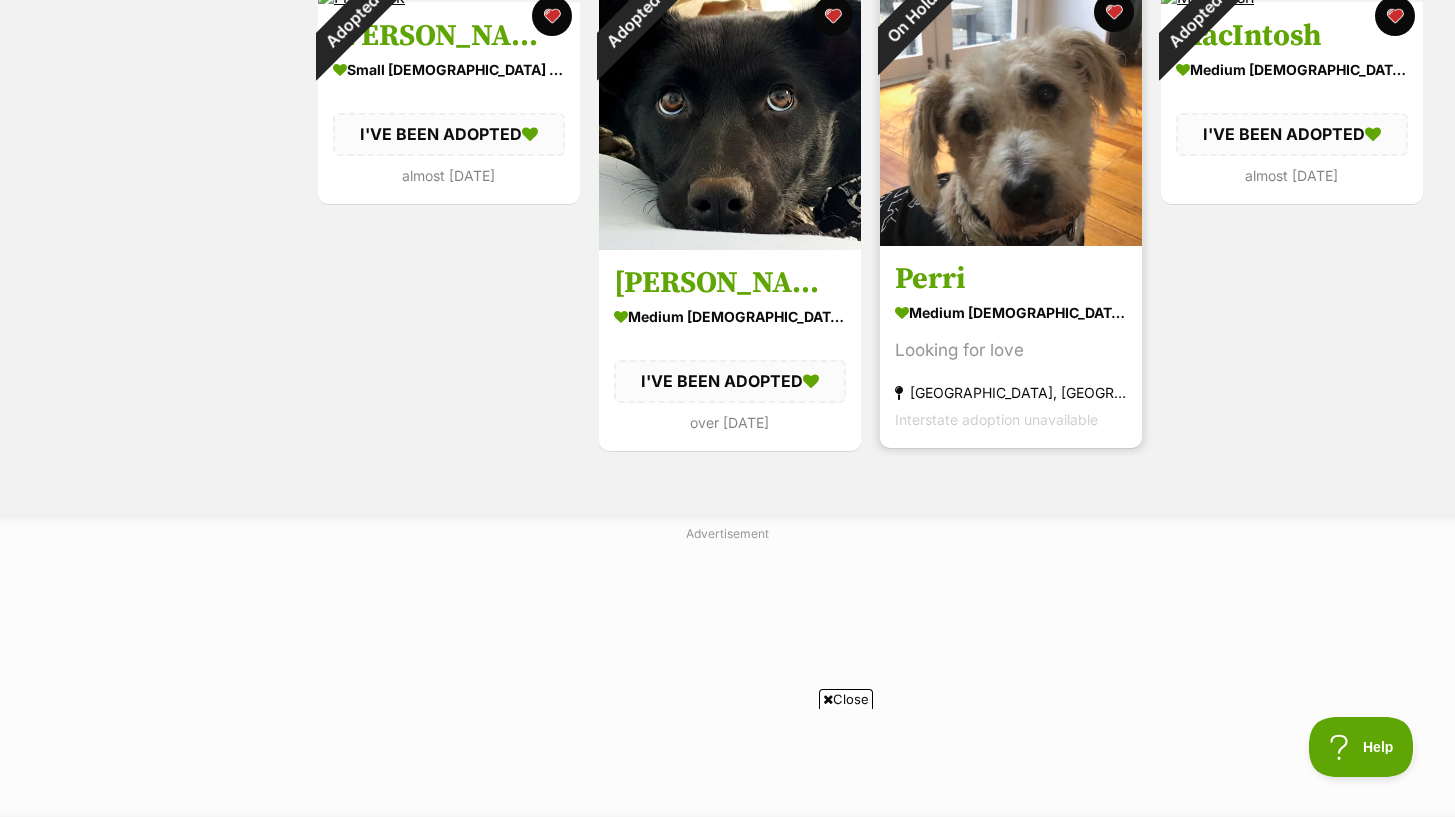 scroll, scrollTop: 904, scrollLeft: 0, axis: vertical 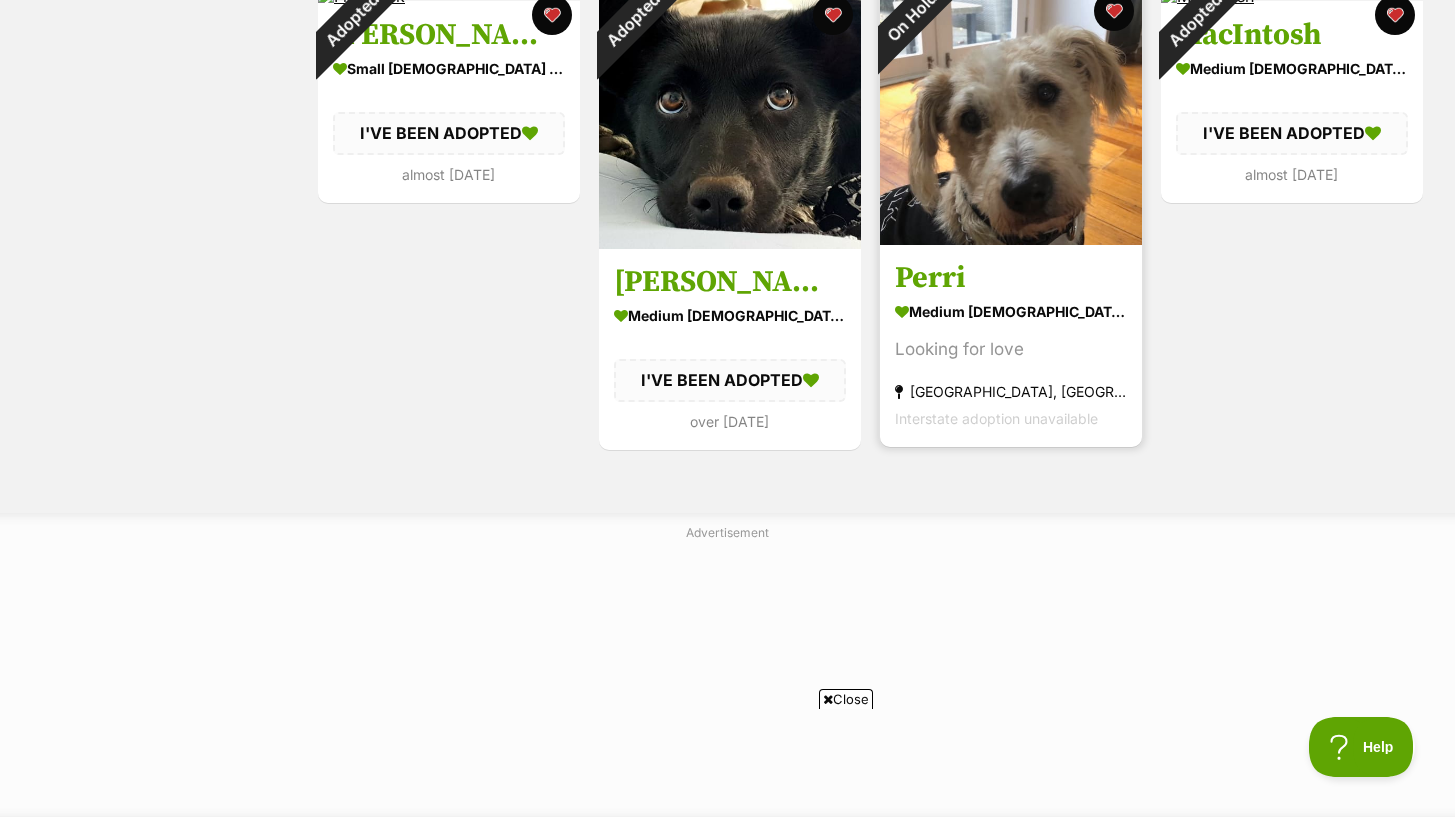 click on "On Hold" at bounding box center [912, 15] 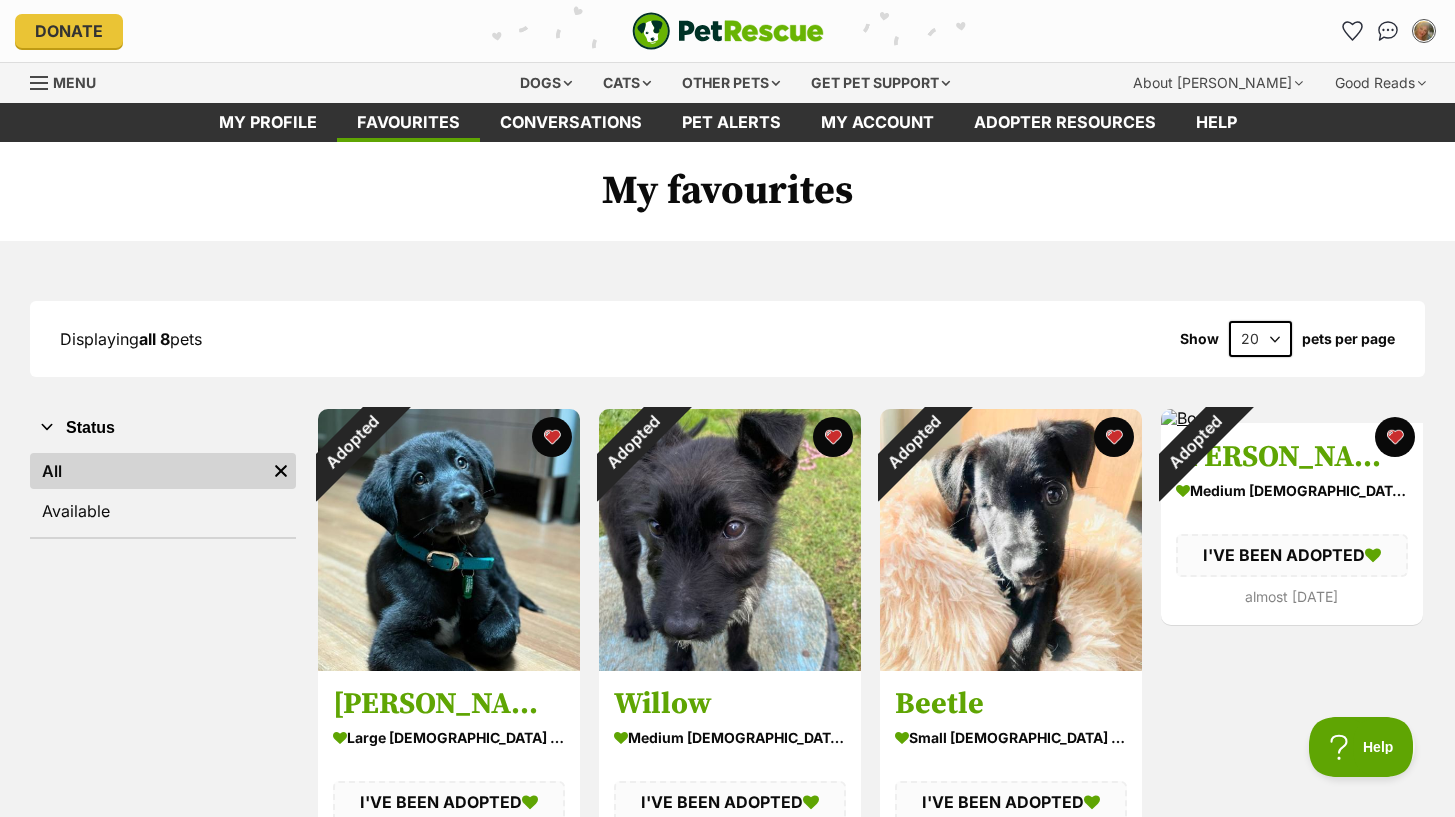 scroll, scrollTop: 0, scrollLeft: 0, axis: both 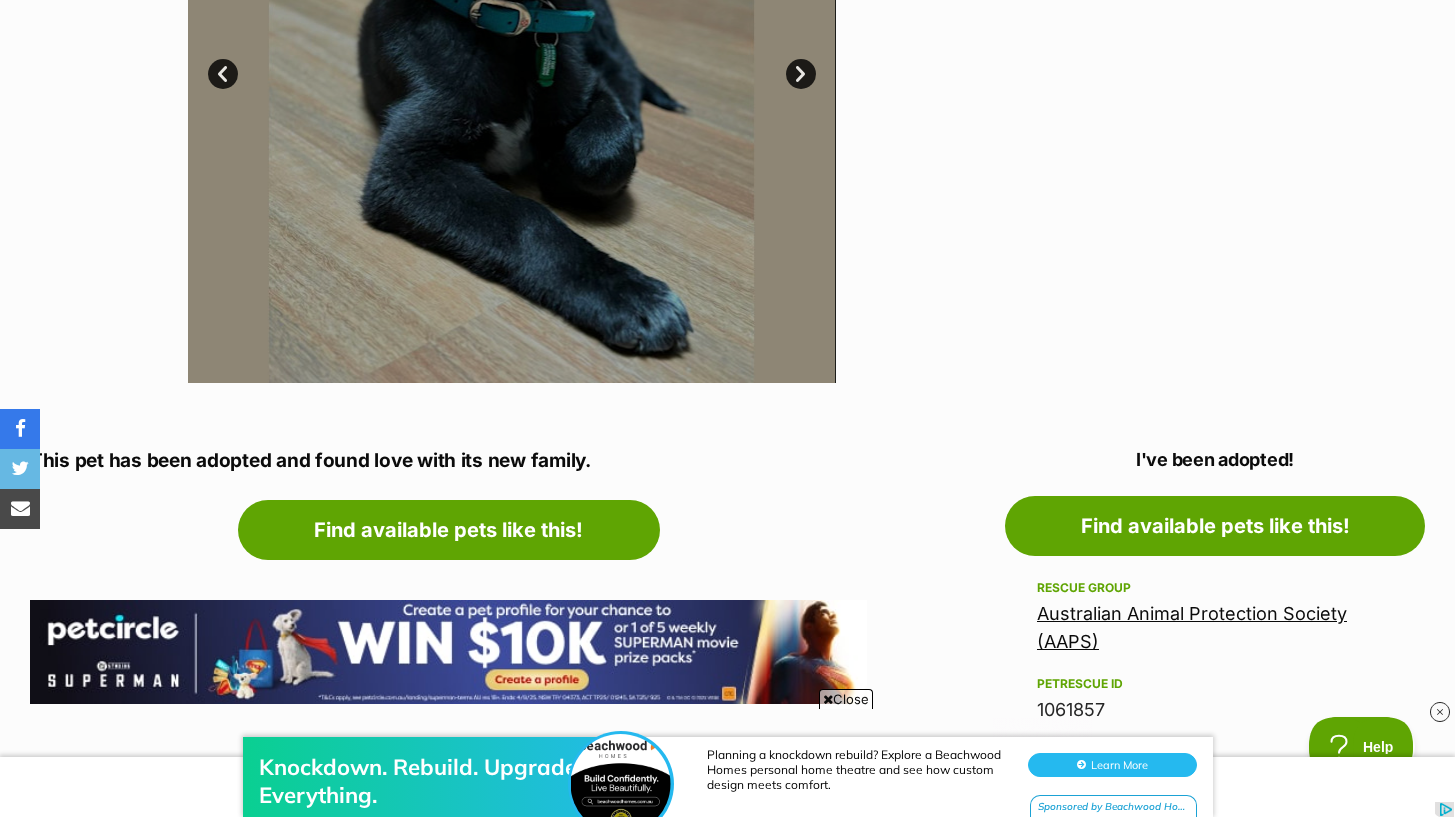 click on "Australian Animal Protection Society (AAPS)" at bounding box center (1192, 627) 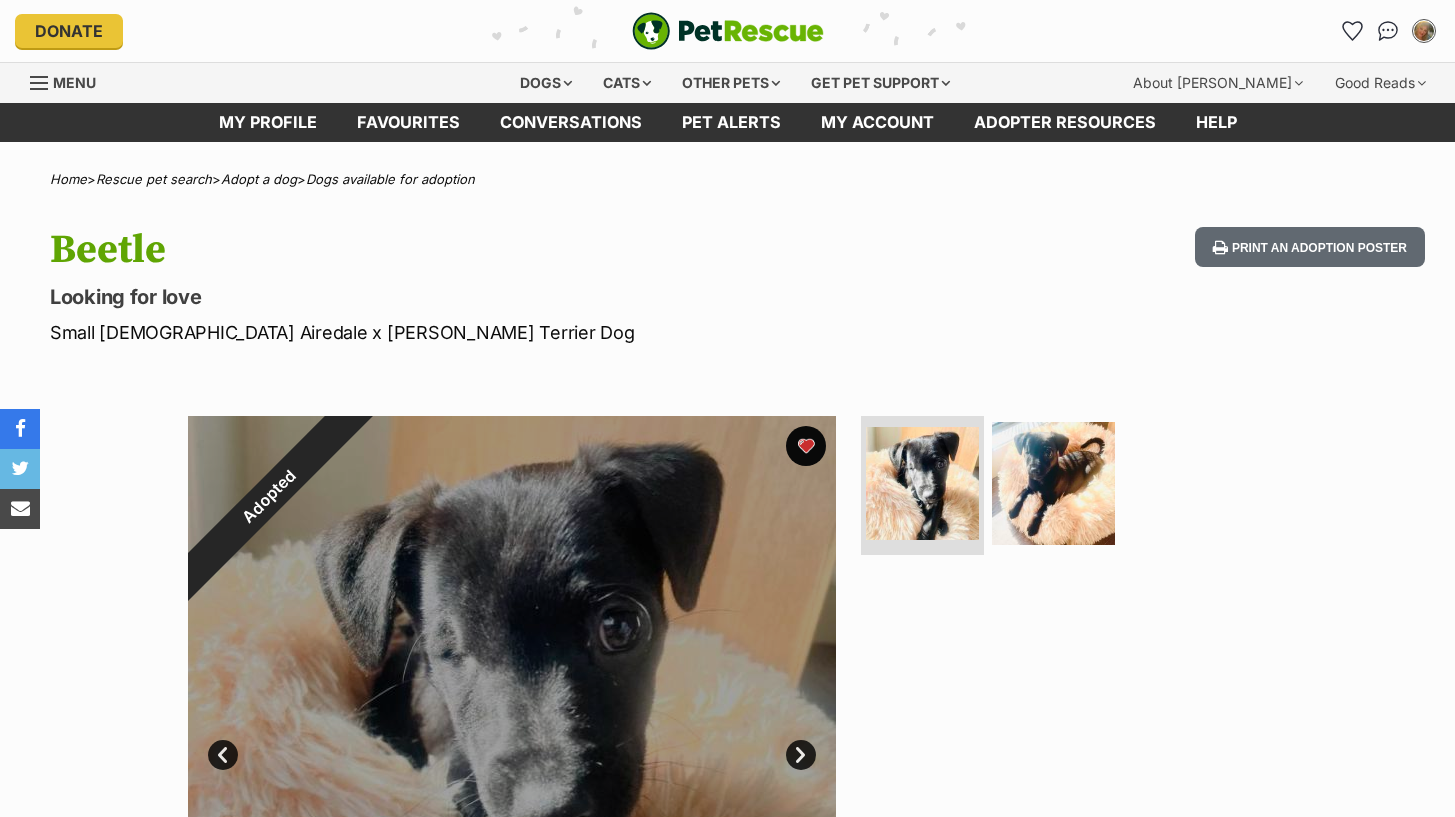 scroll, scrollTop: 0, scrollLeft: 0, axis: both 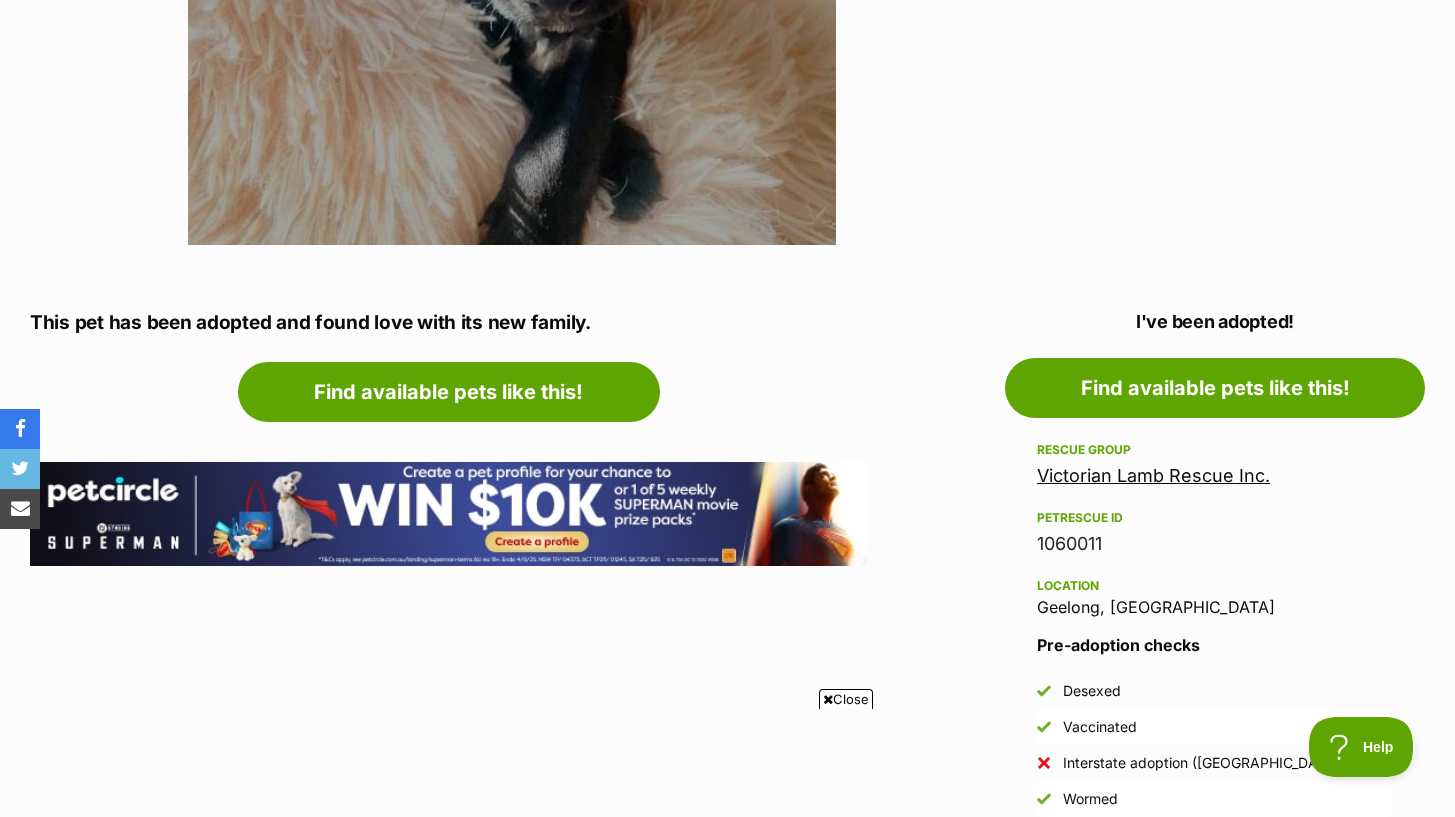 click on "Victorian Lamb Rescue Inc." at bounding box center [1153, 475] 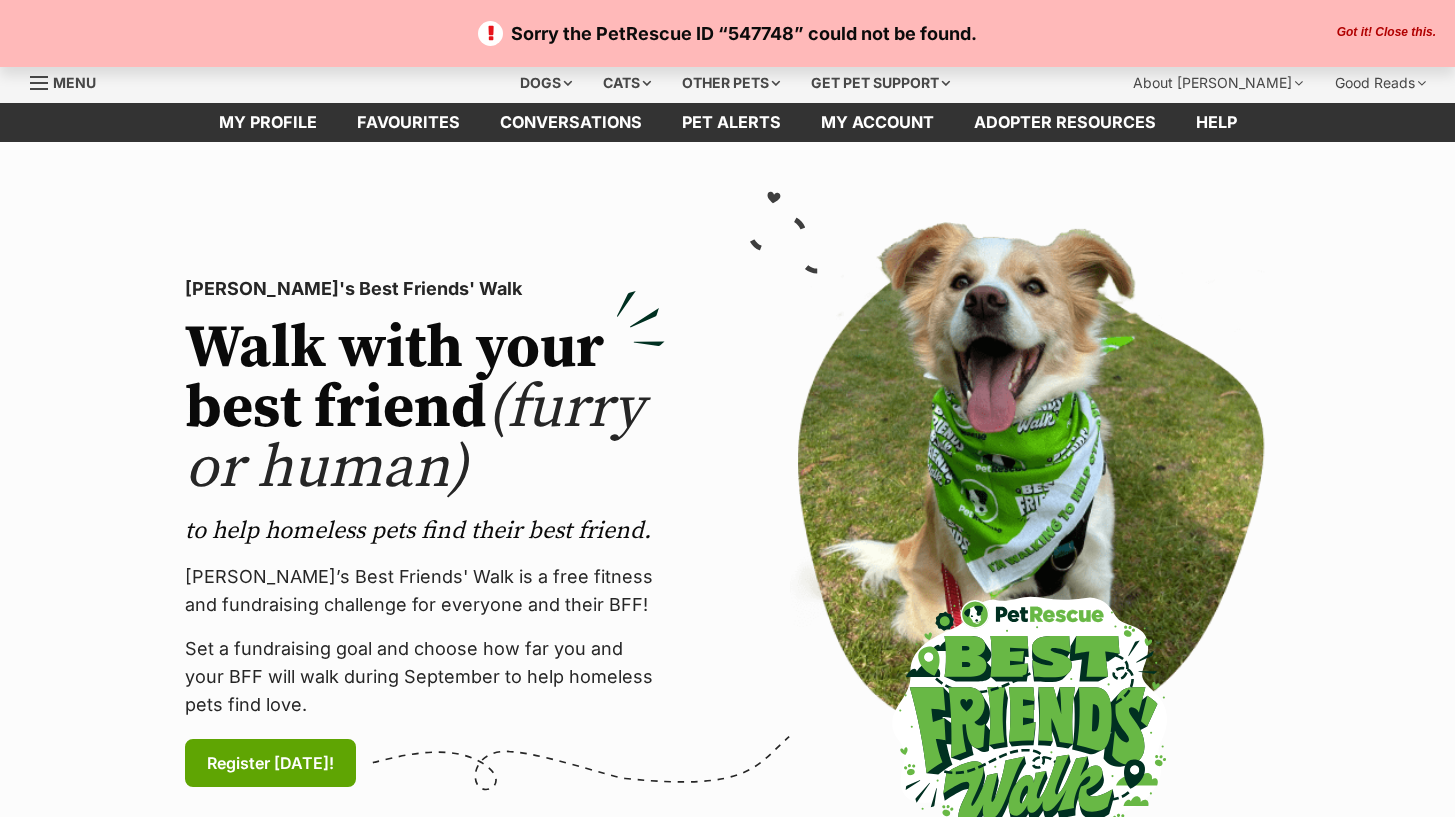 scroll, scrollTop: 0, scrollLeft: 0, axis: both 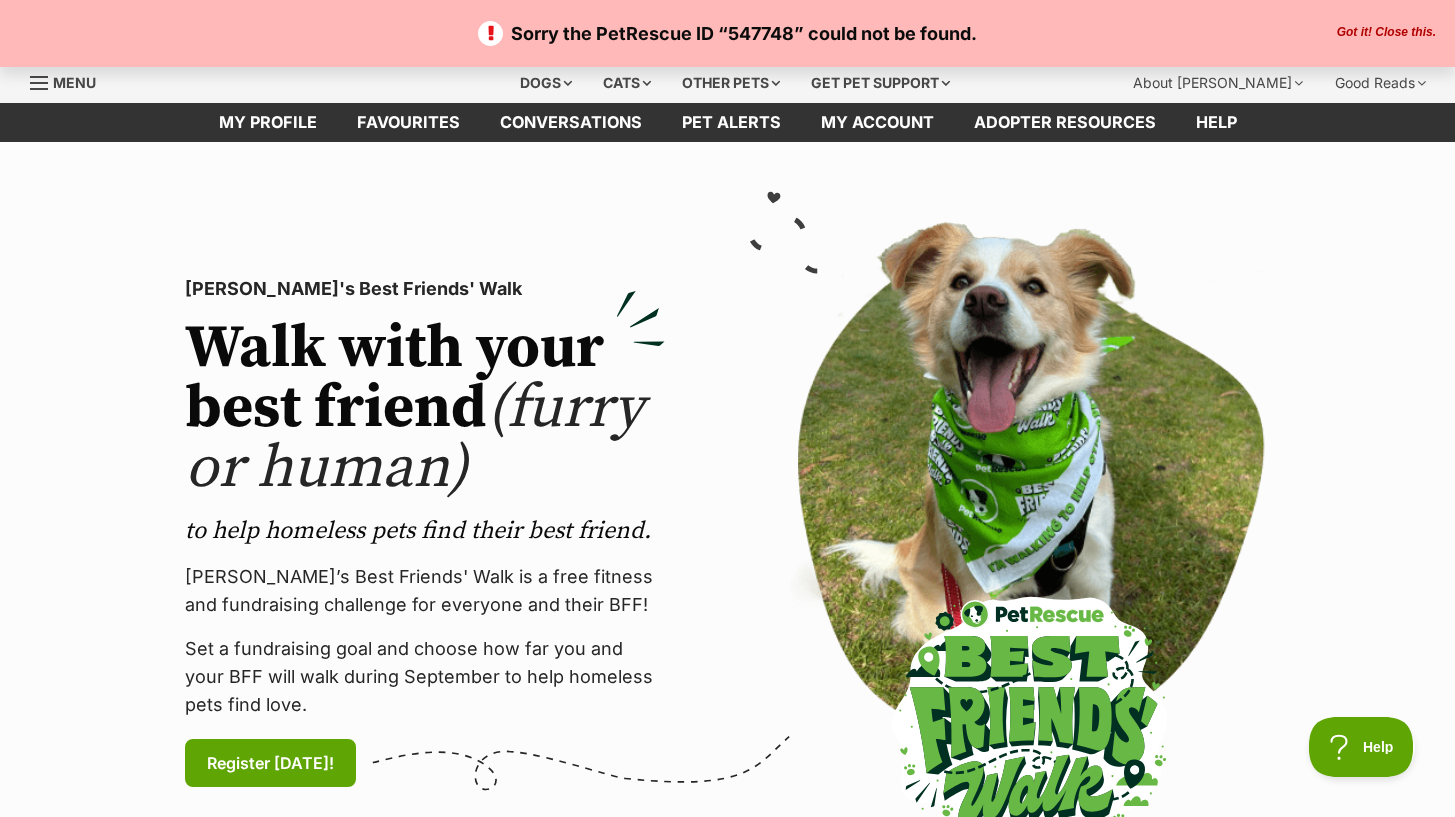 click on "Got it! Close this." at bounding box center (1386, 33) 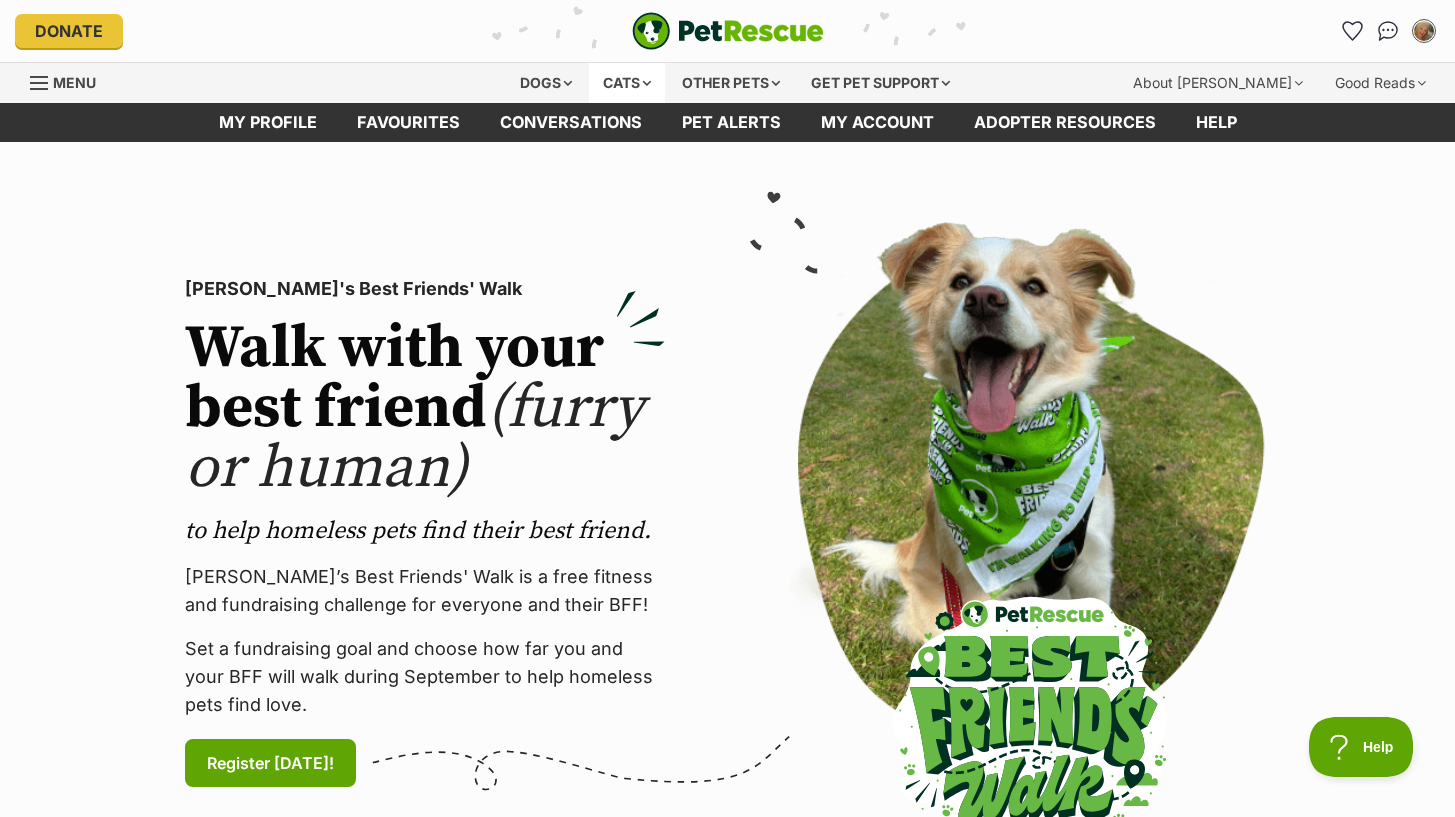 click on "Cats" at bounding box center (627, 83) 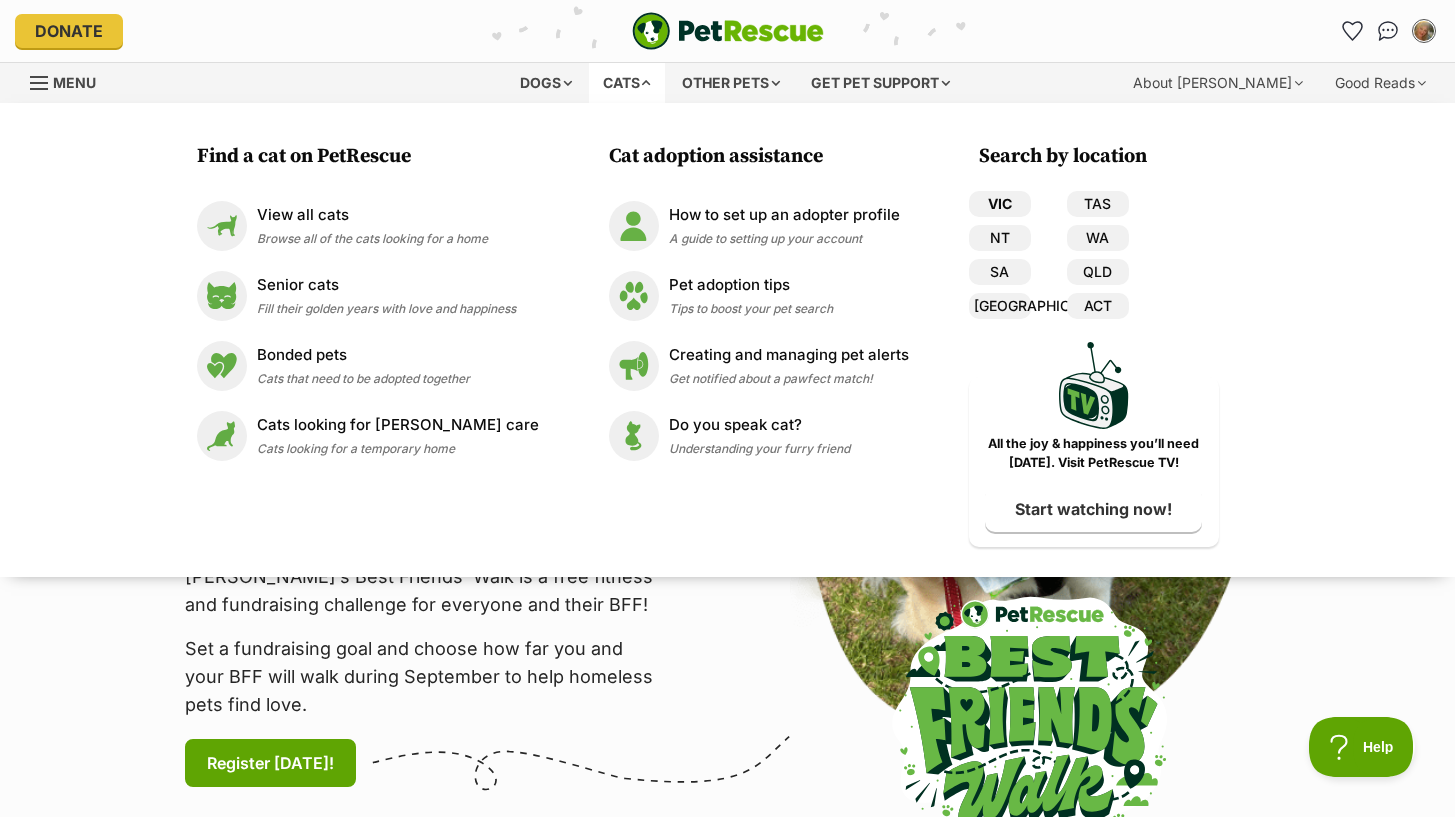 click on "VIC" at bounding box center [1000, 204] 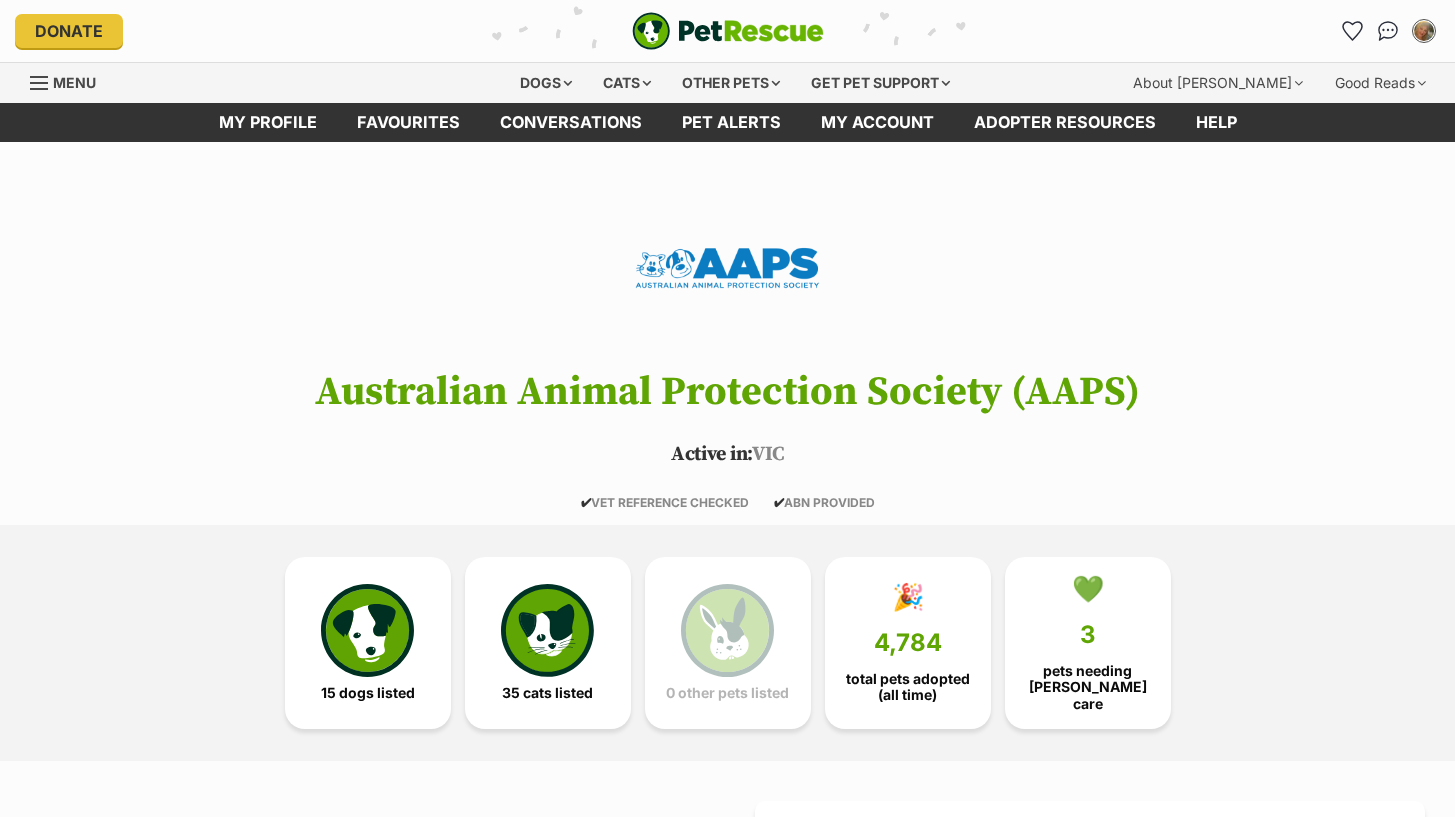 scroll, scrollTop: 0, scrollLeft: 0, axis: both 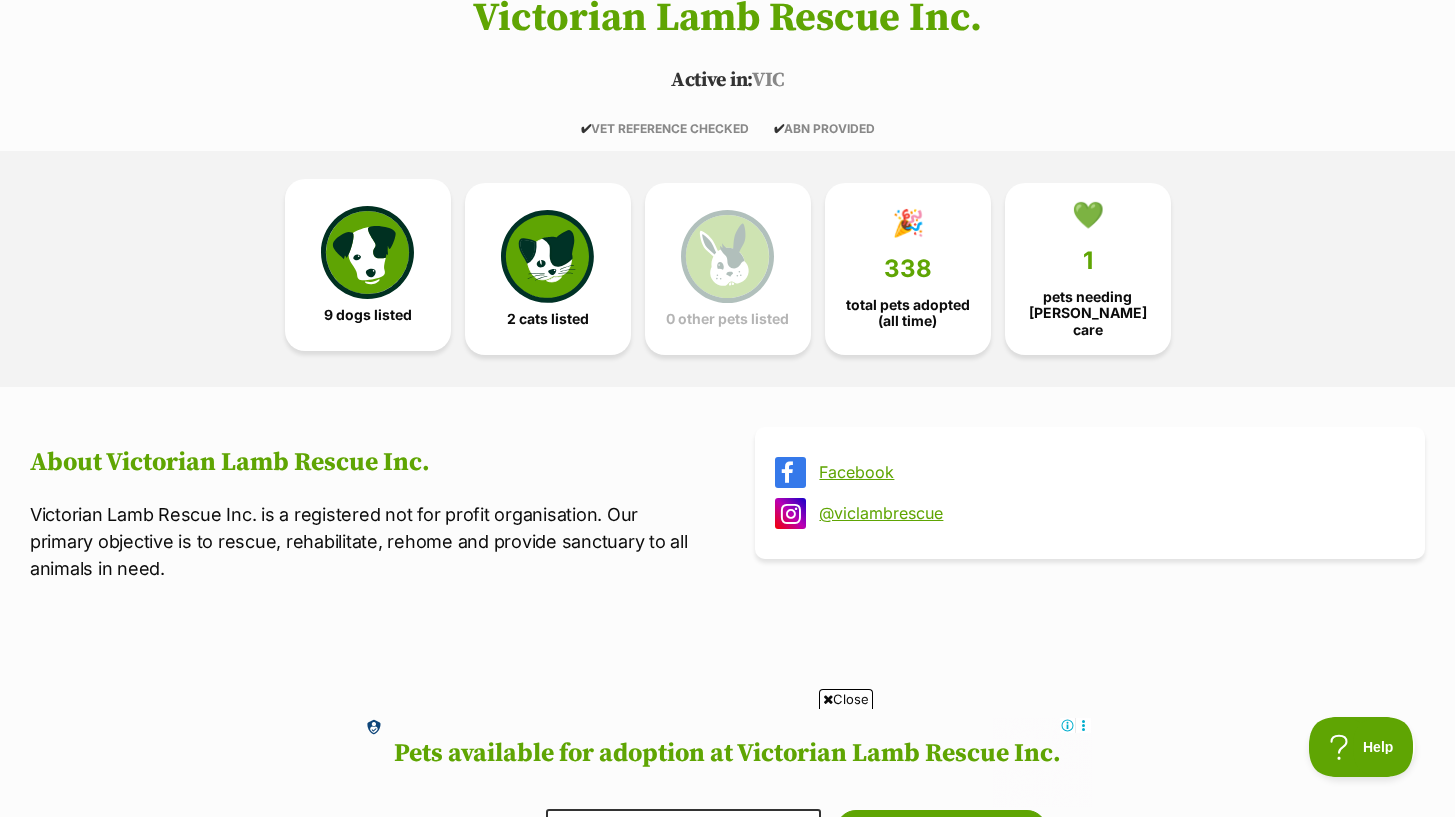 click at bounding box center (367, 252) 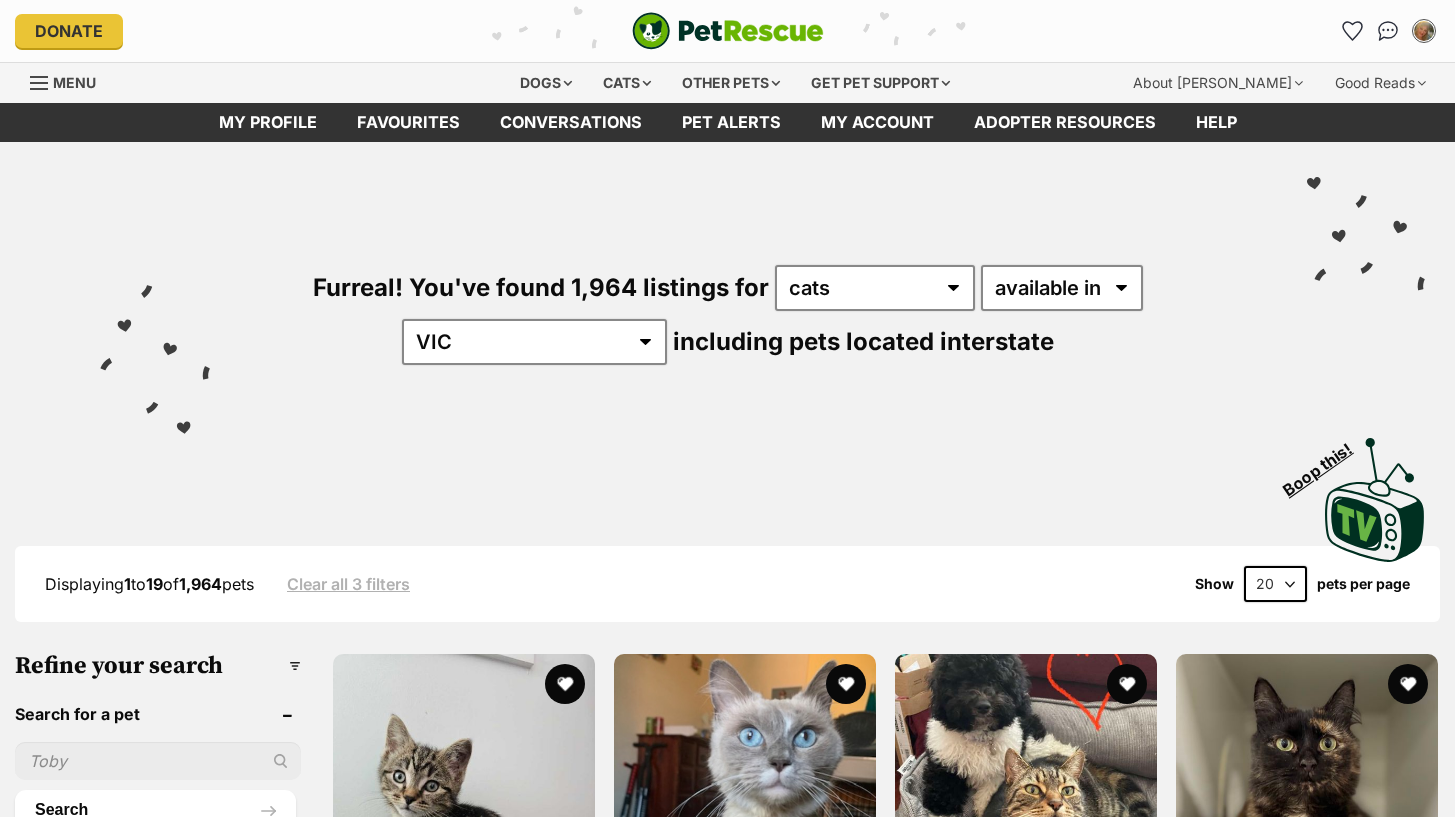 scroll, scrollTop: 0, scrollLeft: 0, axis: both 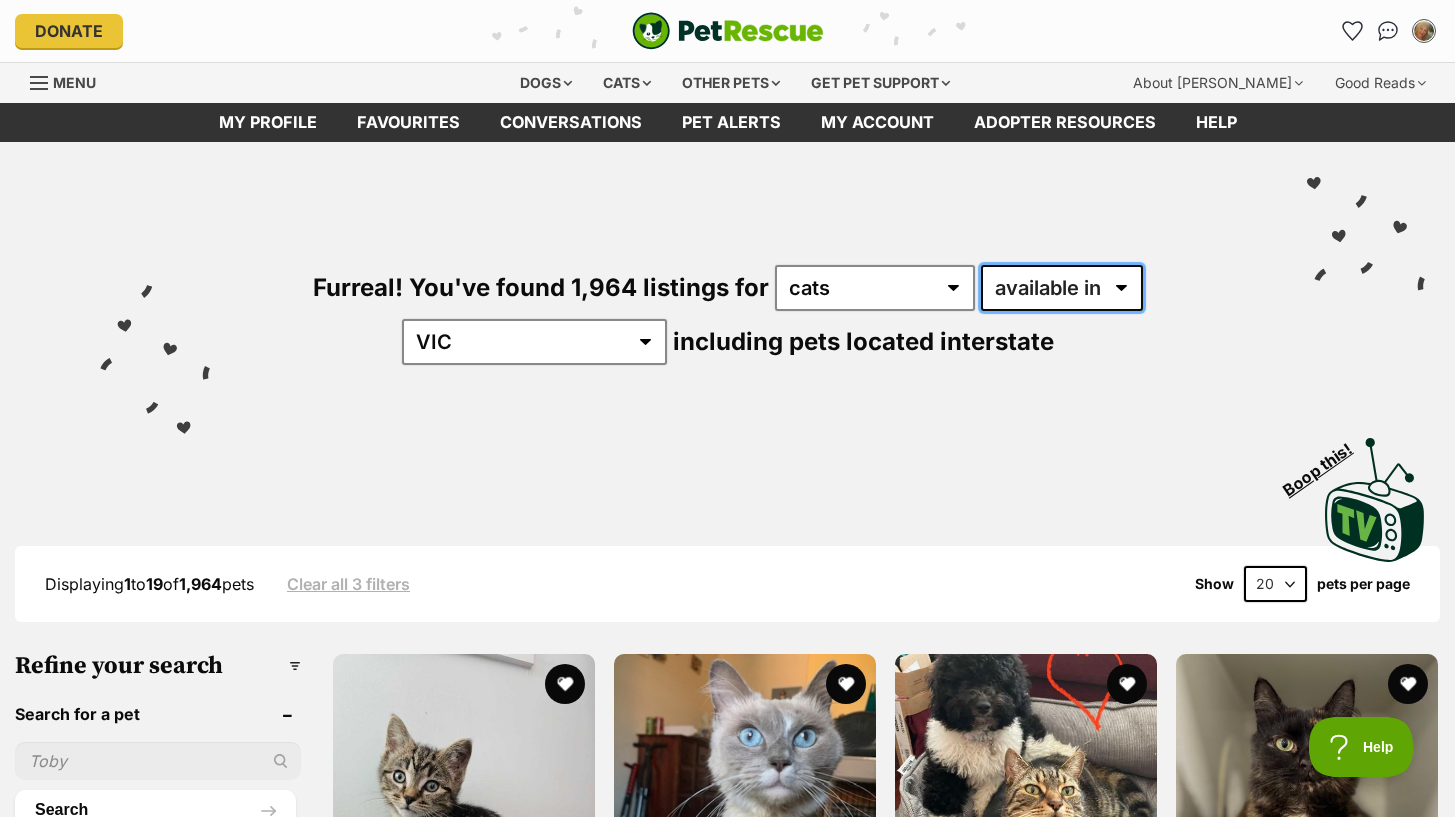 click on "available in
located in" at bounding box center (1062, 288) 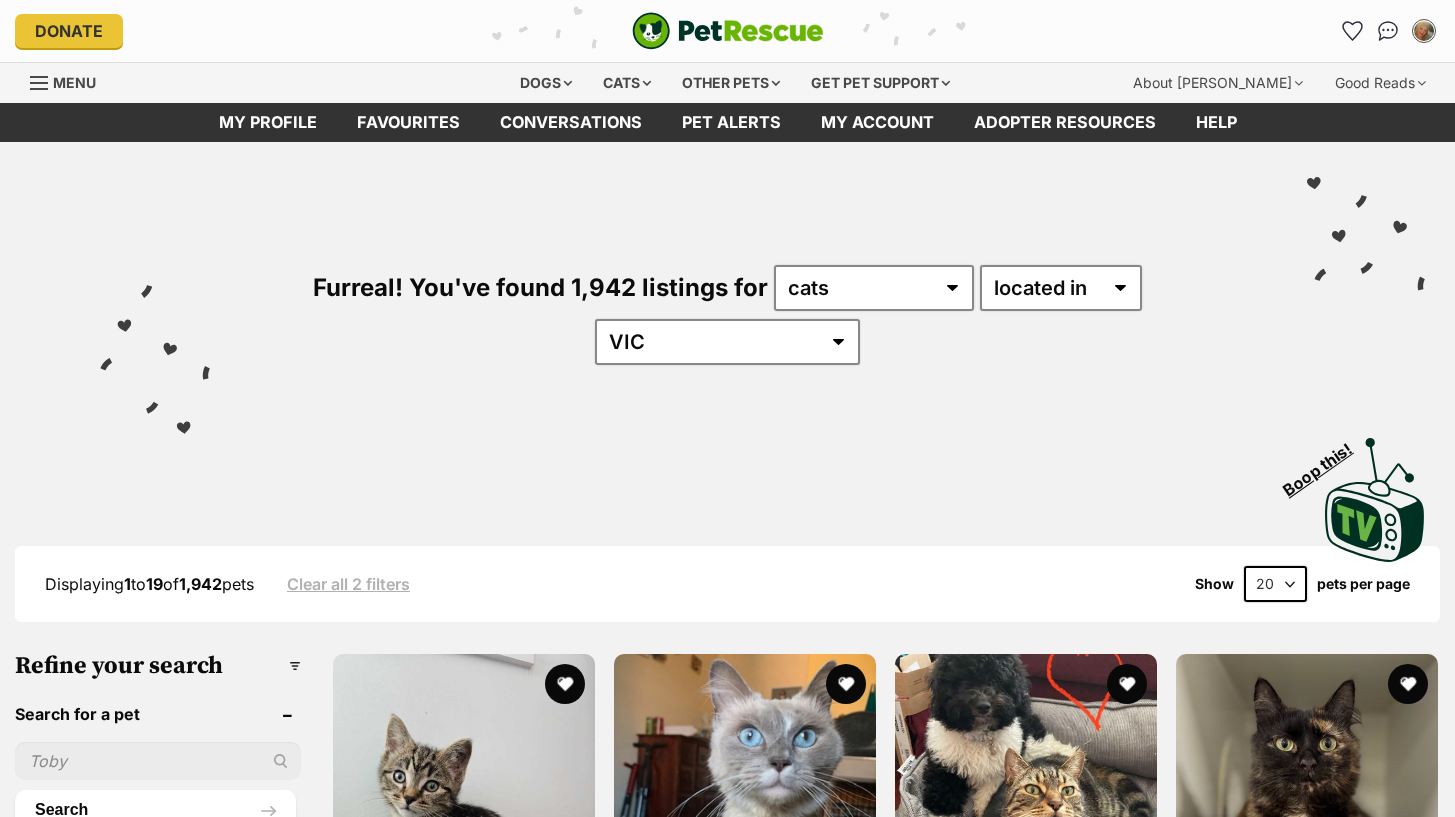 scroll, scrollTop: 105, scrollLeft: 0, axis: vertical 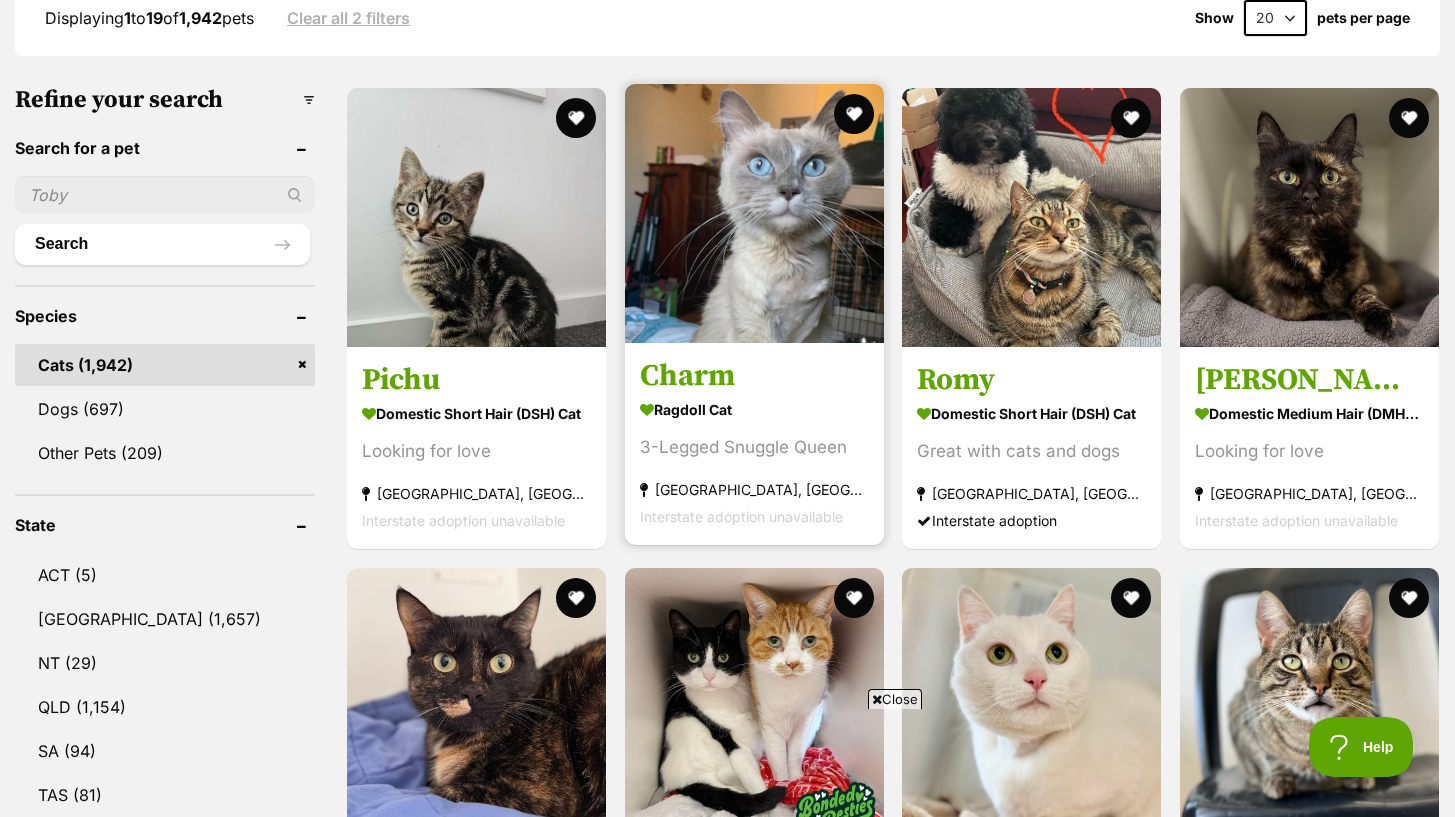 click on "Charm
Ragdoll Cat
3-Legged Snuggle Queen
[GEOGRAPHIC_DATA], [GEOGRAPHIC_DATA]
Interstate adoption unavailable" at bounding box center [754, 443] 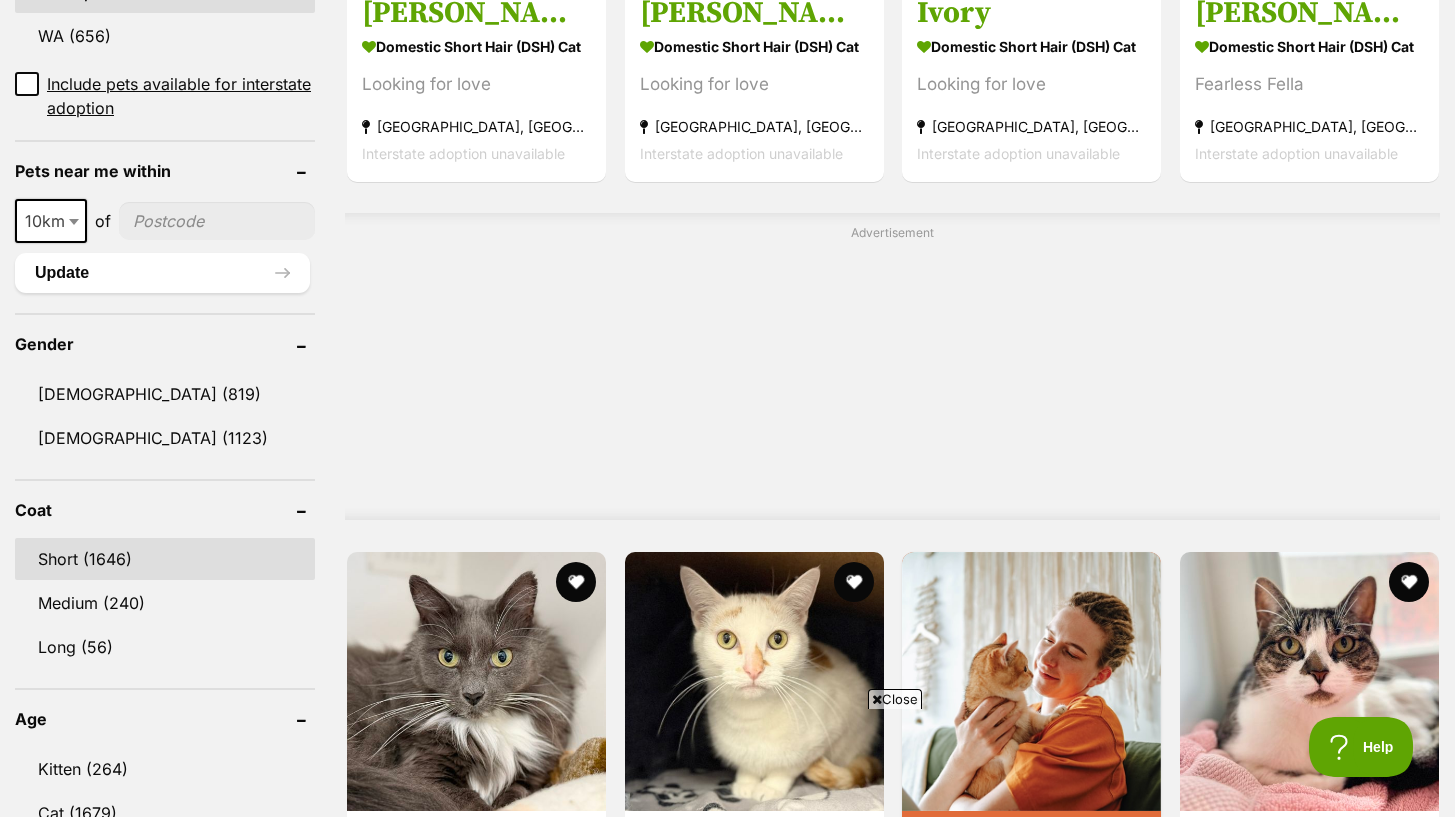 scroll, scrollTop: 1610, scrollLeft: 0, axis: vertical 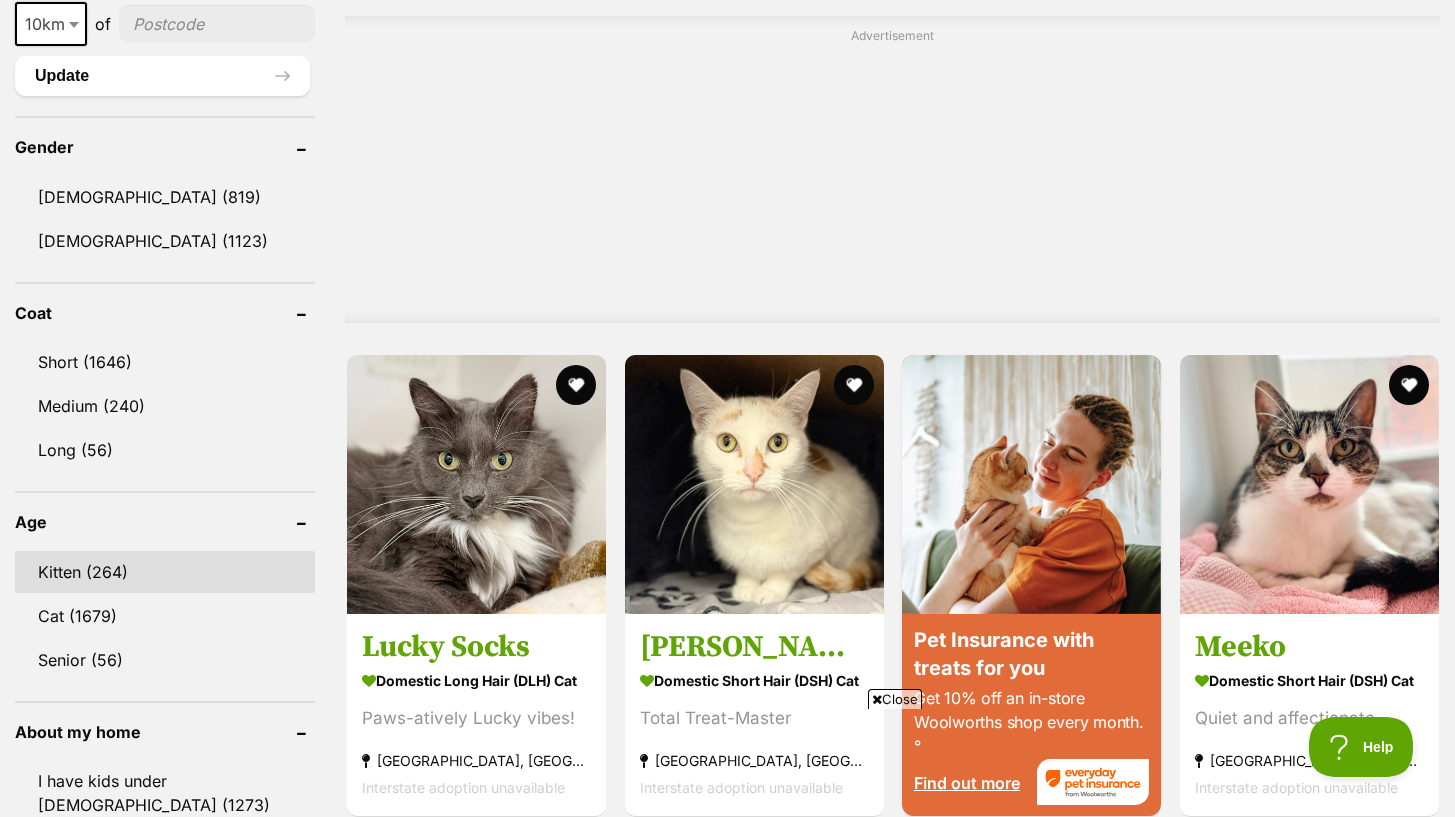 click on "Kitten (264)" at bounding box center (165, 572) 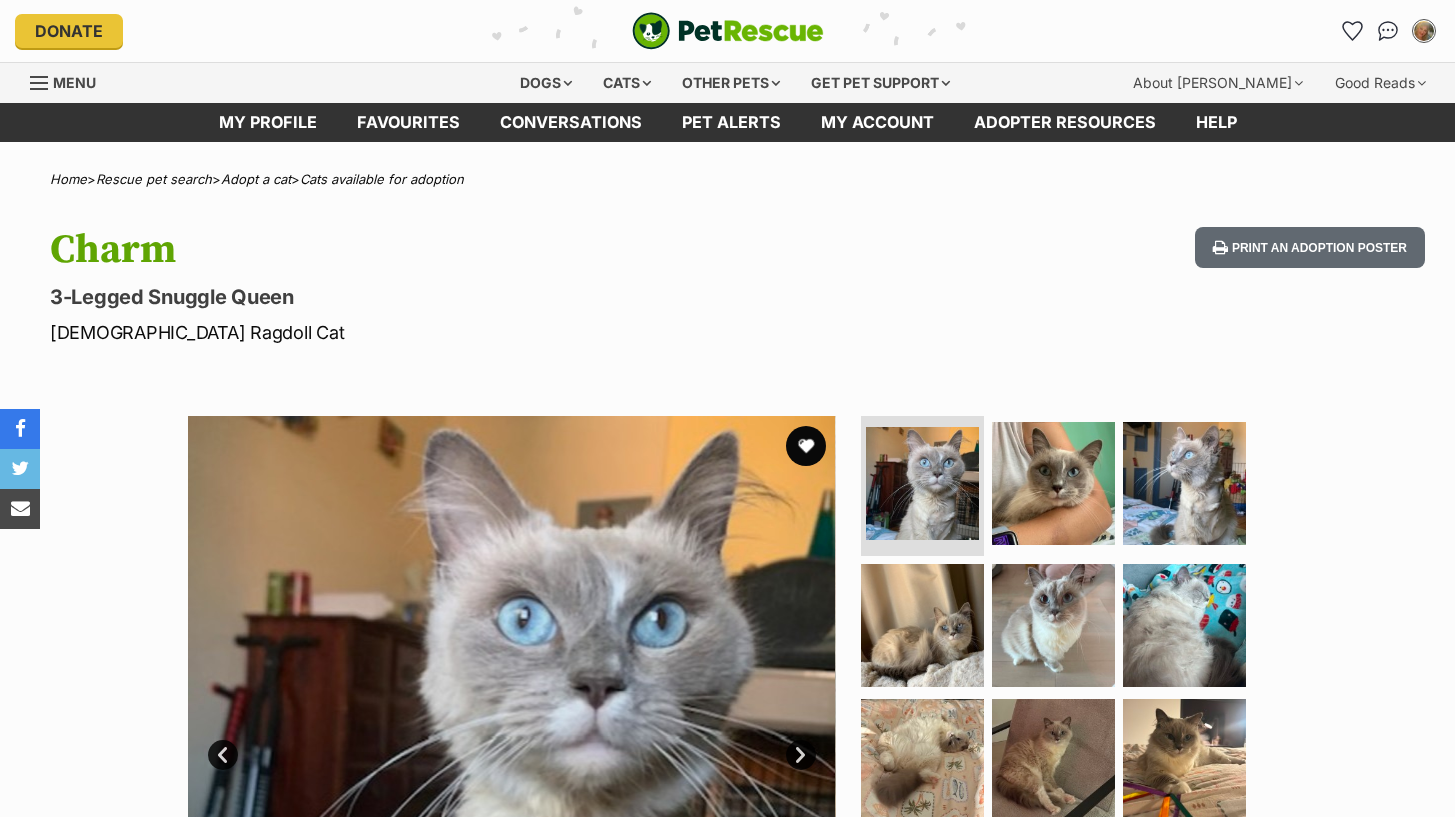scroll, scrollTop: 0, scrollLeft: 0, axis: both 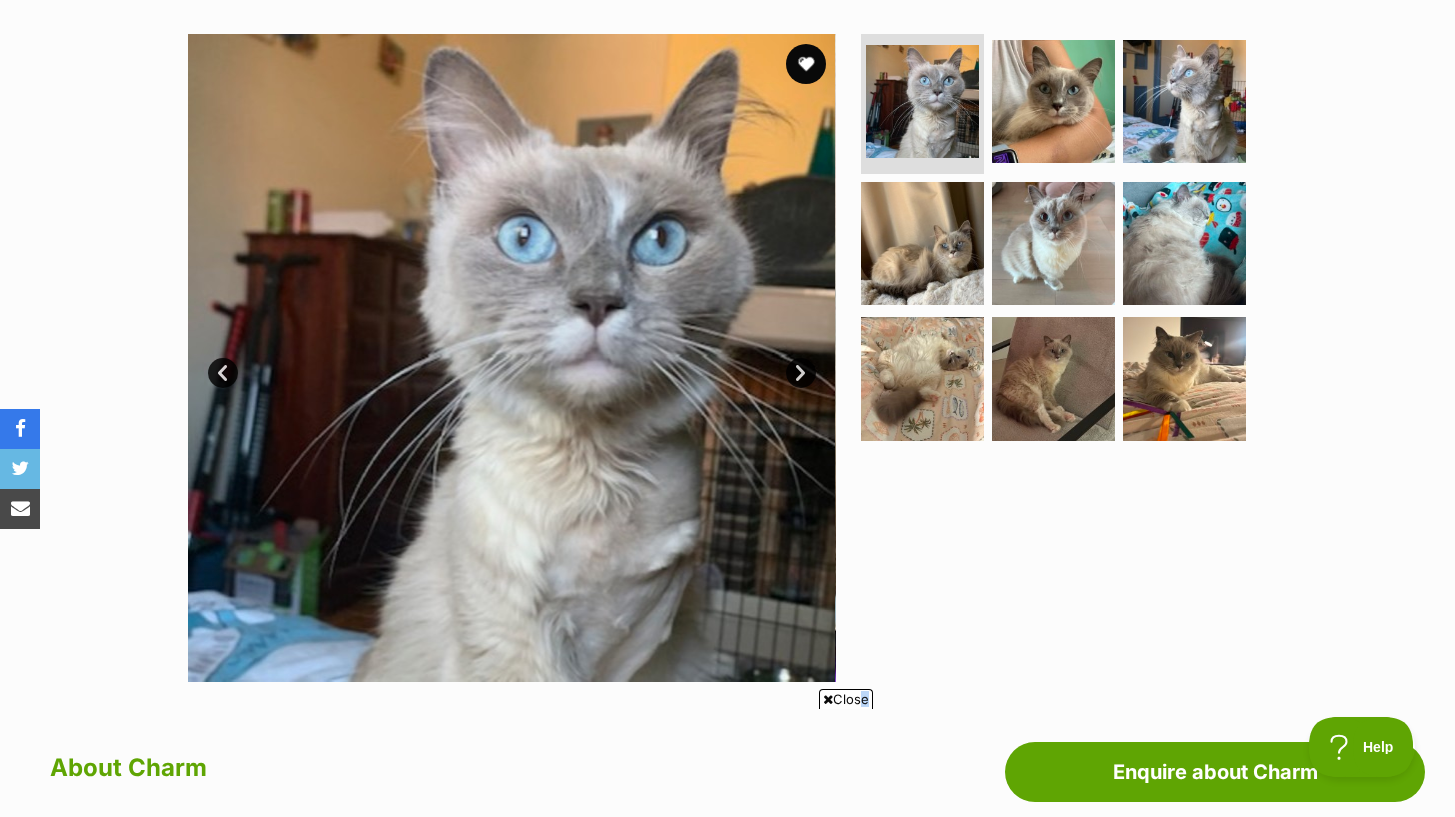 click on "Close" at bounding box center (846, 699) 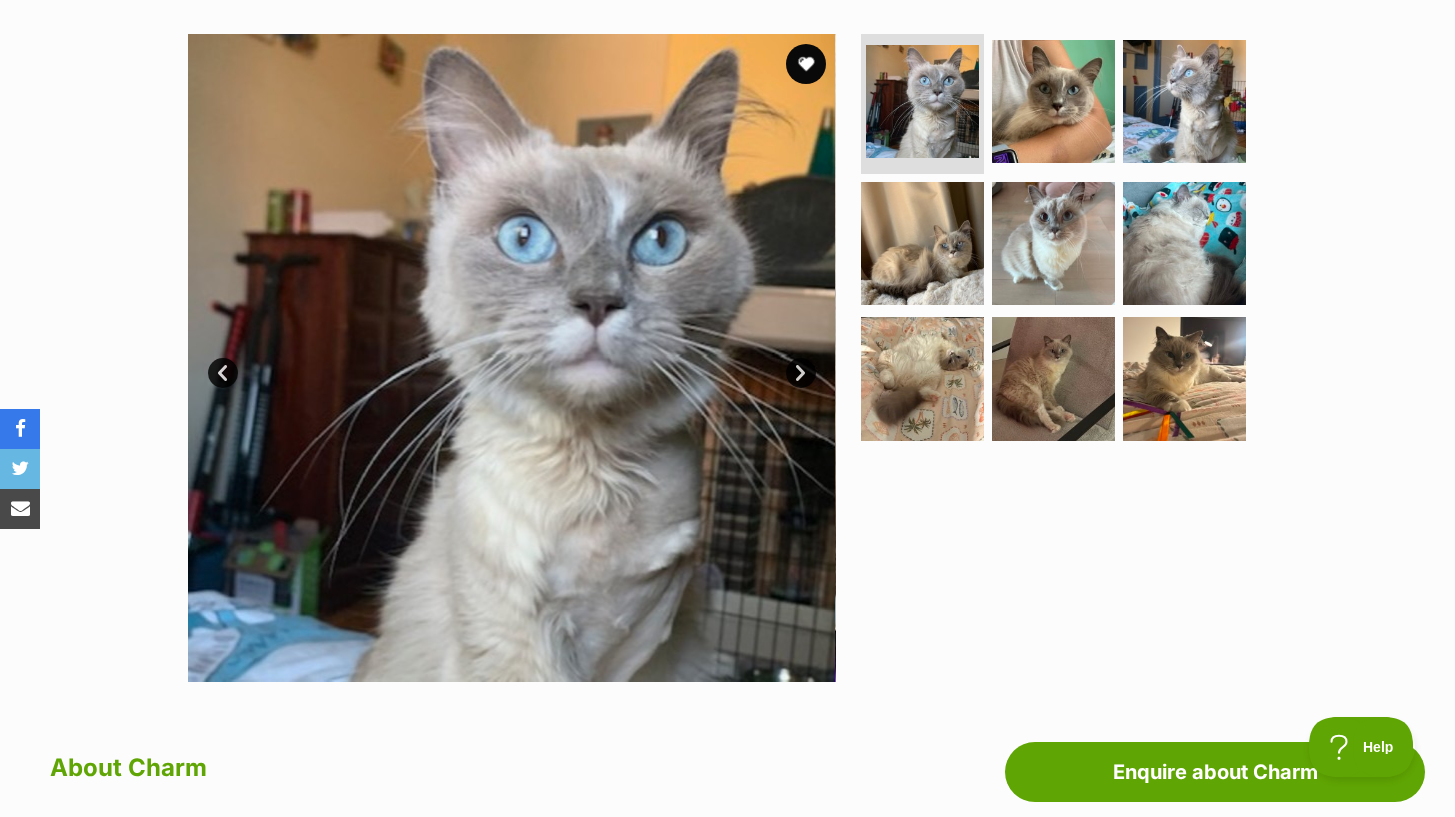 click at bounding box center (512, 358) 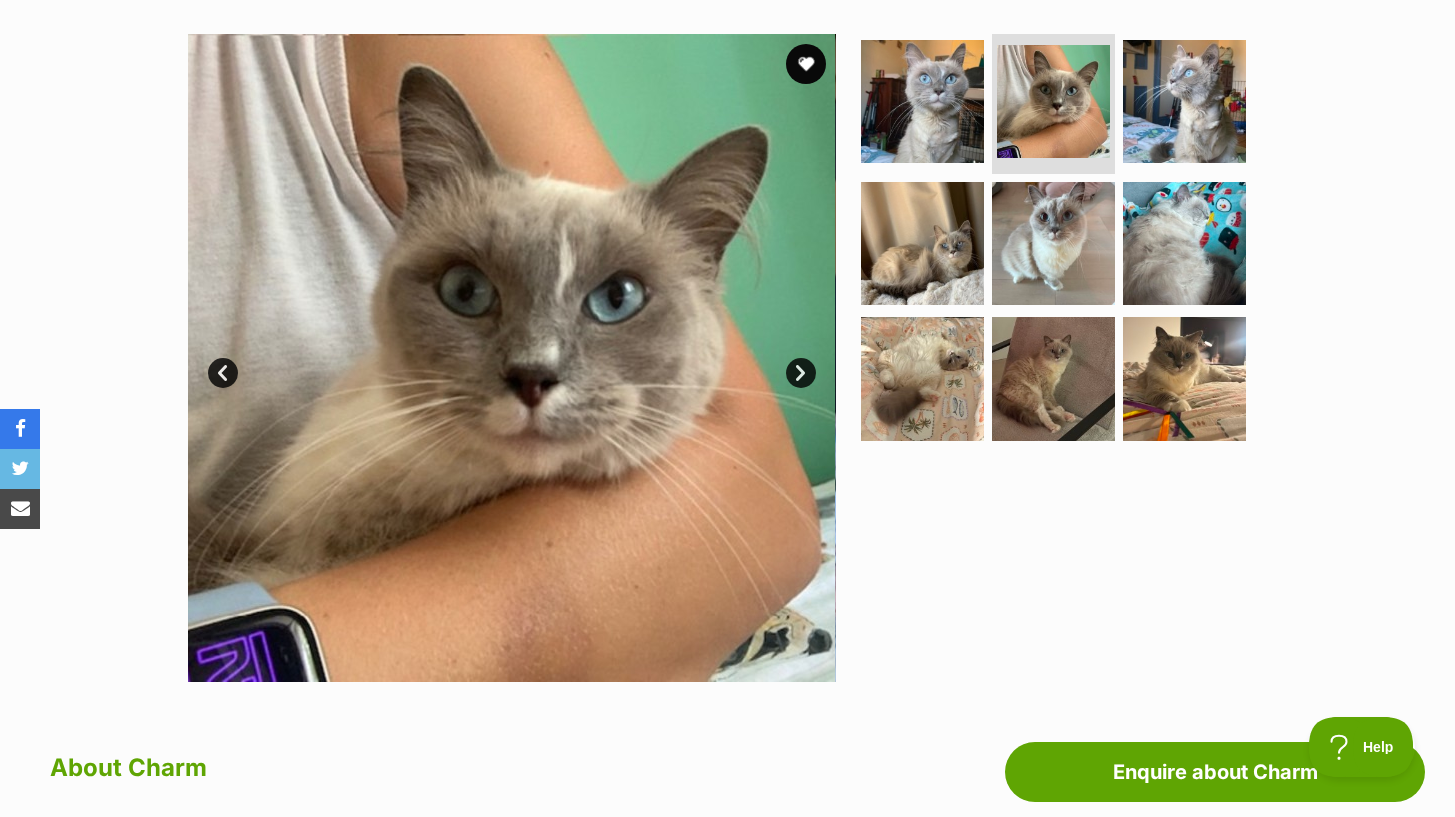 click on "Next" at bounding box center (801, 373) 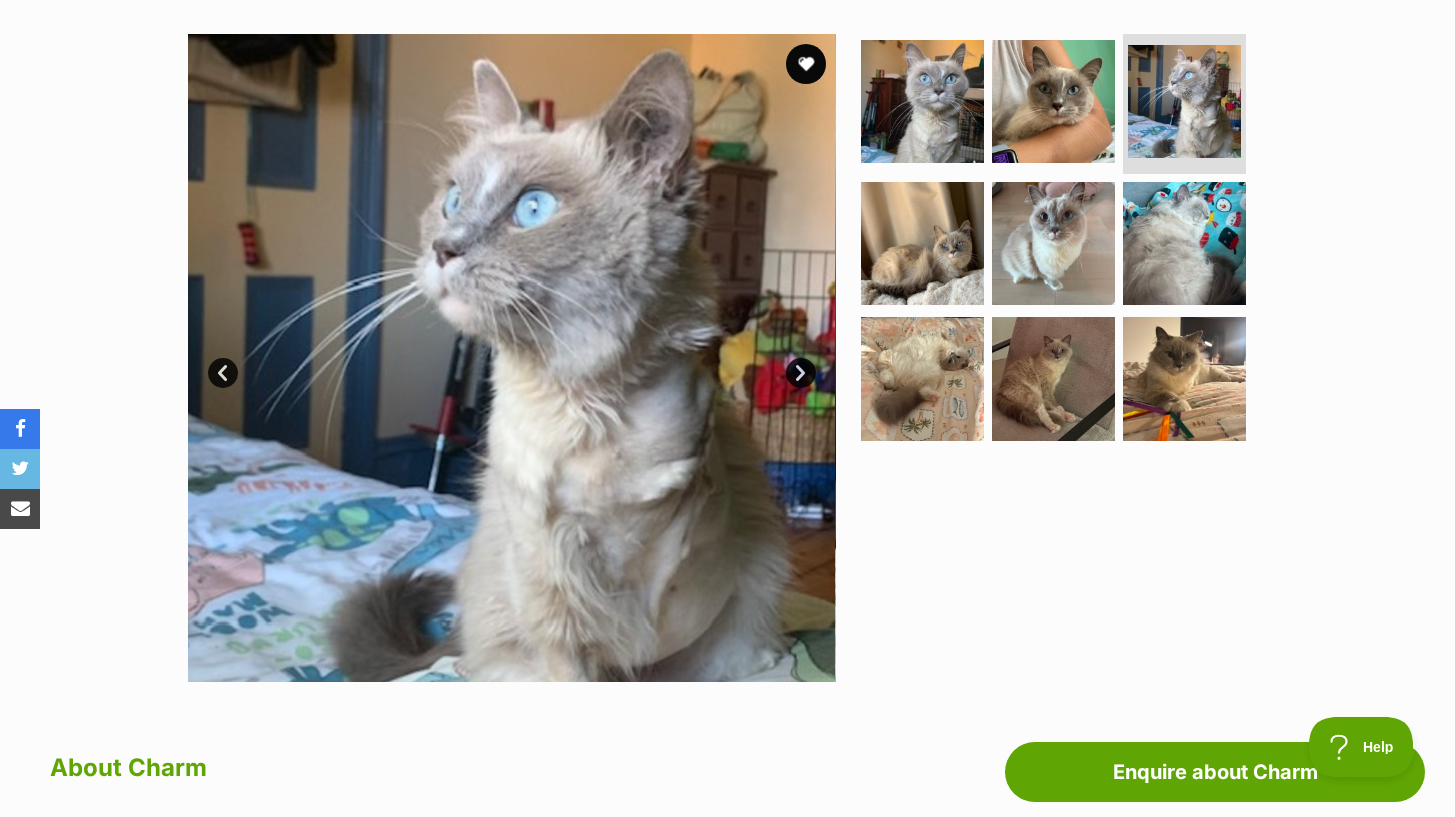click on "Next" at bounding box center [801, 373] 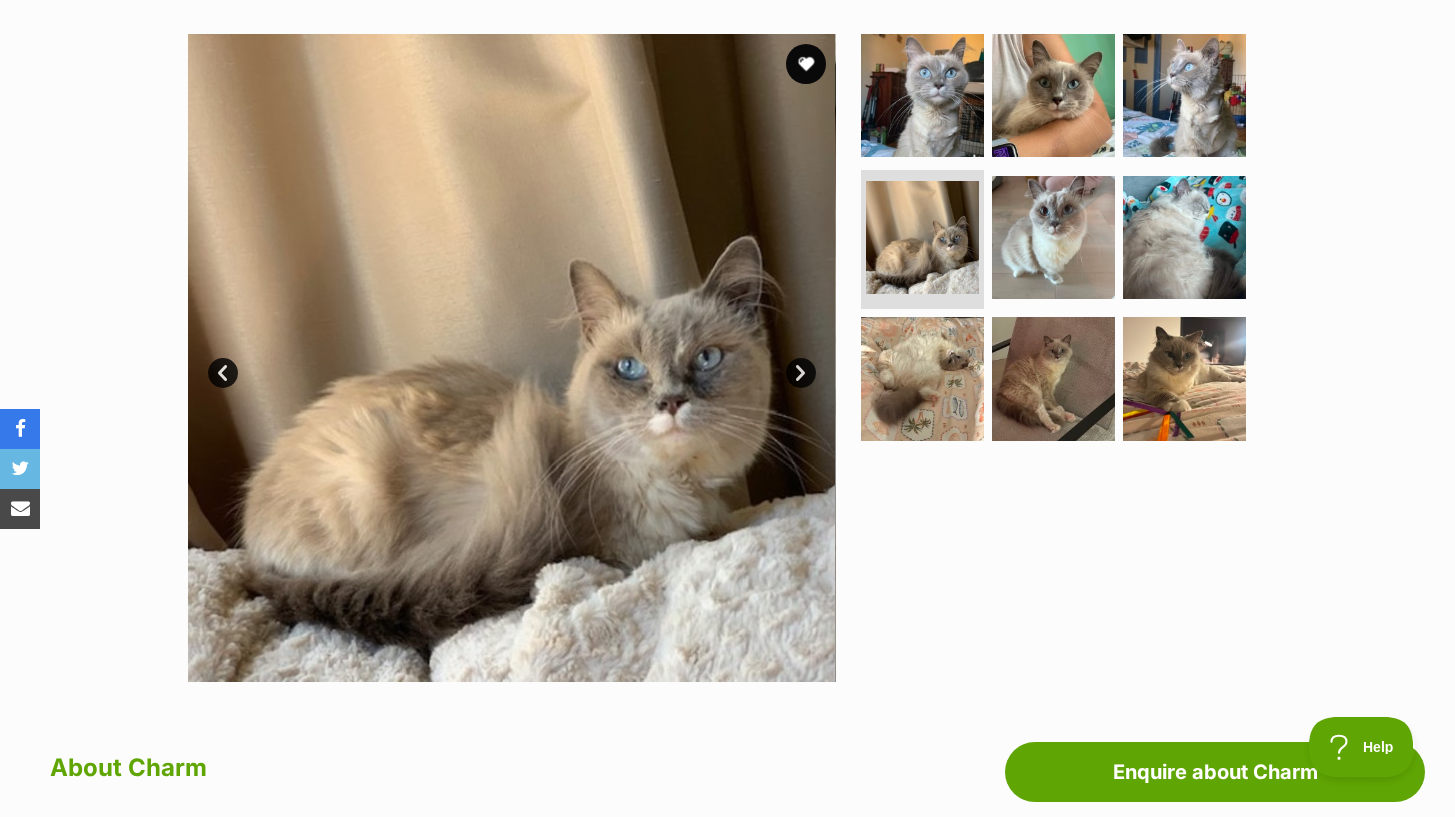 click on "Next" at bounding box center [801, 373] 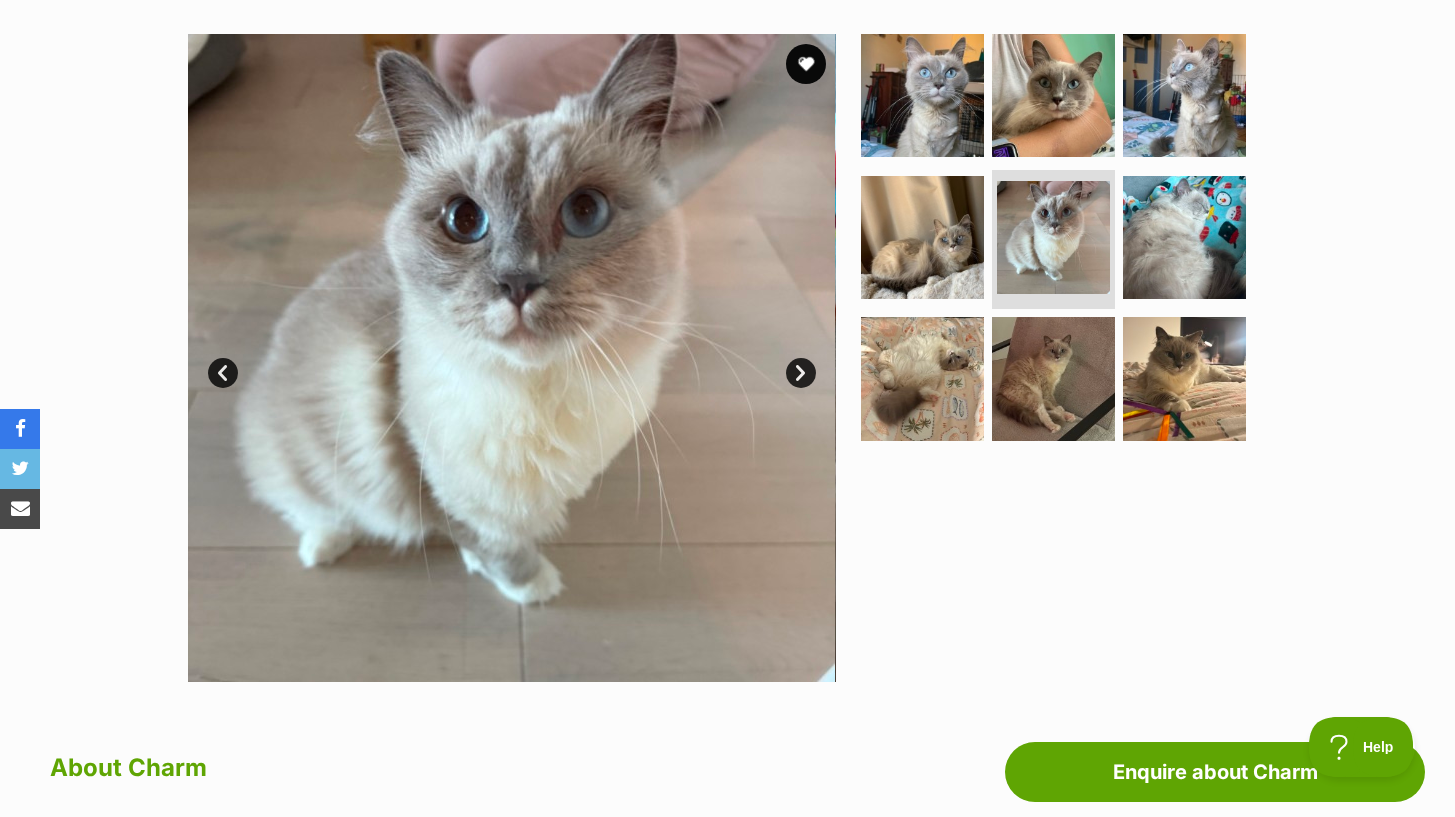 click on "Next" at bounding box center (801, 373) 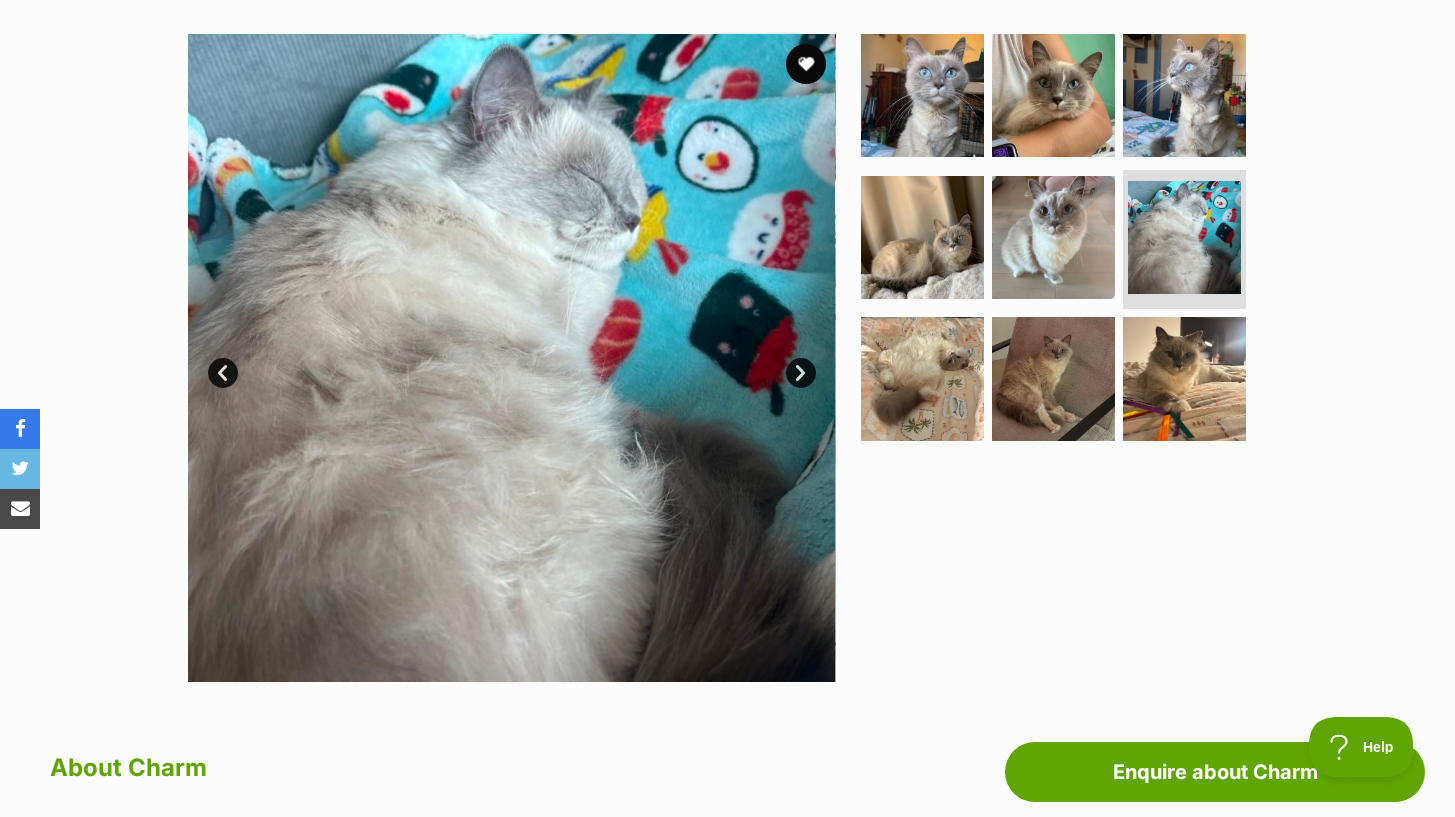 click on "Next" at bounding box center [801, 373] 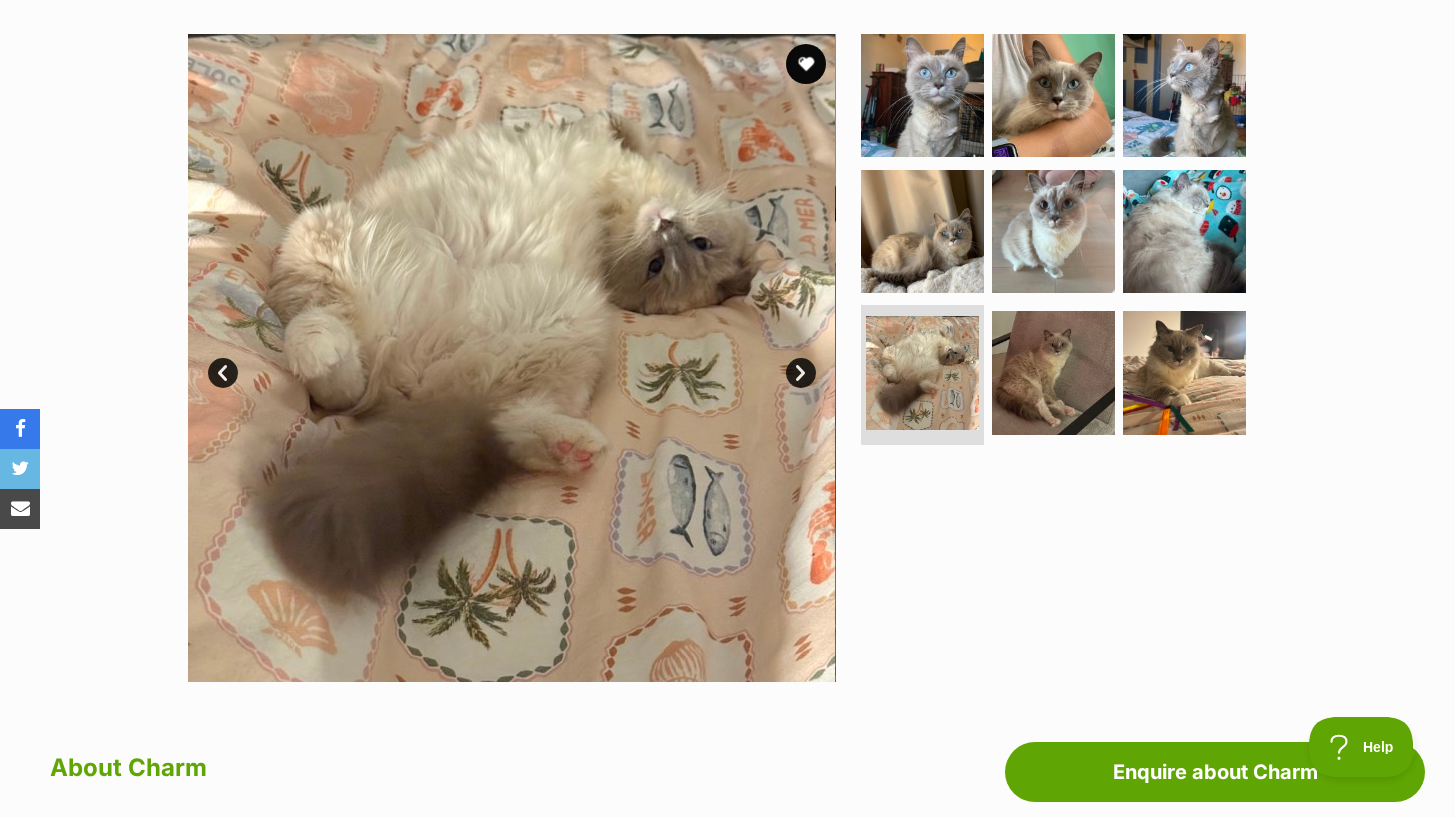 click on "Next" at bounding box center [801, 373] 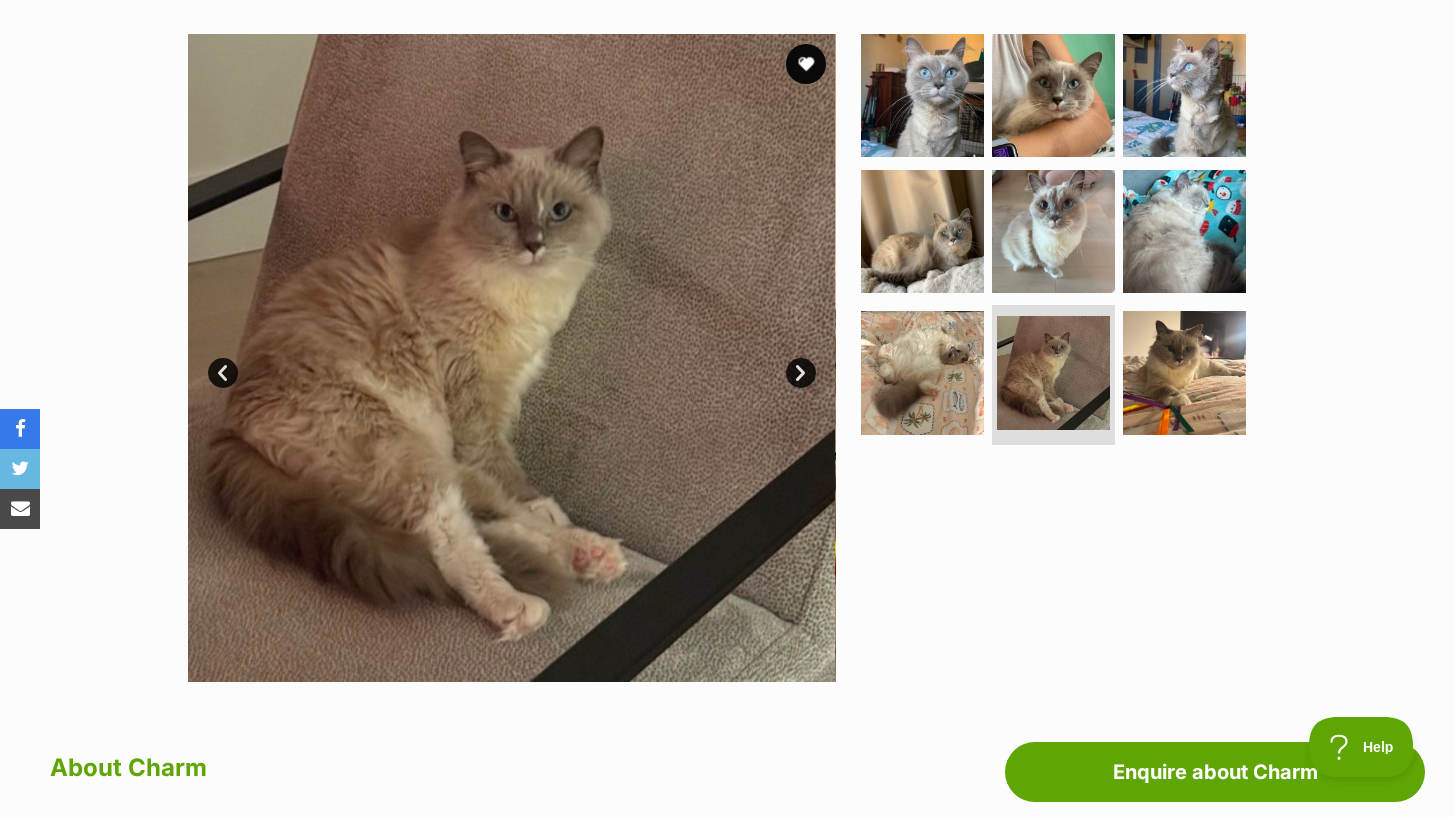 click on "Next" at bounding box center (801, 373) 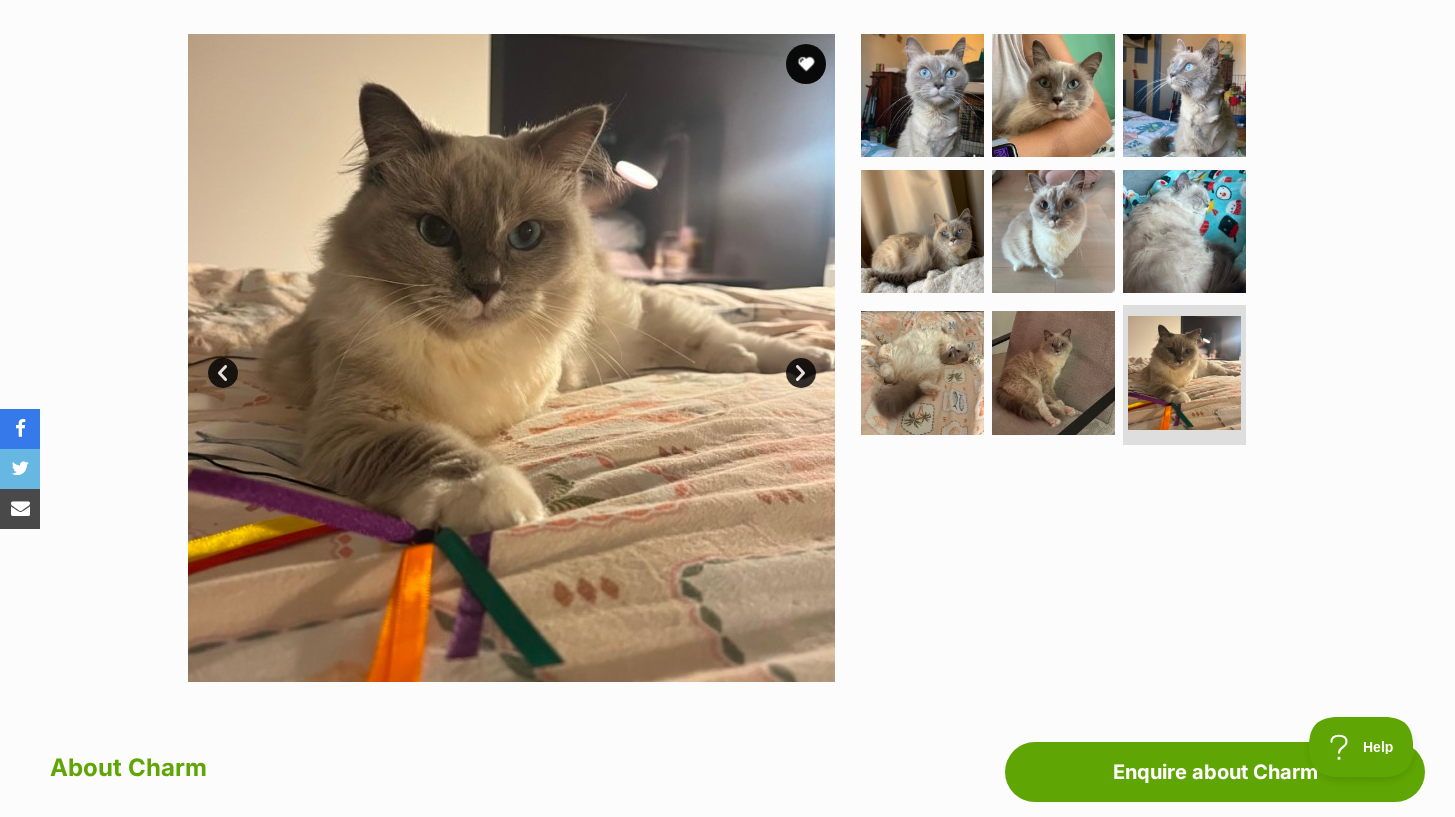 click on "Next" at bounding box center [801, 373] 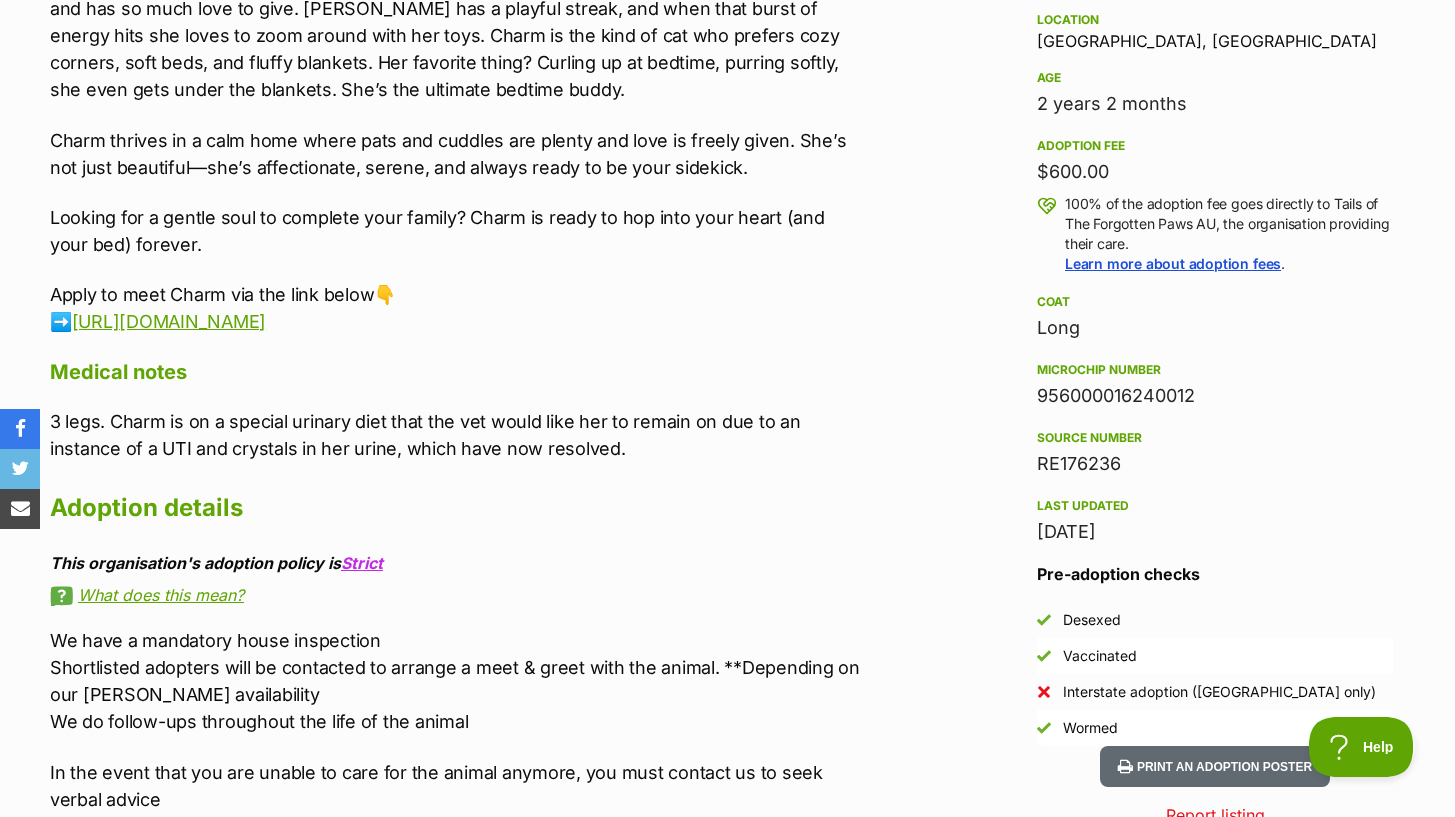 scroll, scrollTop: 1331, scrollLeft: 0, axis: vertical 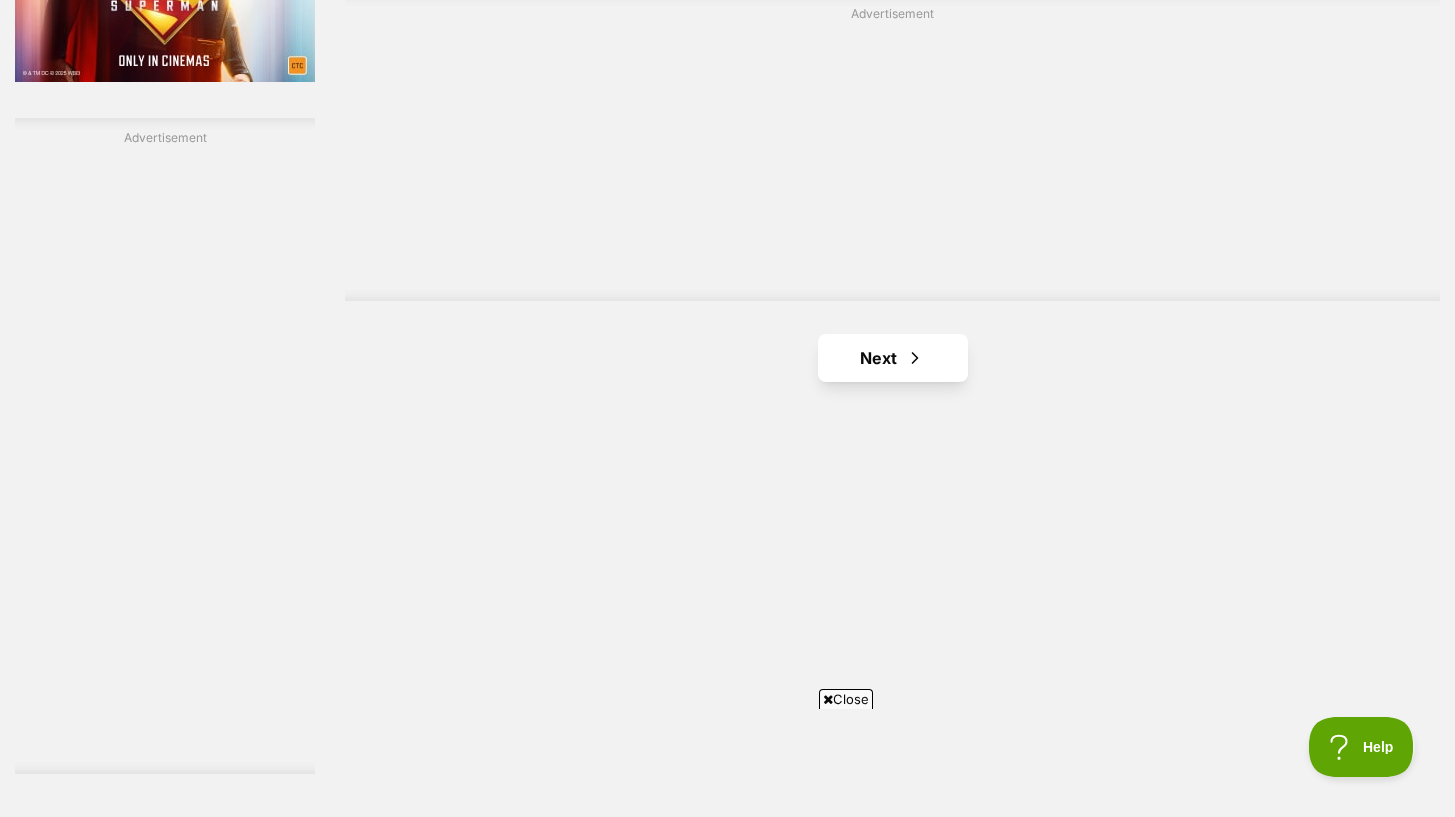 click at bounding box center (915, 358) 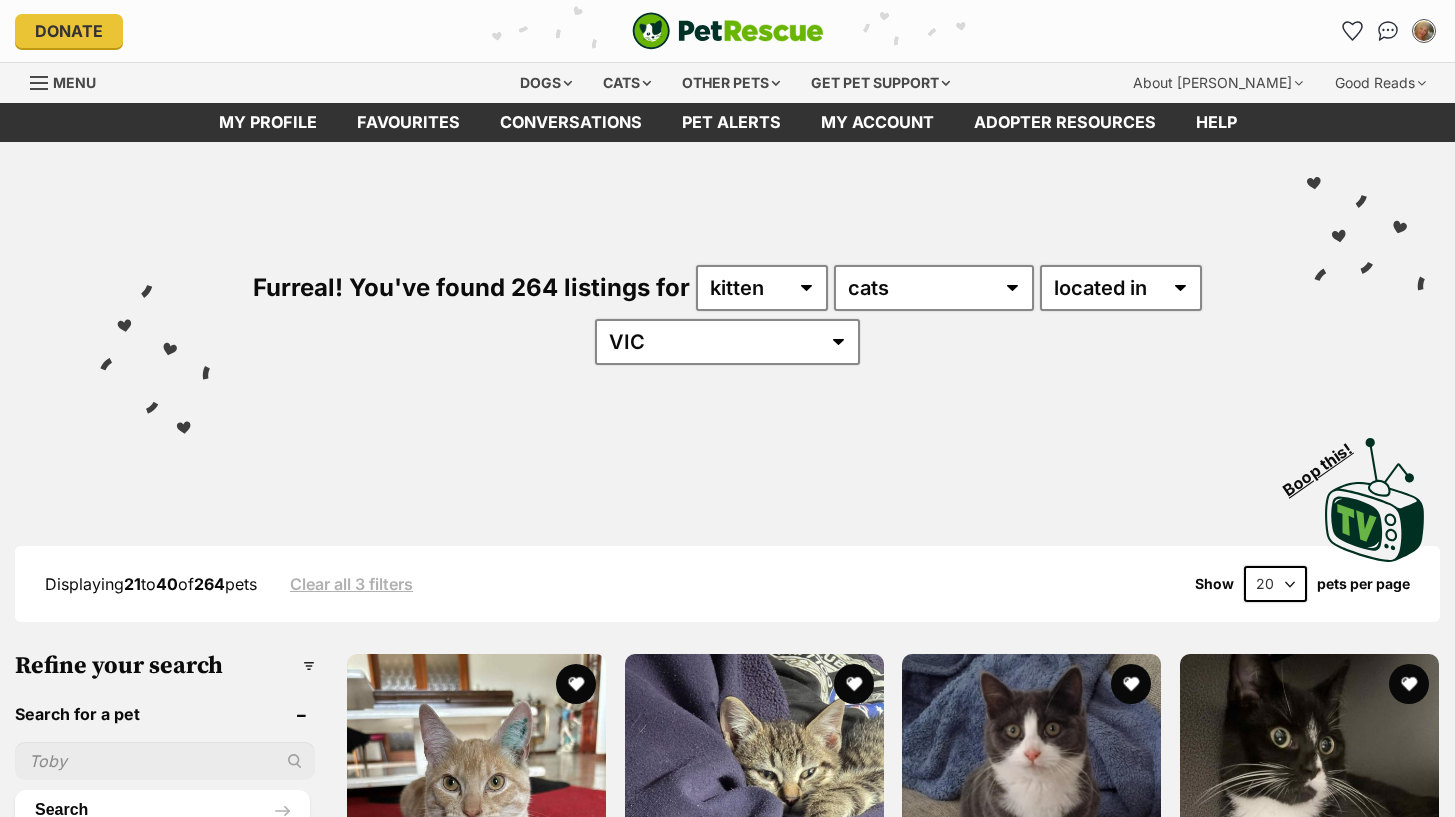 scroll, scrollTop: 0, scrollLeft: 0, axis: both 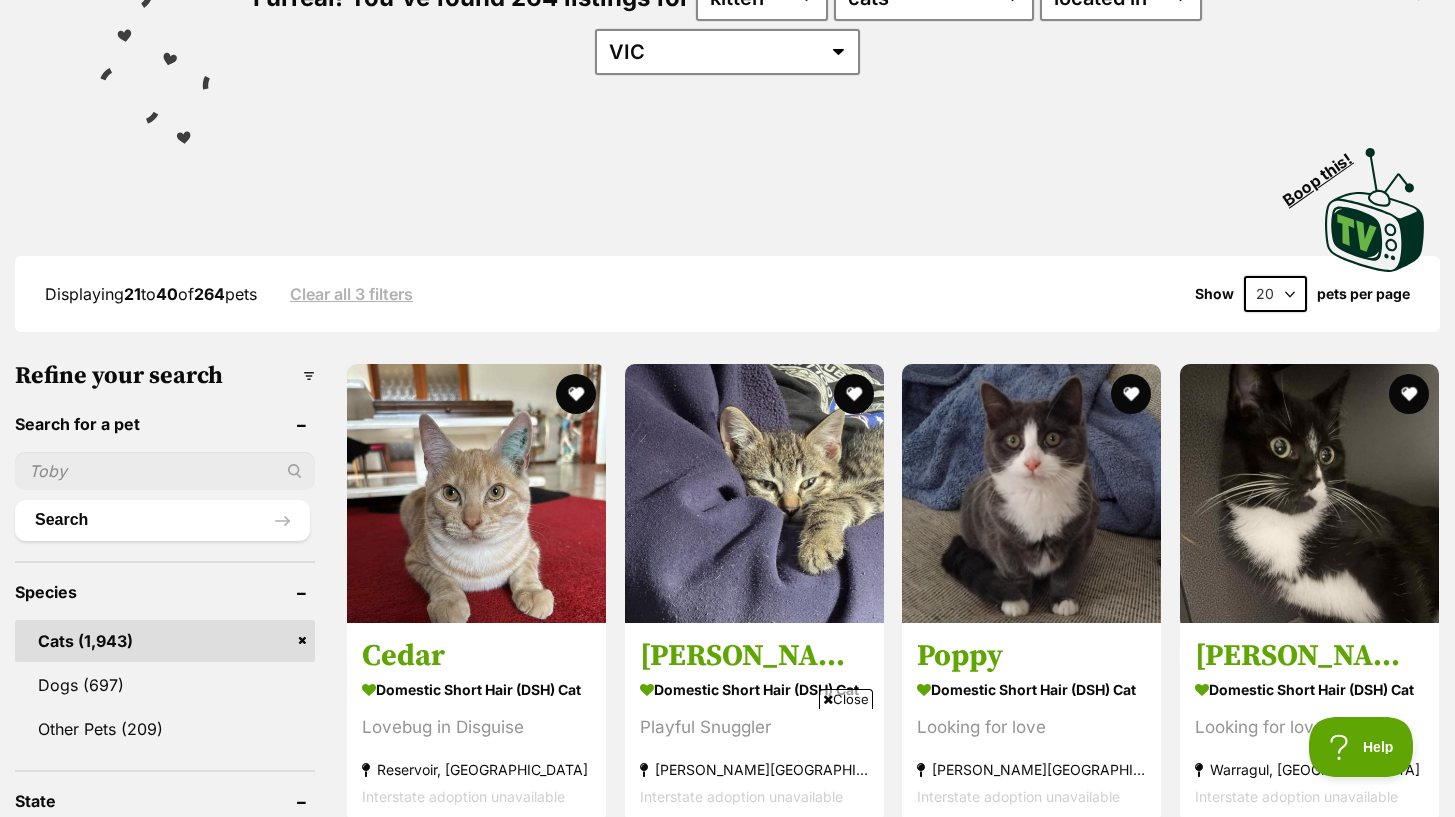 select on "60" 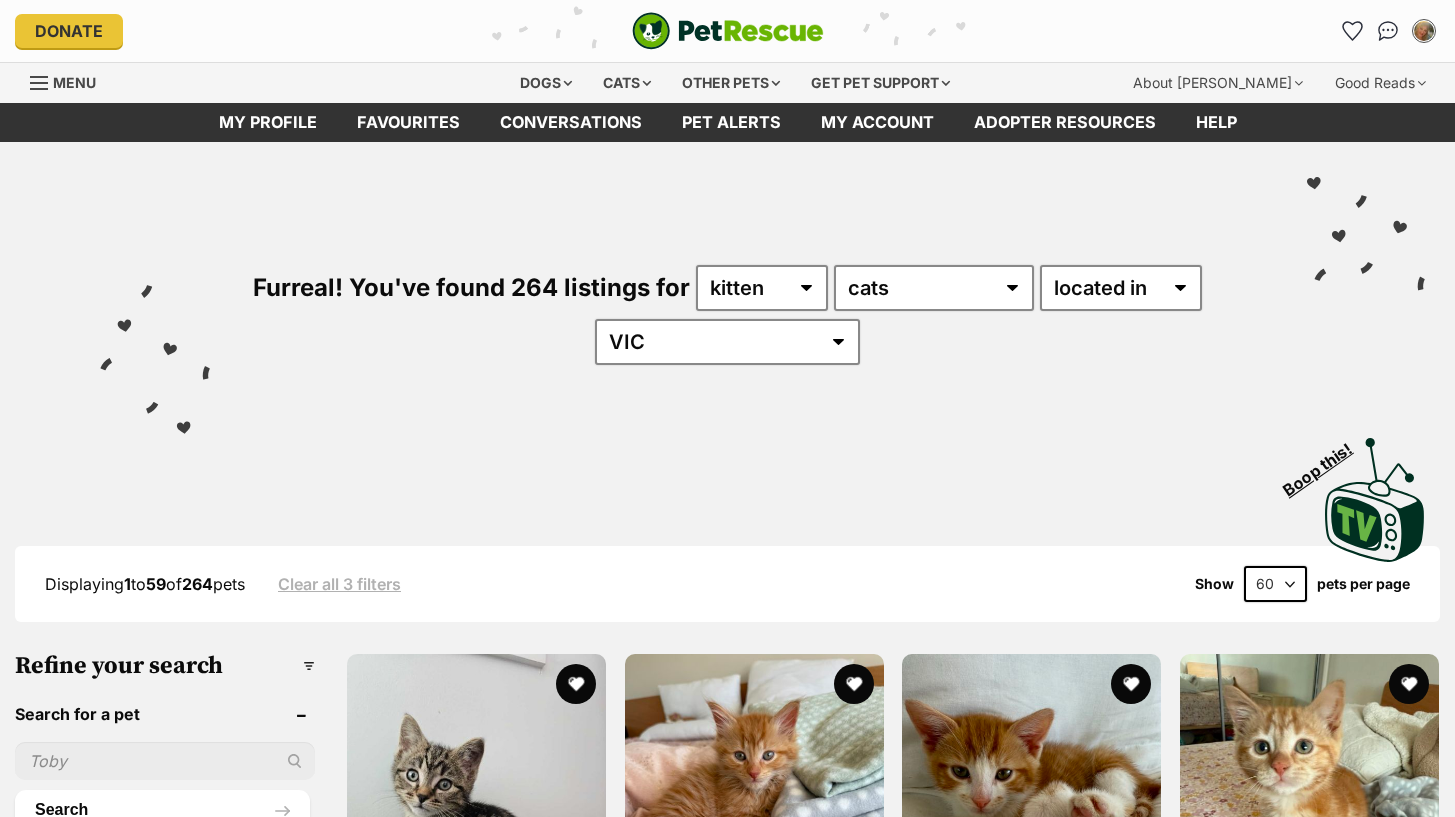 scroll, scrollTop: 0, scrollLeft: 0, axis: both 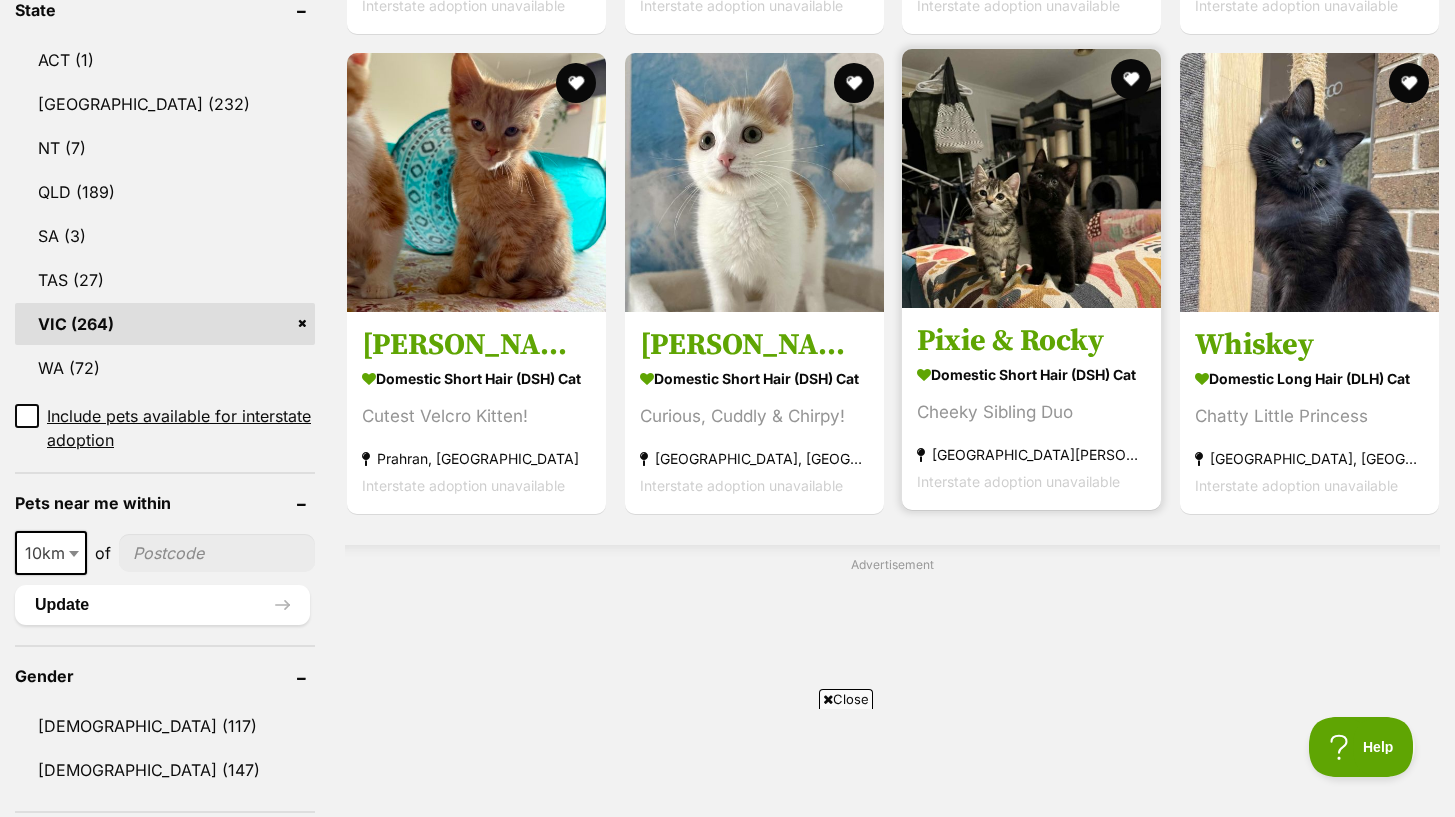 click at bounding box center (1031, 178) 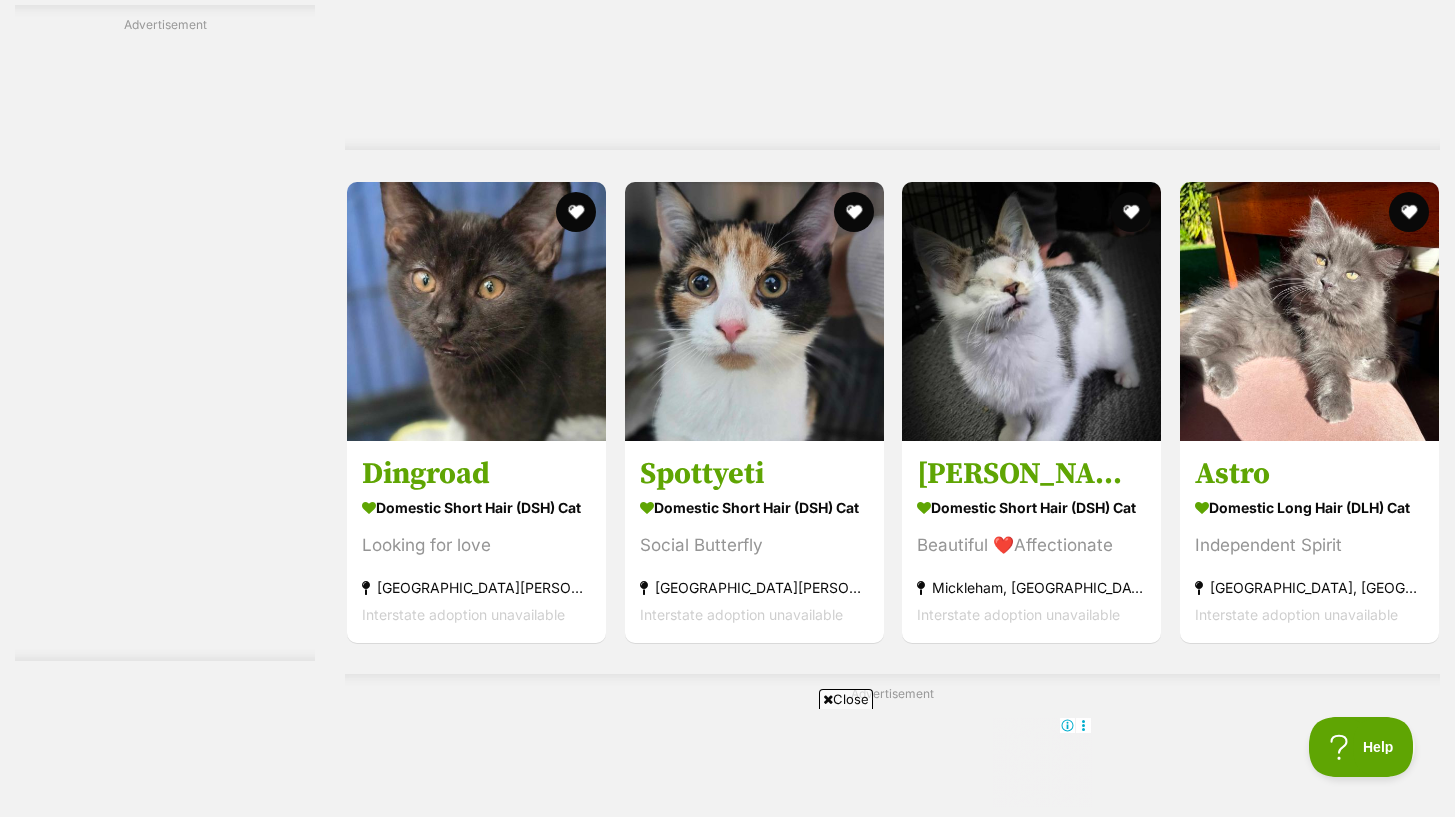 scroll, scrollTop: 5162, scrollLeft: 0, axis: vertical 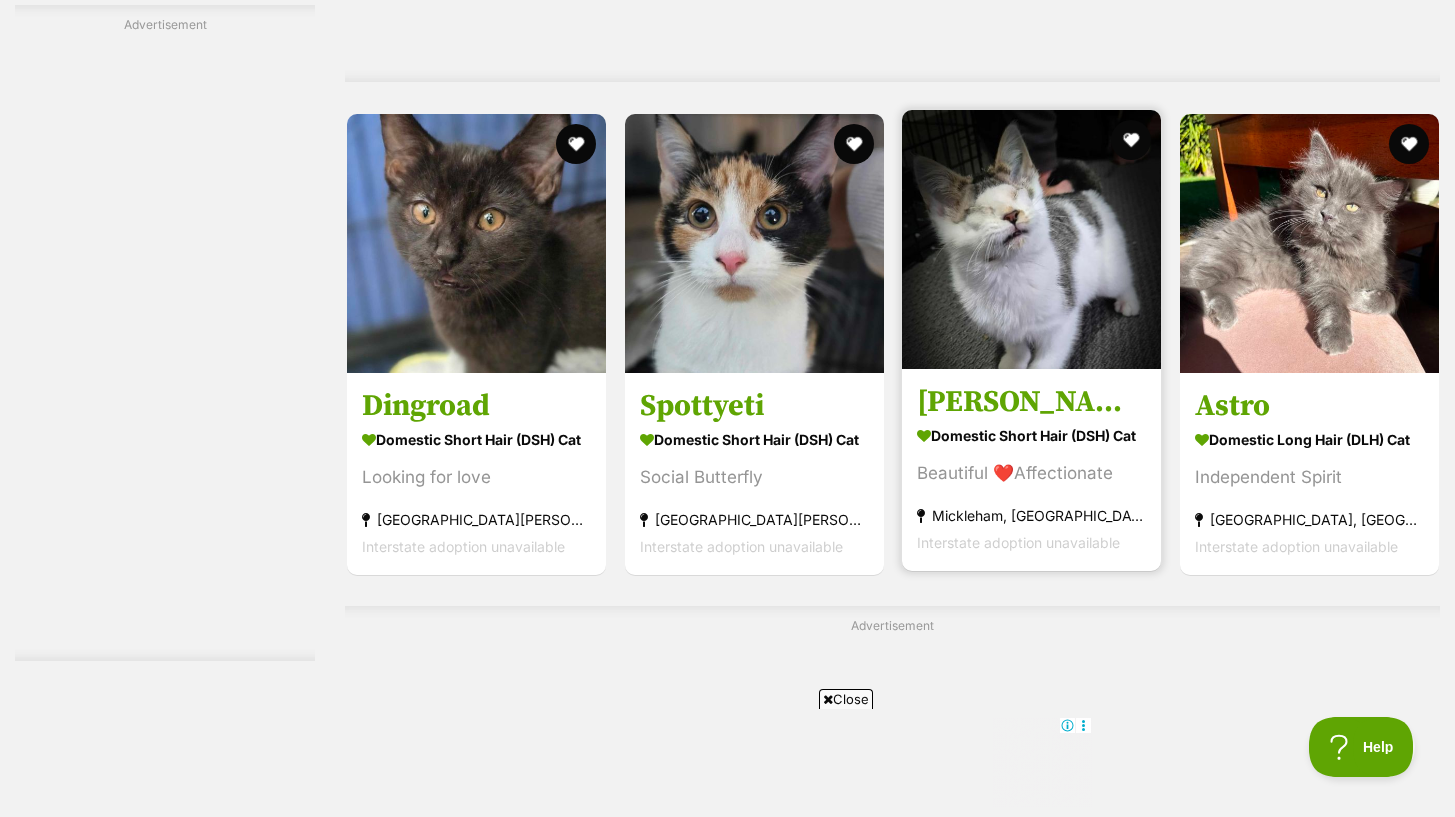click at bounding box center (1031, 239) 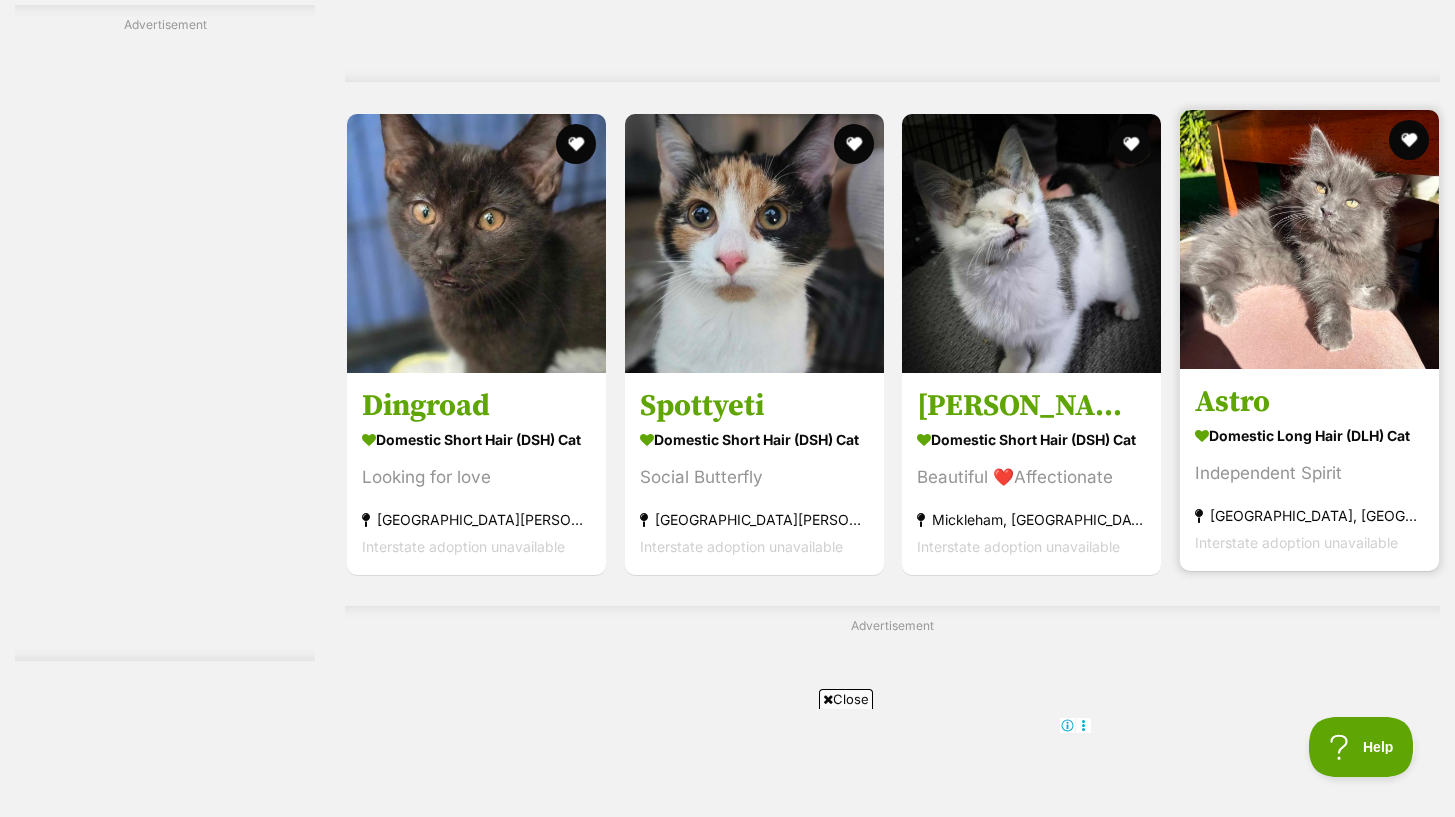 click at bounding box center [1309, 239] 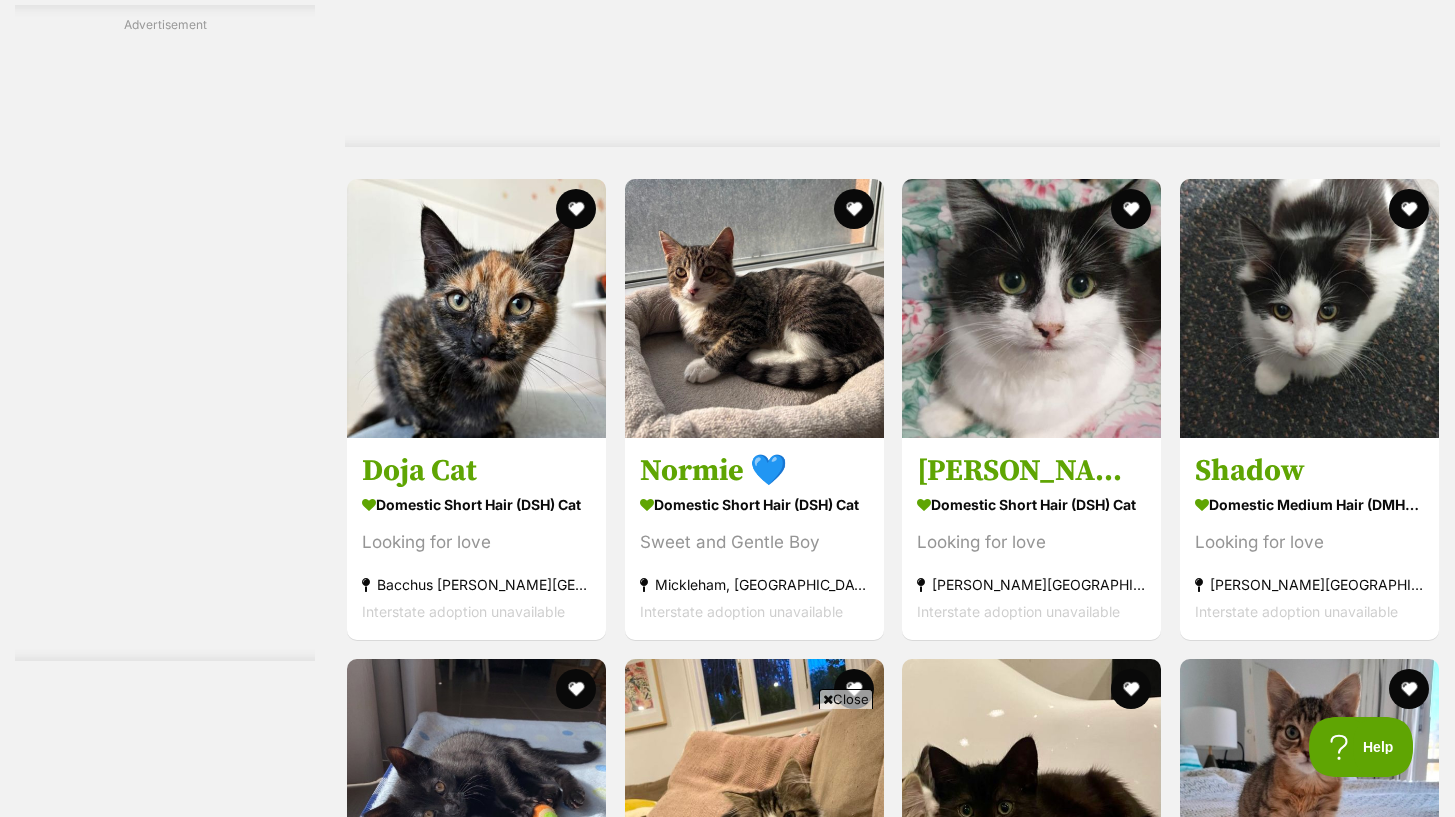 scroll, scrollTop: 0, scrollLeft: 0, axis: both 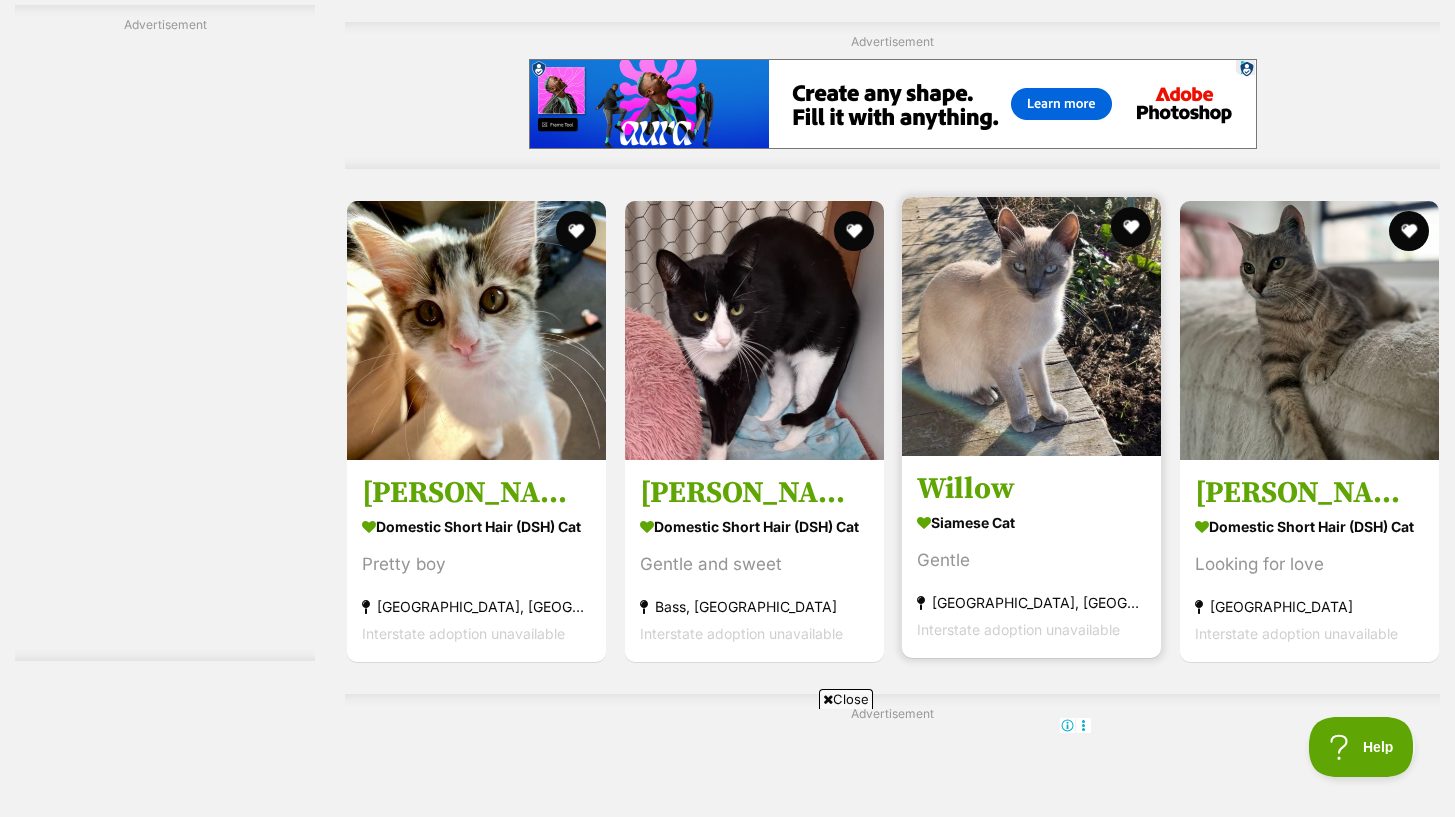 click at bounding box center [1031, 326] 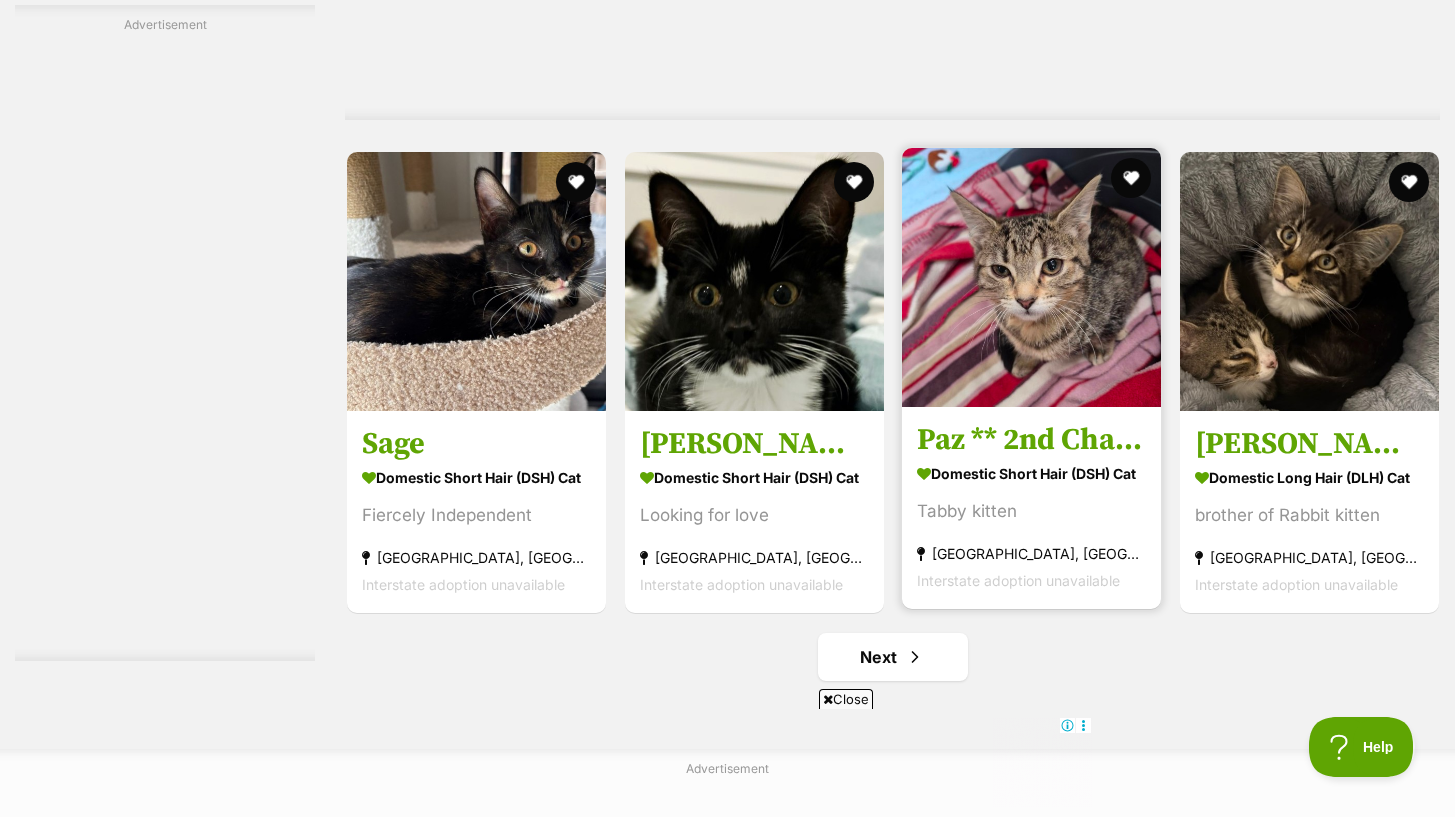 scroll, scrollTop: 10143, scrollLeft: 0, axis: vertical 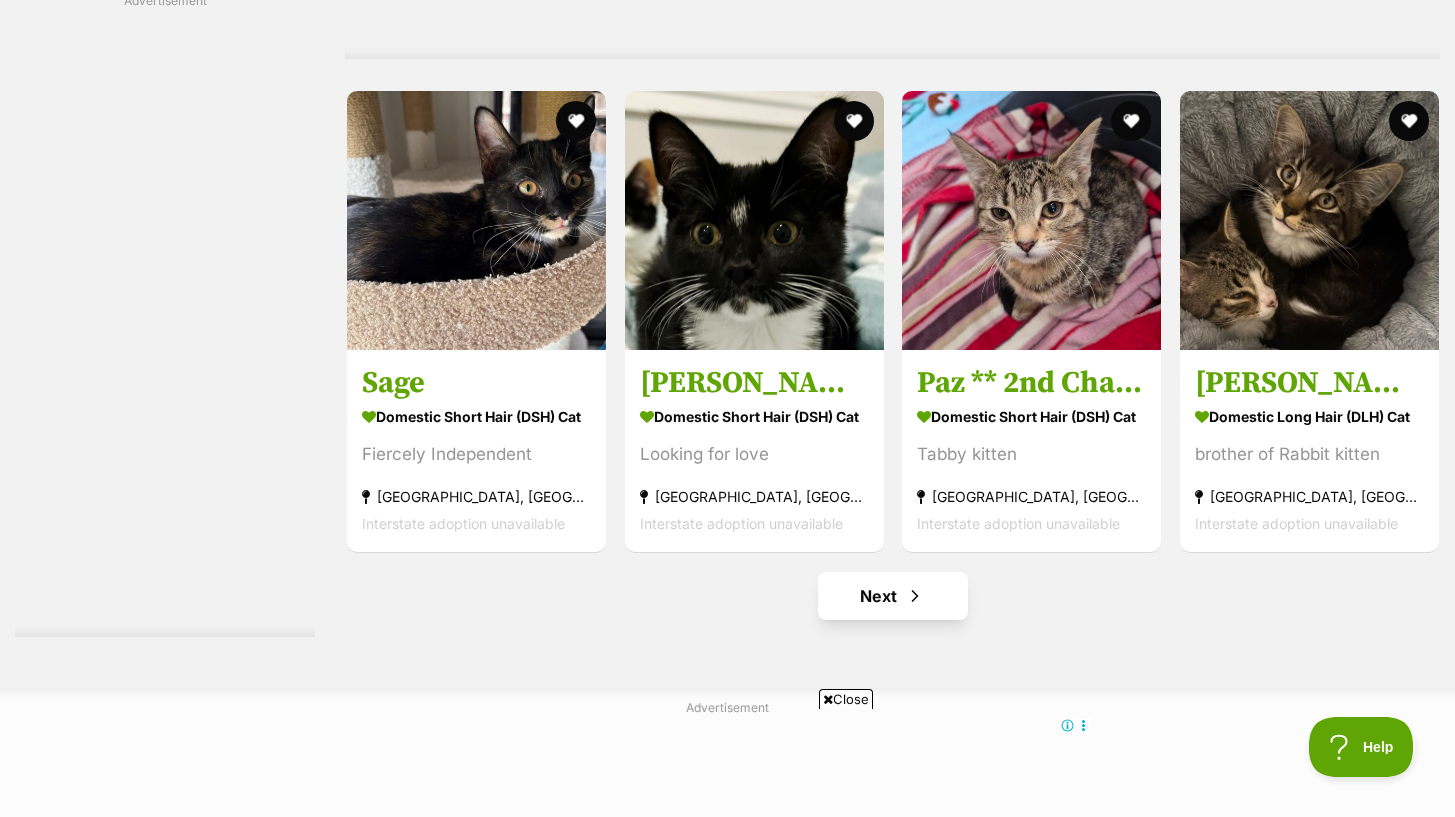 click at bounding box center [915, 596] 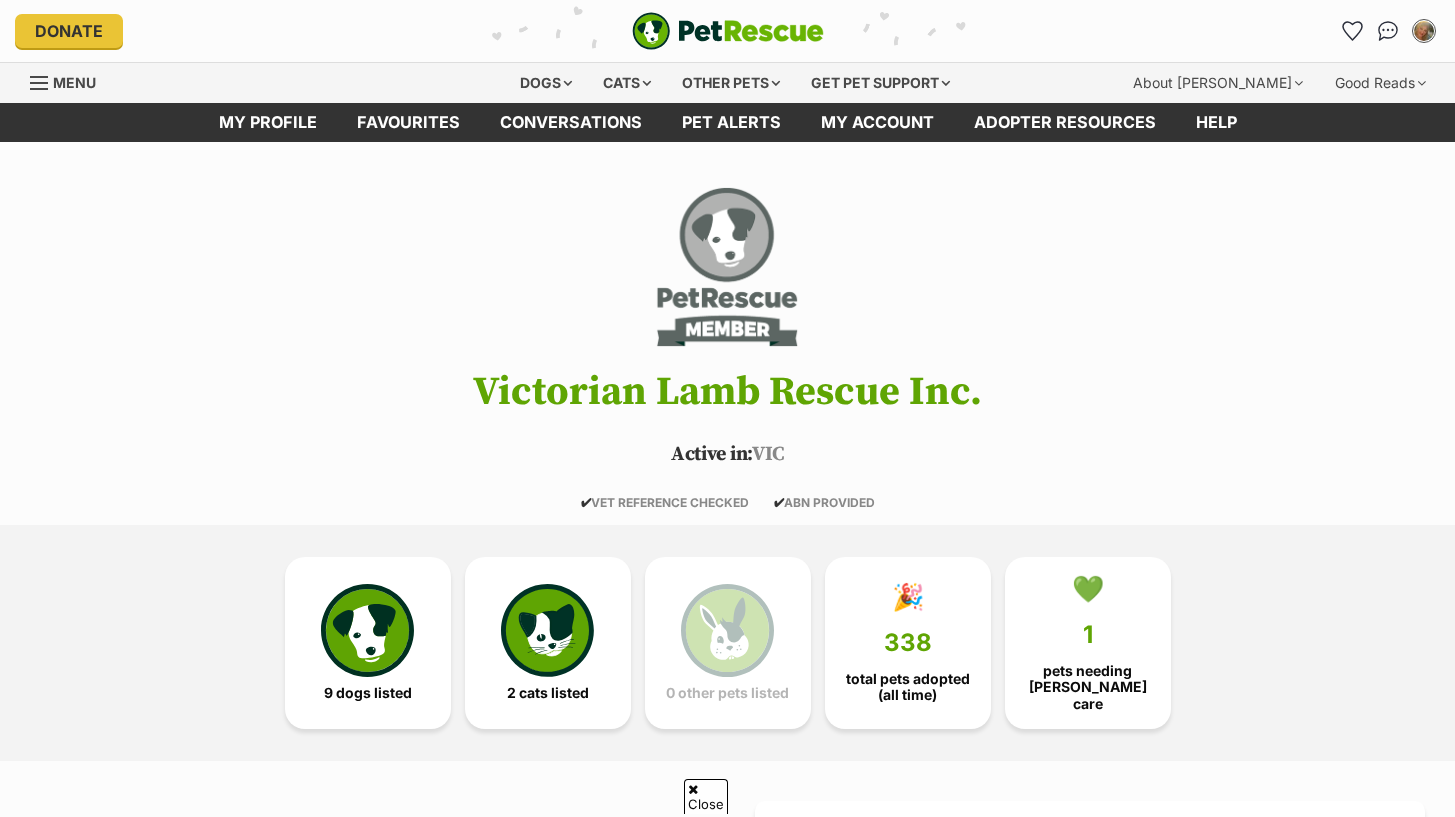 scroll, scrollTop: 1243, scrollLeft: 0, axis: vertical 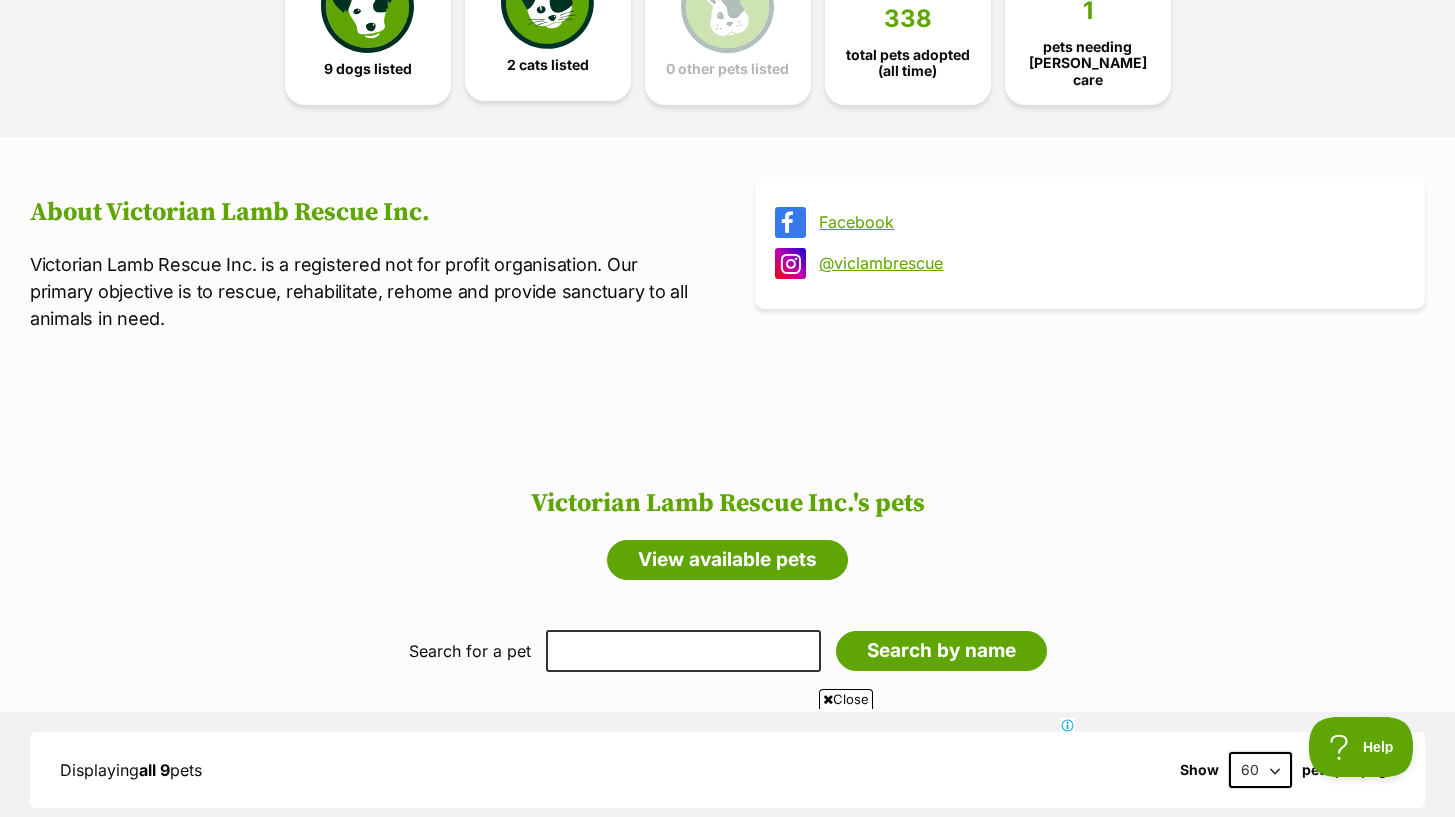 click on "2 cats listed" at bounding box center (548, 65) 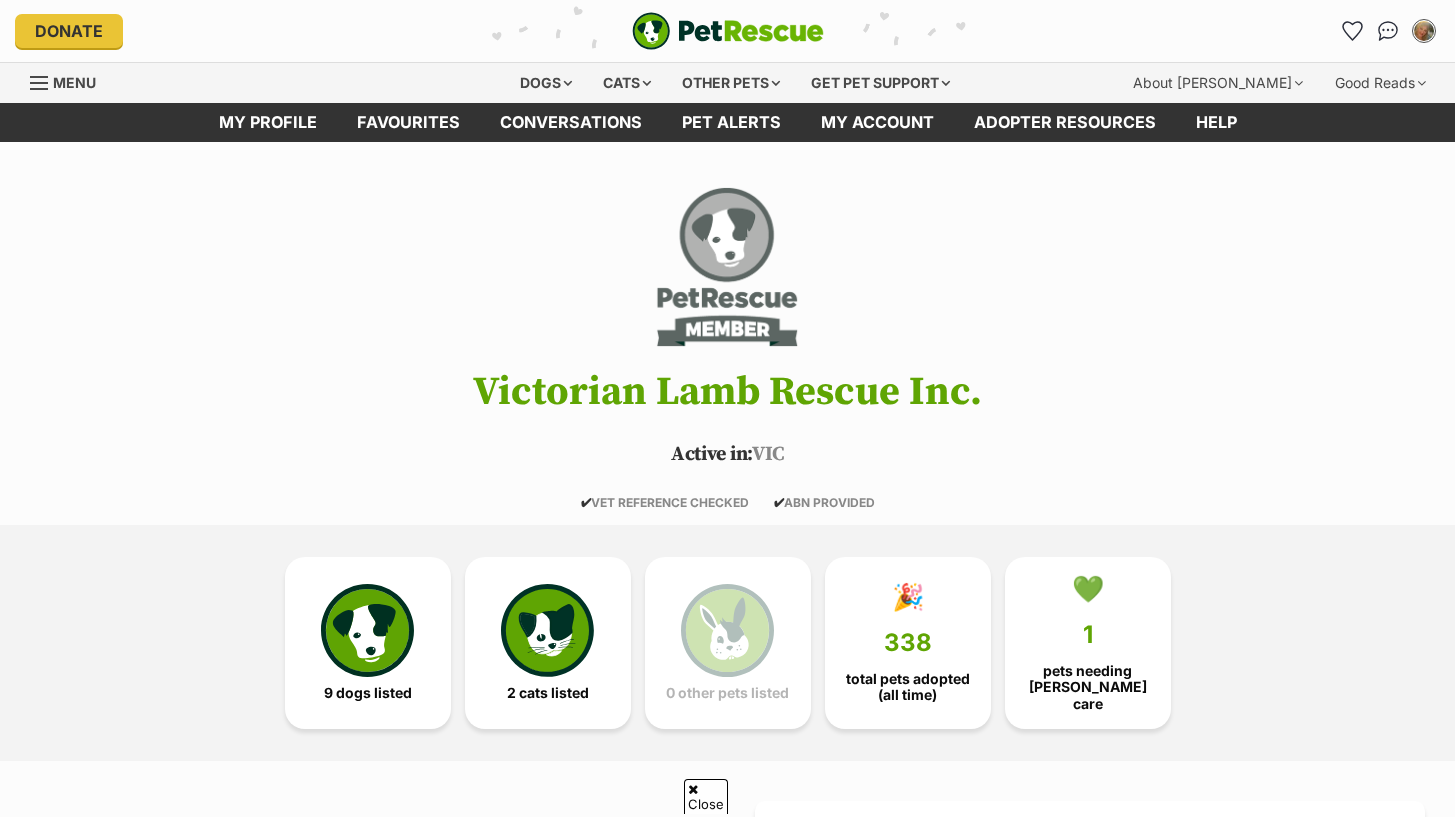 scroll, scrollTop: 1171, scrollLeft: 0, axis: vertical 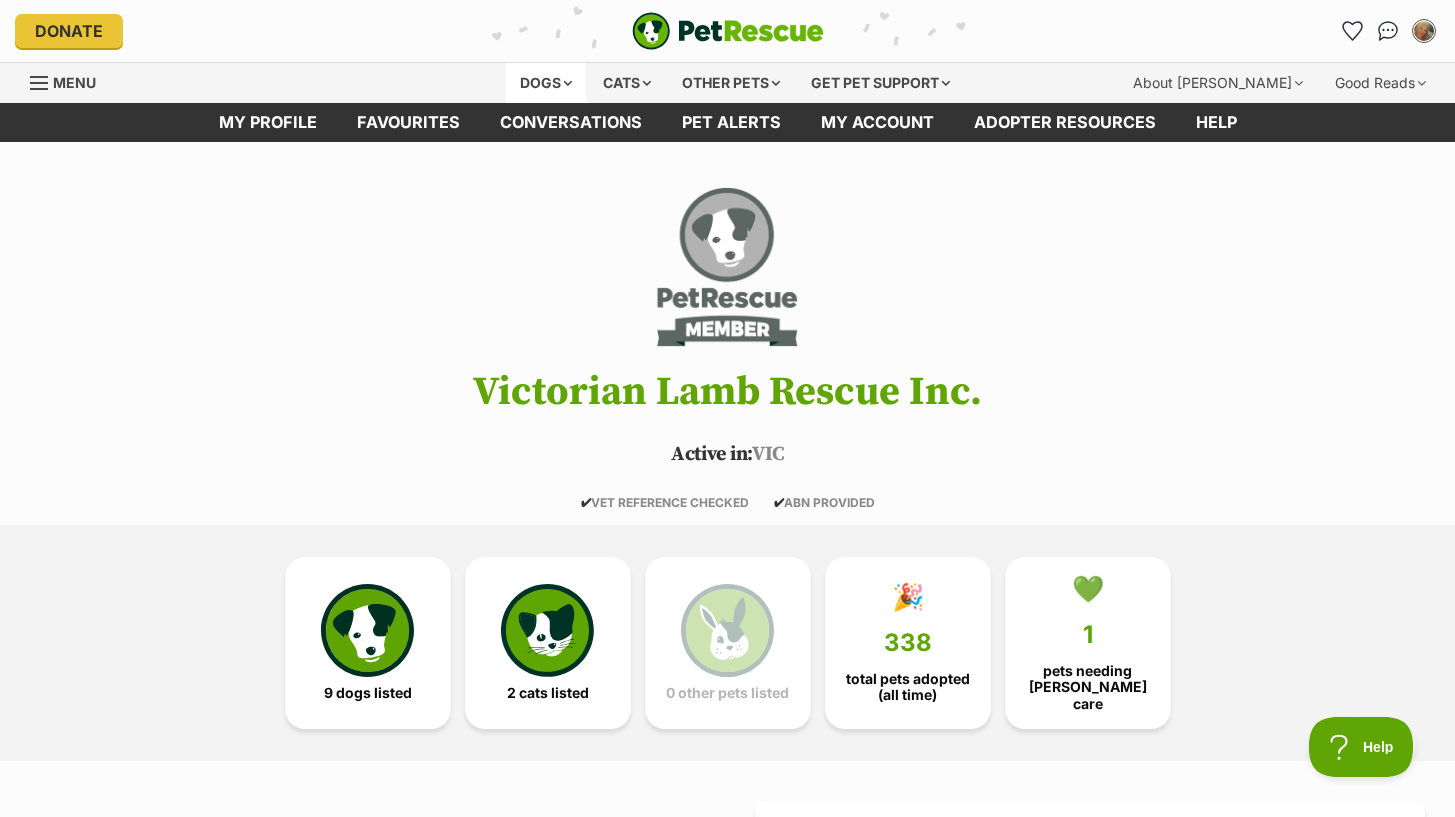 click on "Dogs" at bounding box center (546, 83) 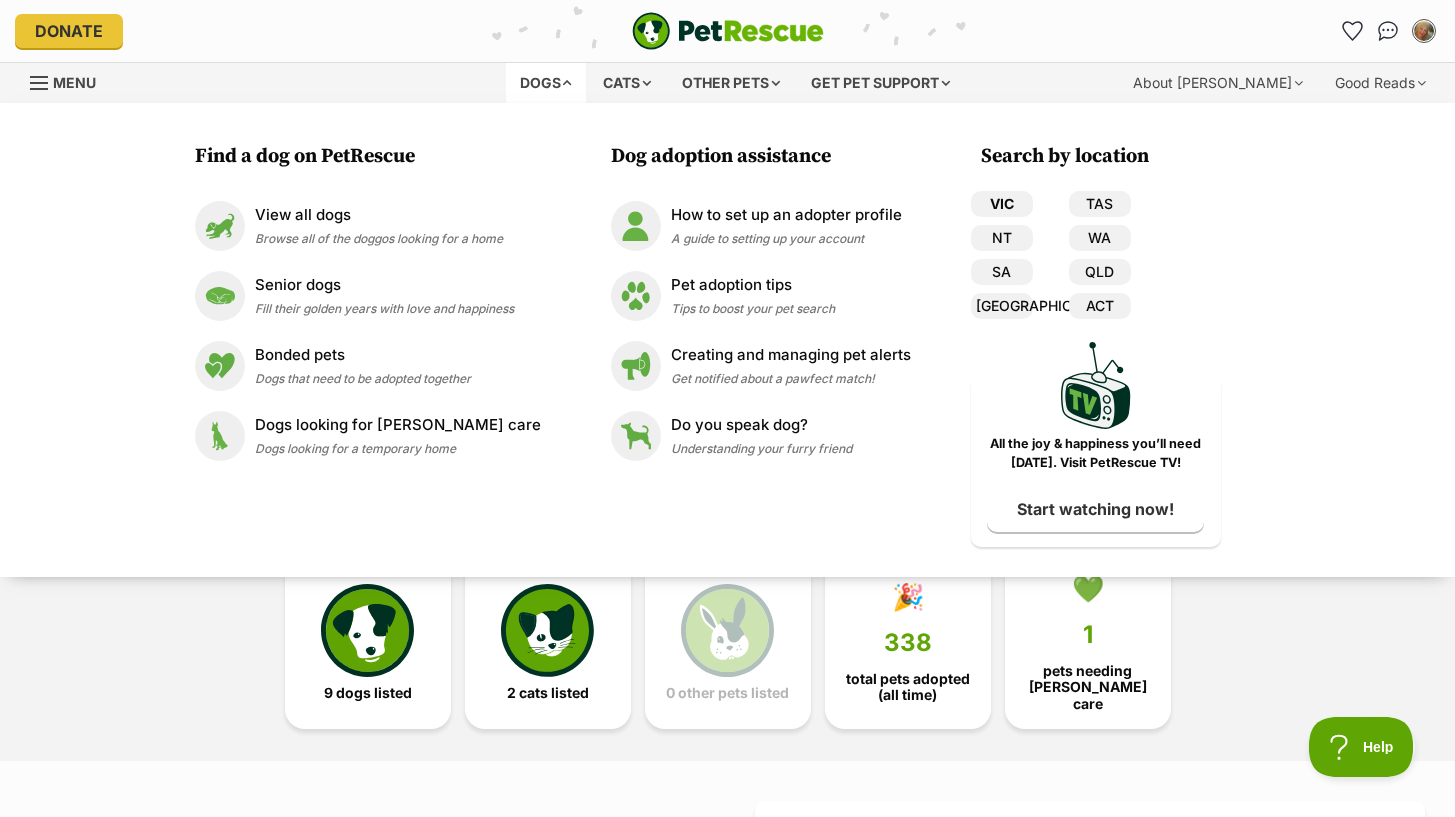 click on "VIC" at bounding box center [1002, 204] 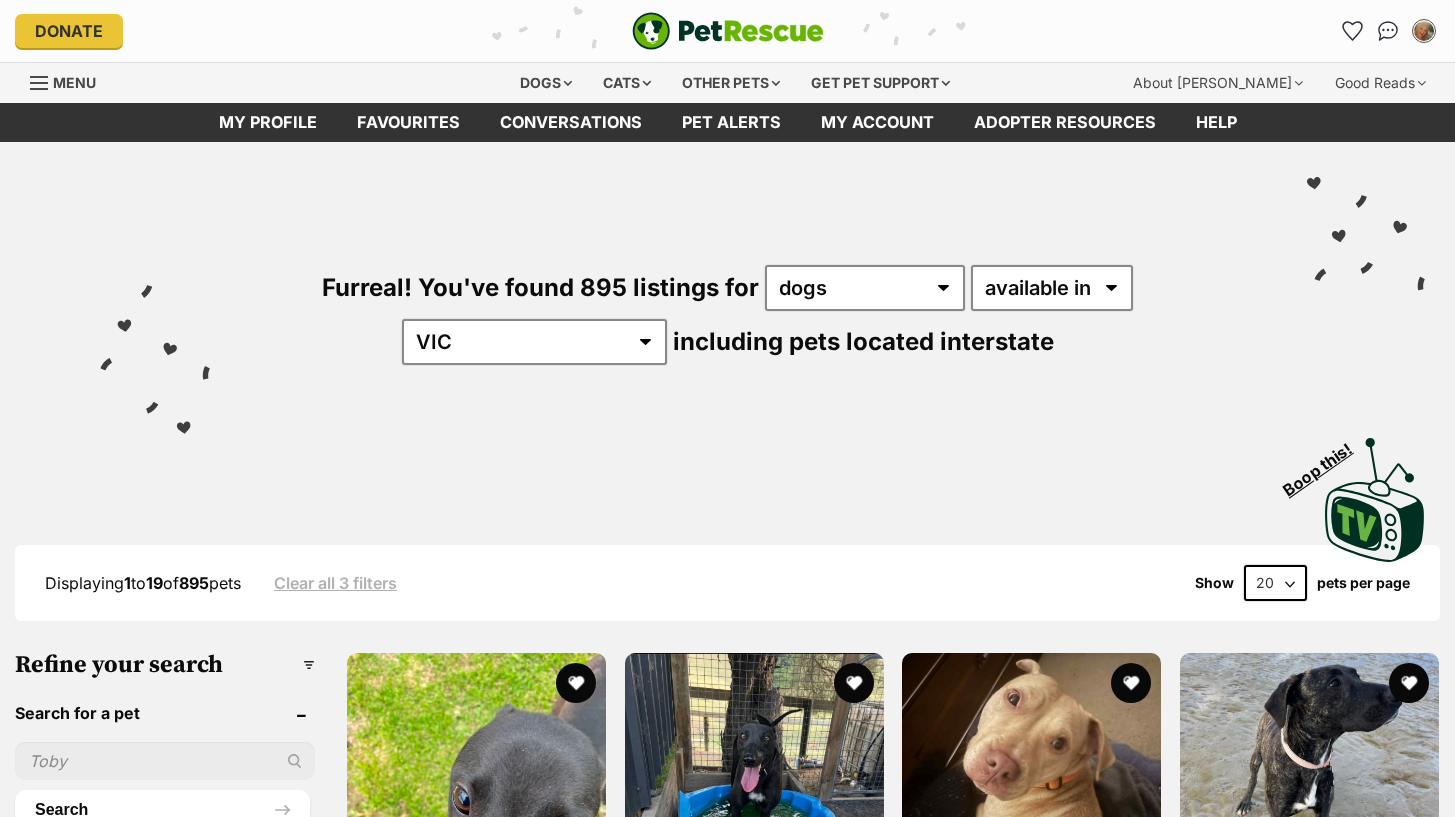 scroll, scrollTop: 0, scrollLeft: 0, axis: both 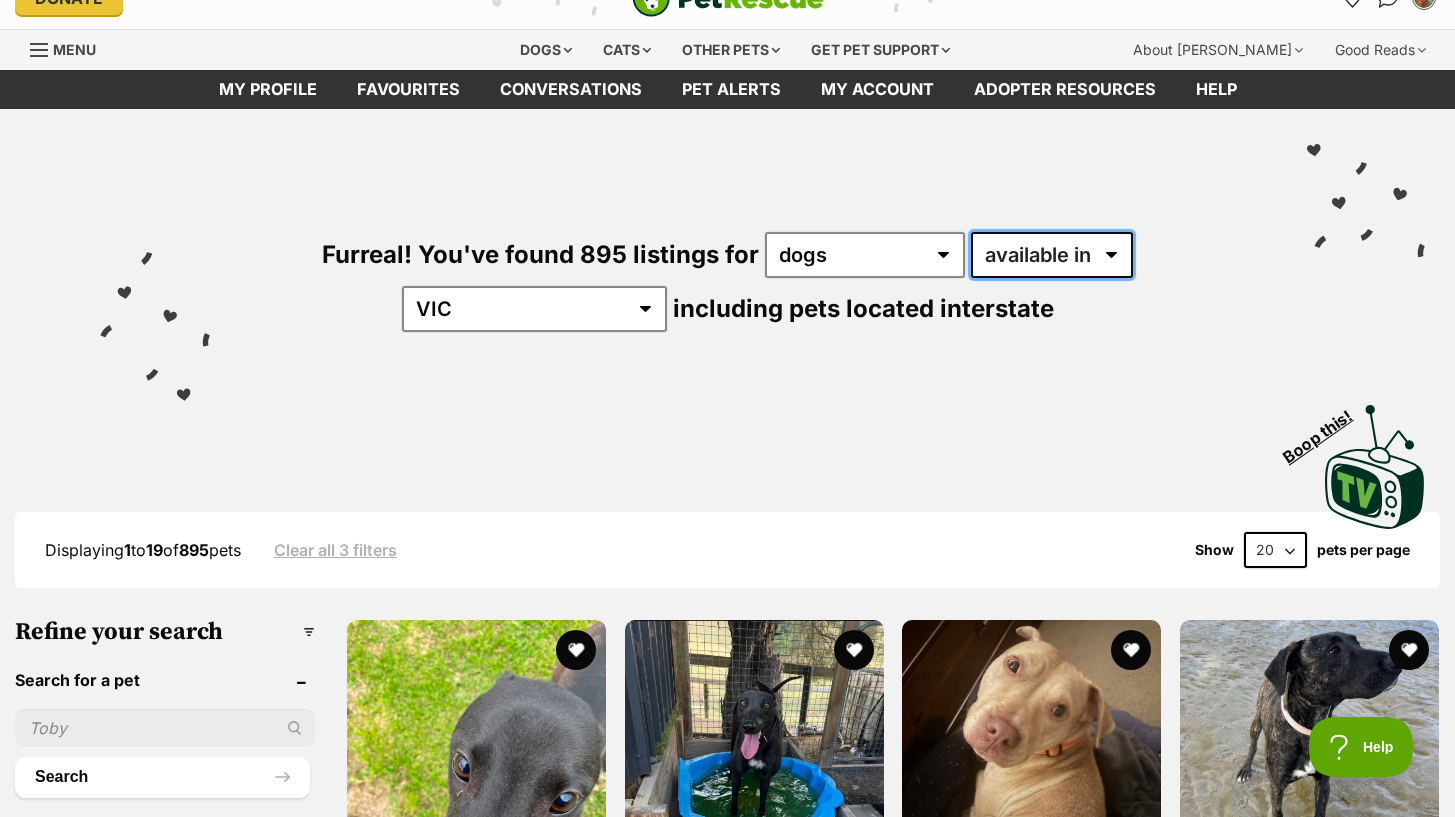 select on "disabled" 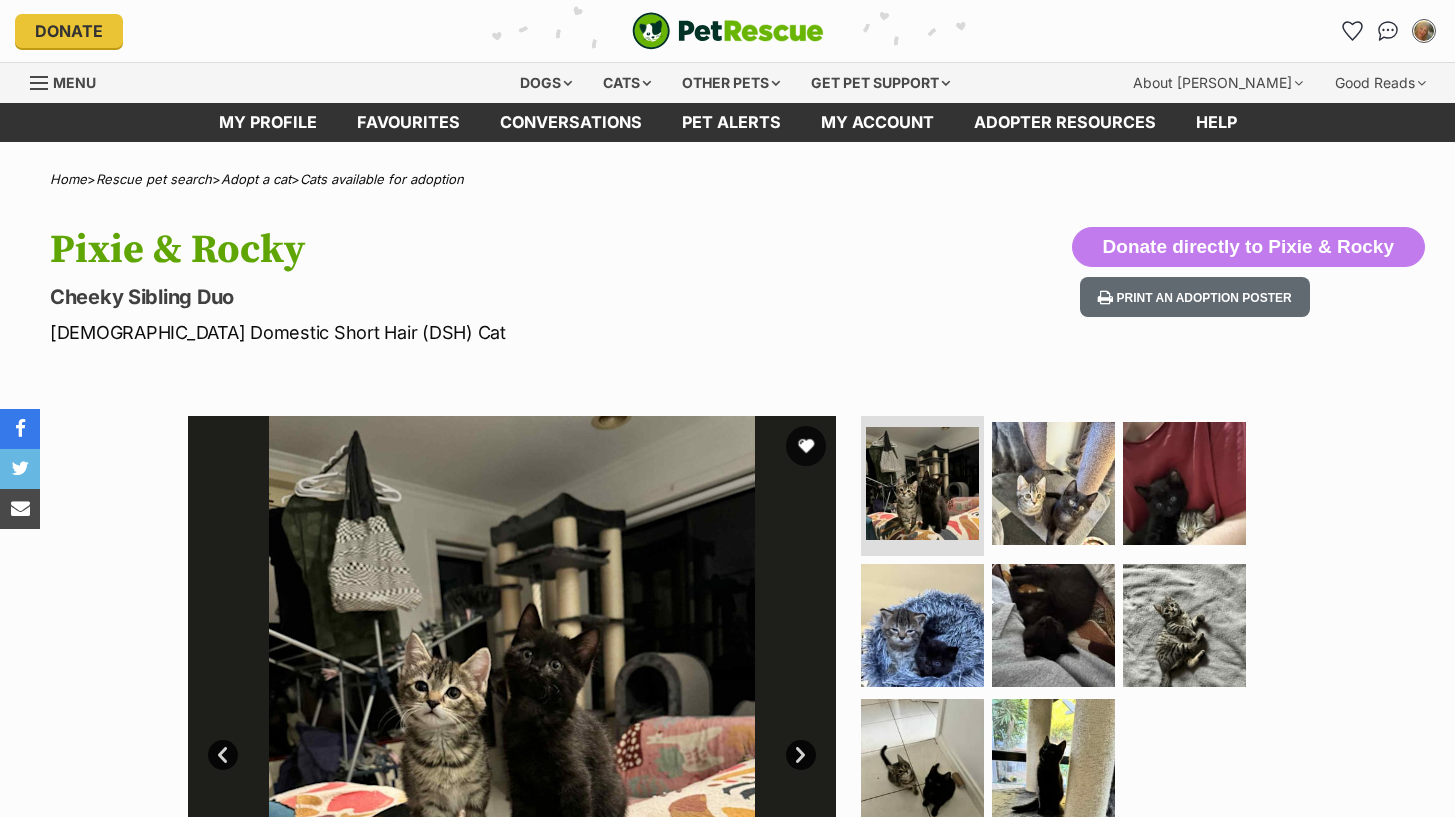 scroll, scrollTop: 0, scrollLeft: 0, axis: both 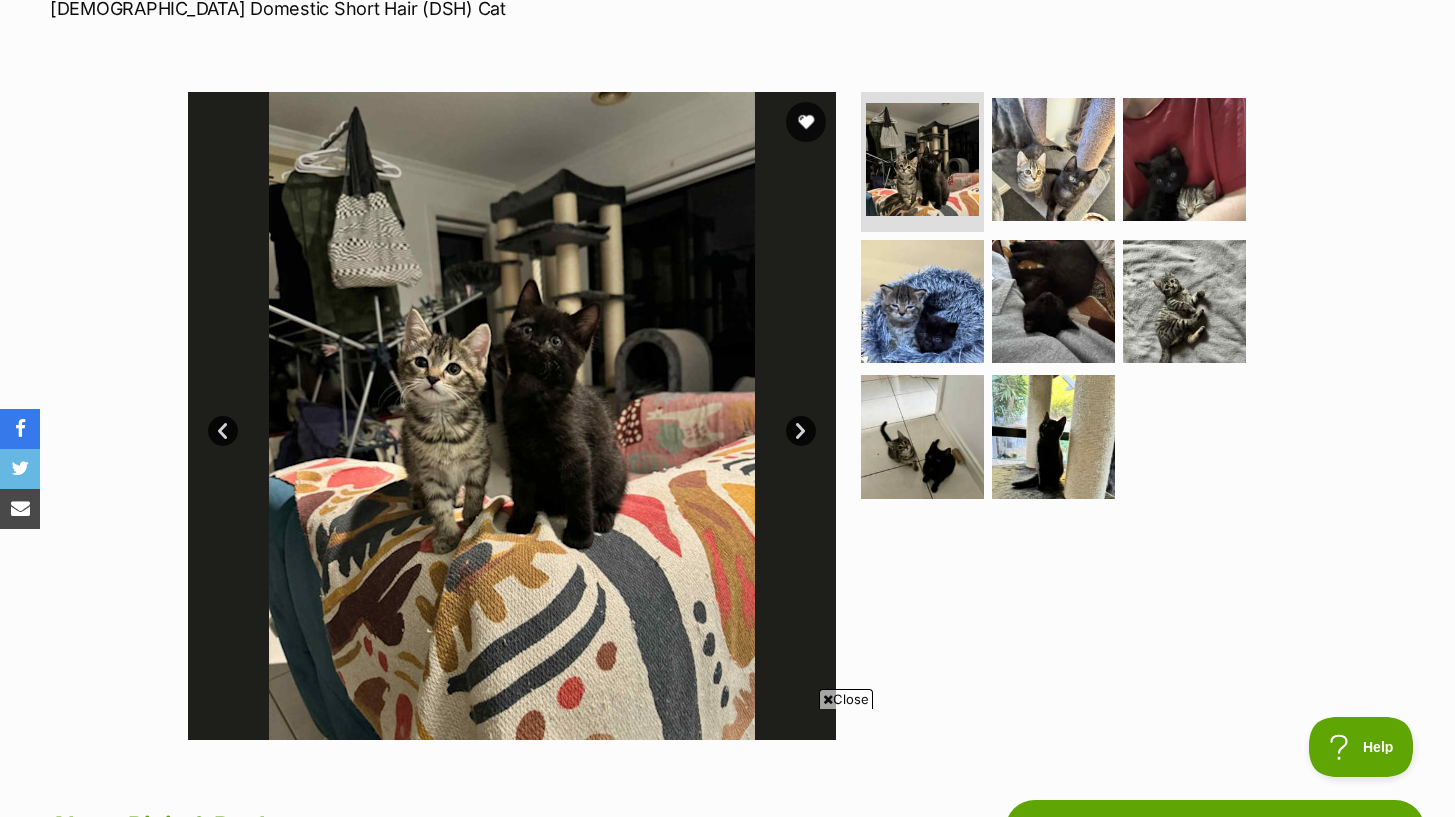 click on "Next" at bounding box center [801, 431] 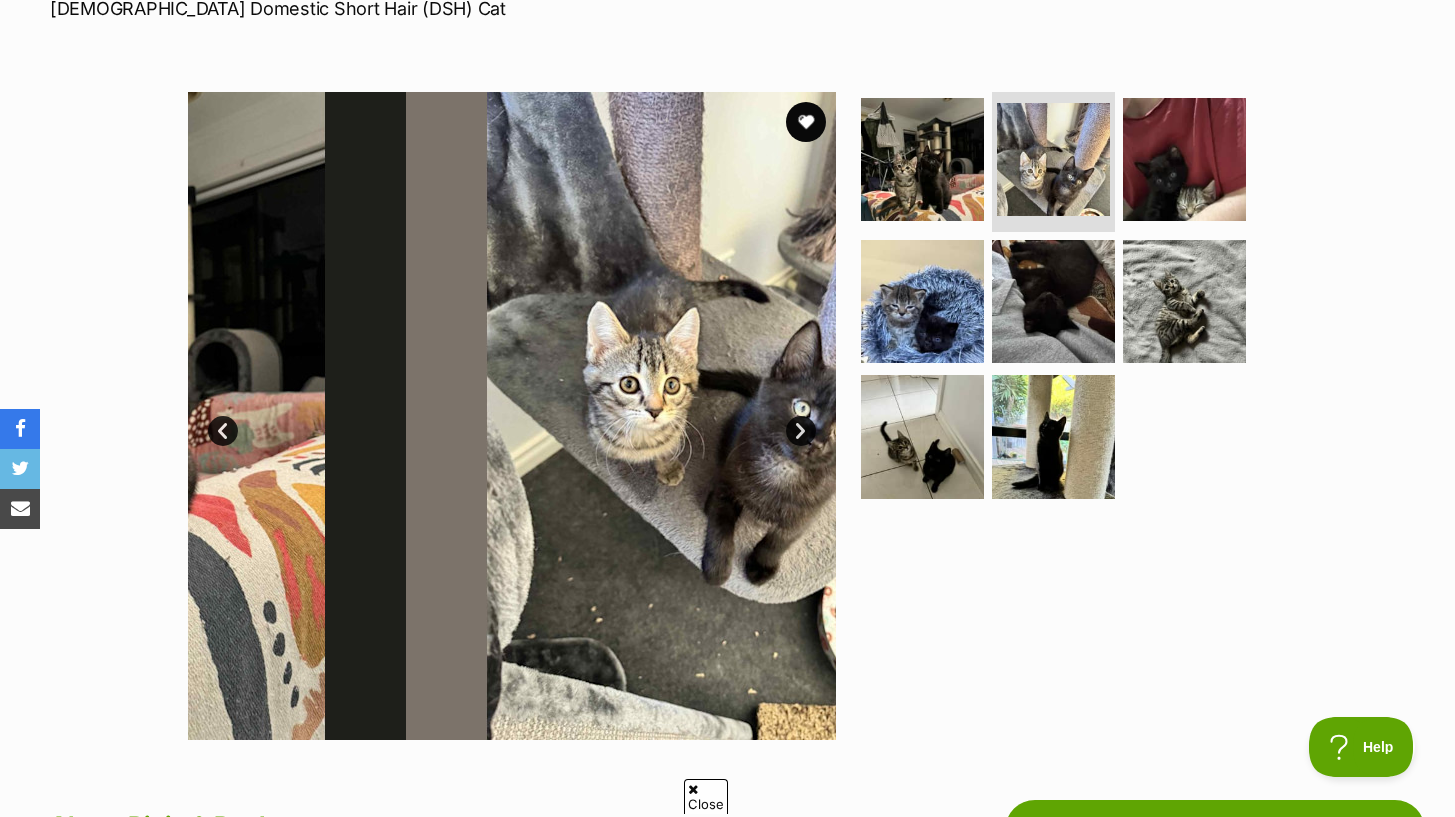 scroll, scrollTop: 0, scrollLeft: 0, axis: both 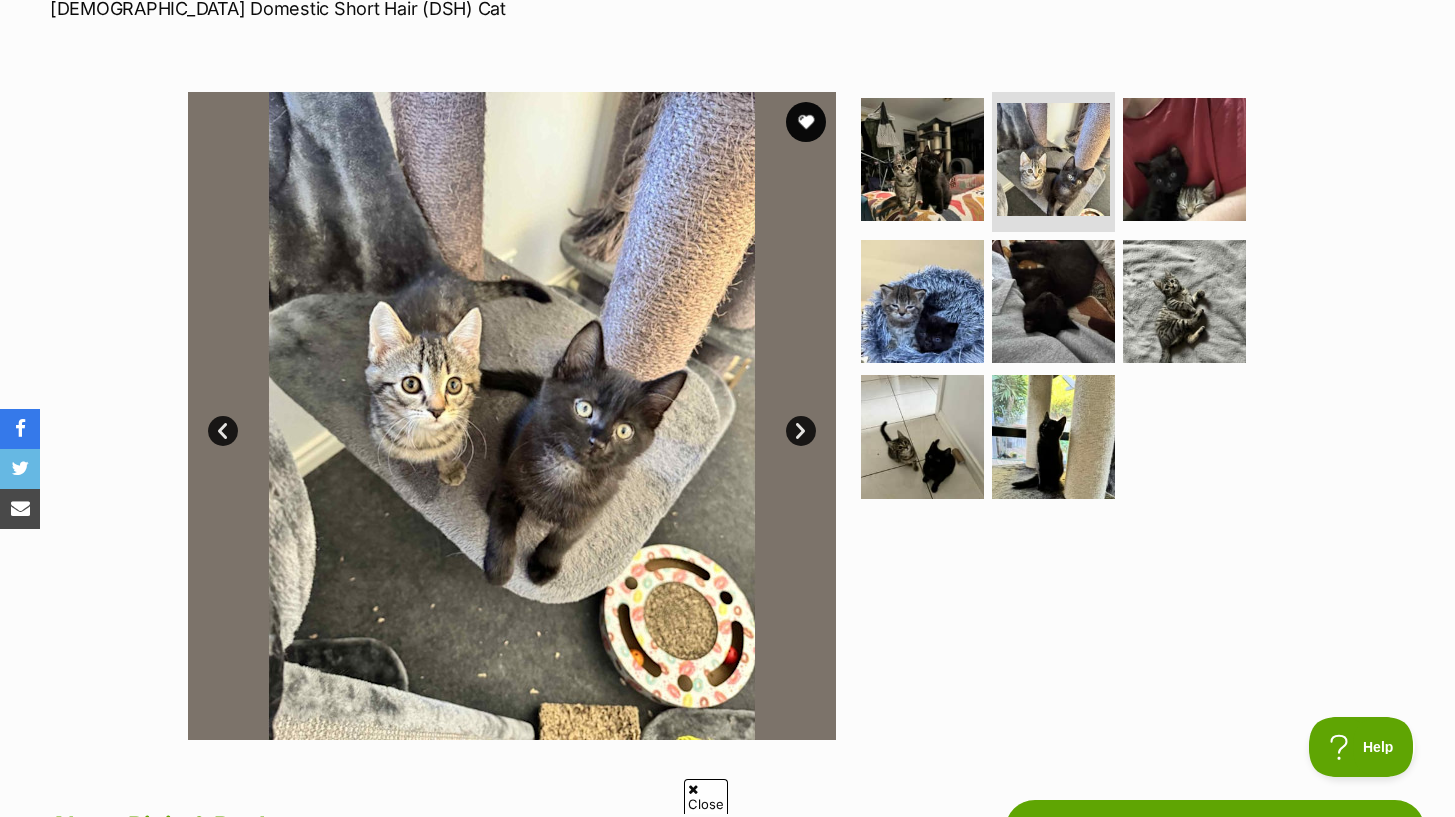 click on "Next" at bounding box center [801, 431] 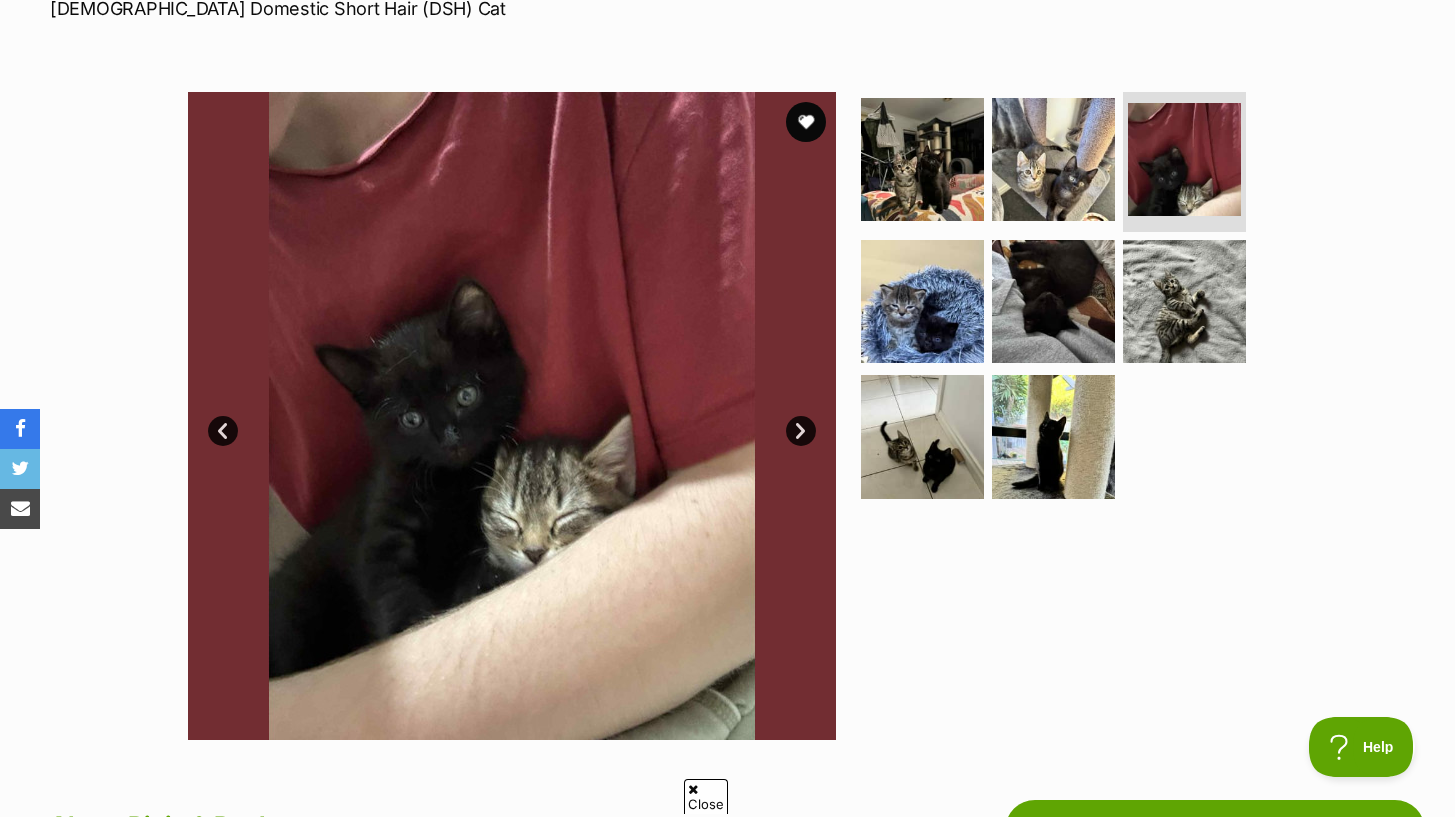 click on "Next" at bounding box center [801, 431] 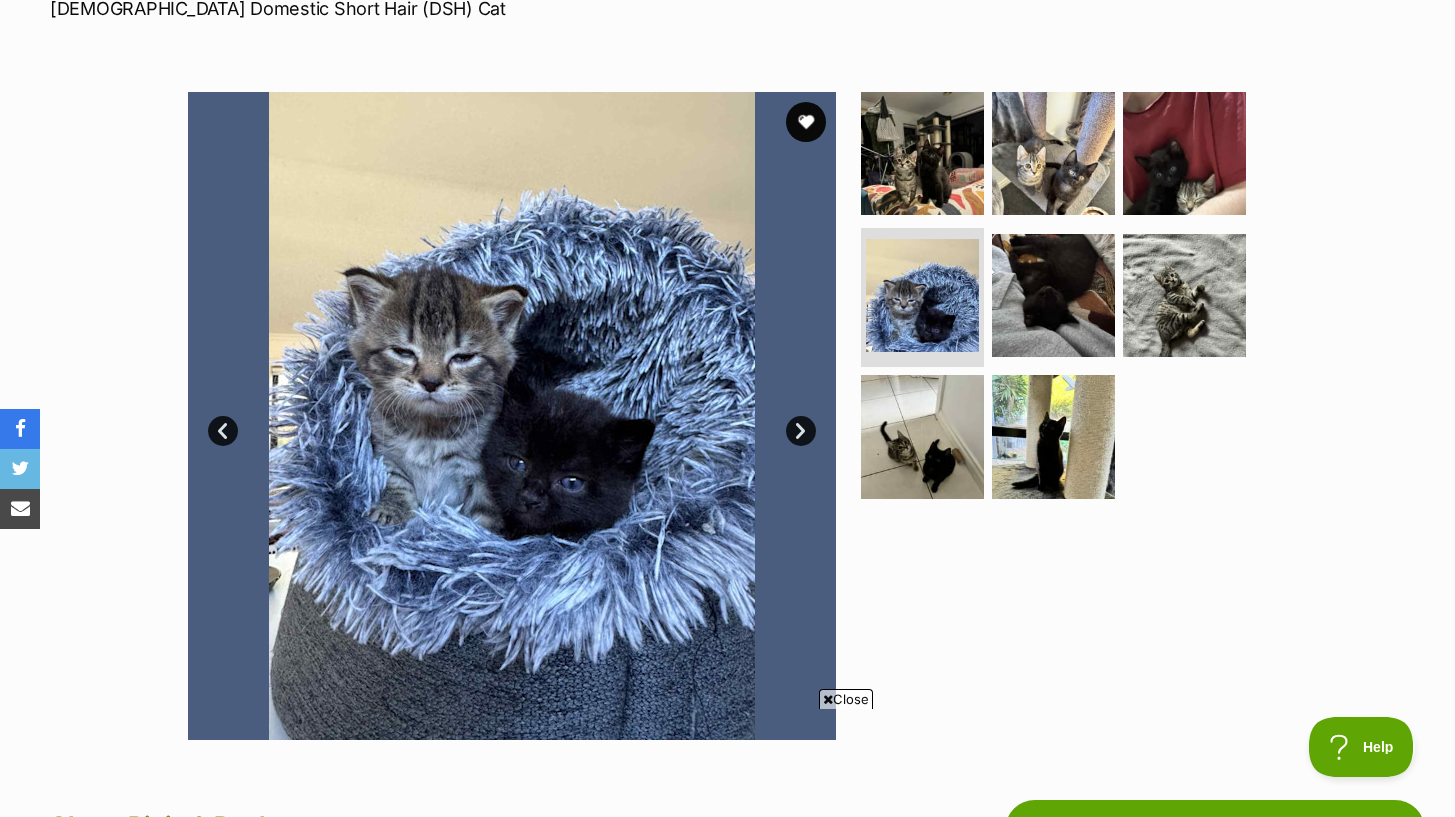 scroll, scrollTop: 0, scrollLeft: 0, axis: both 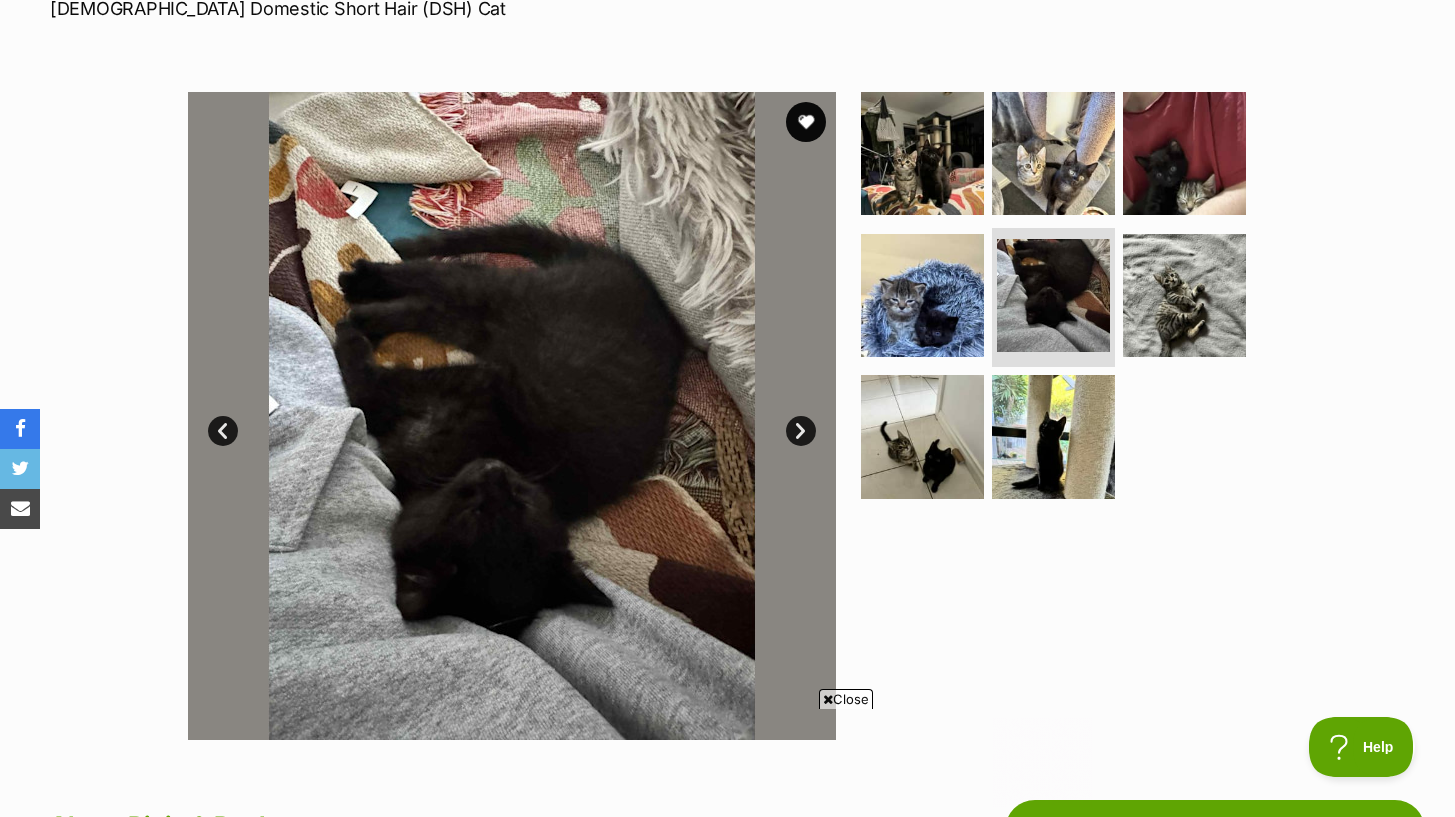 click on "Next" at bounding box center [801, 431] 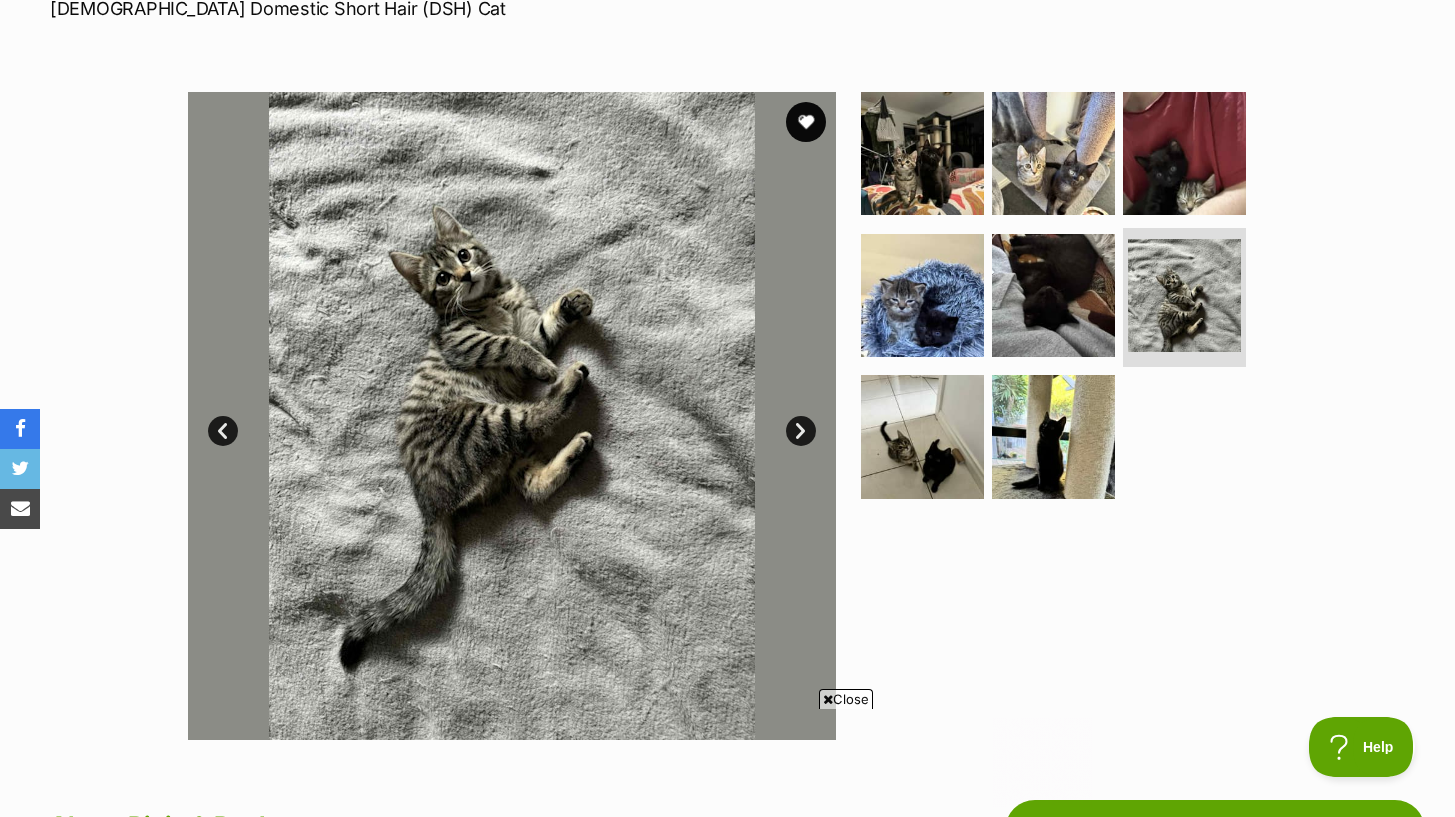 click on "Next" at bounding box center [801, 431] 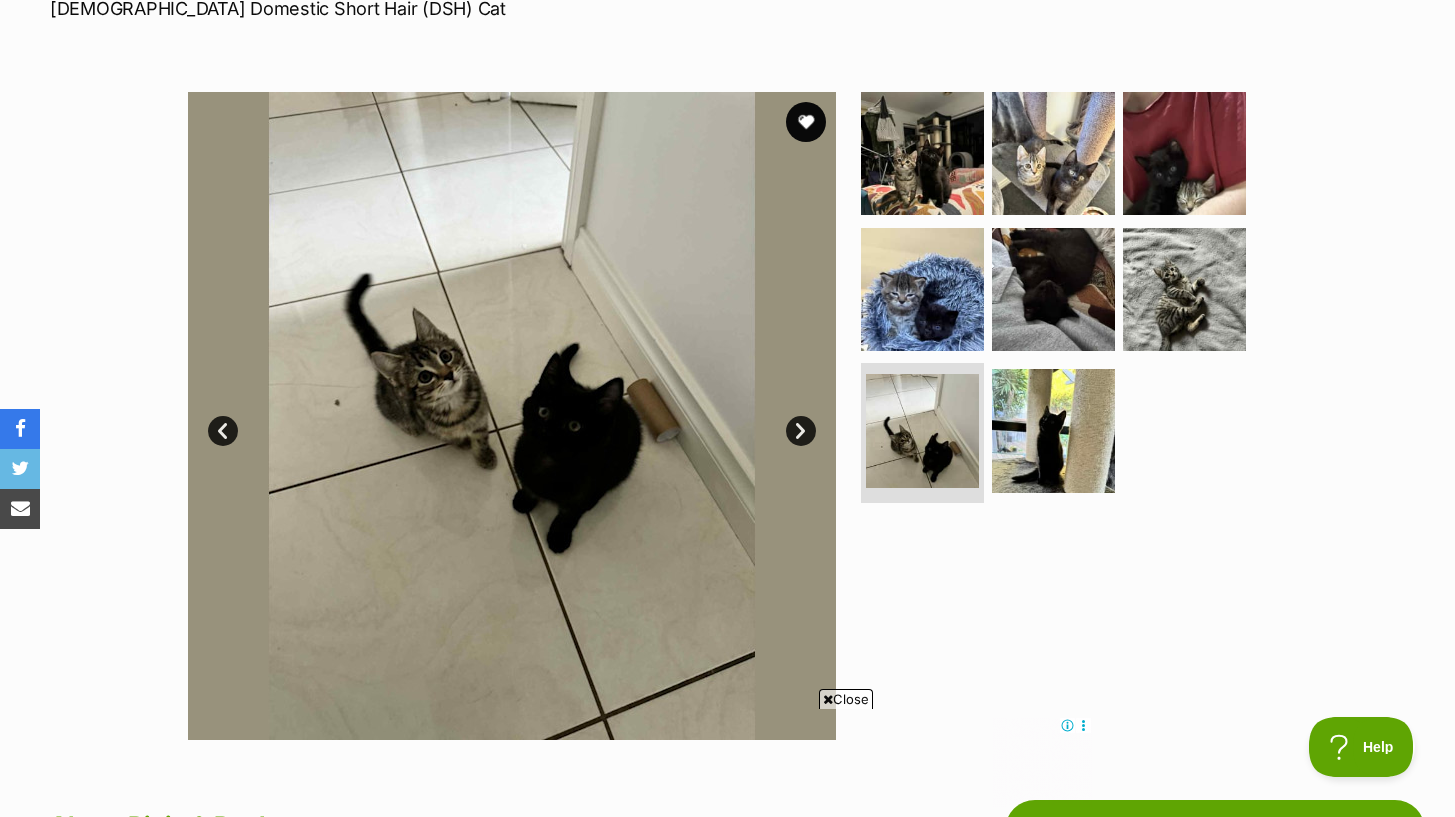click on "Next" at bounding box center (801, 431) 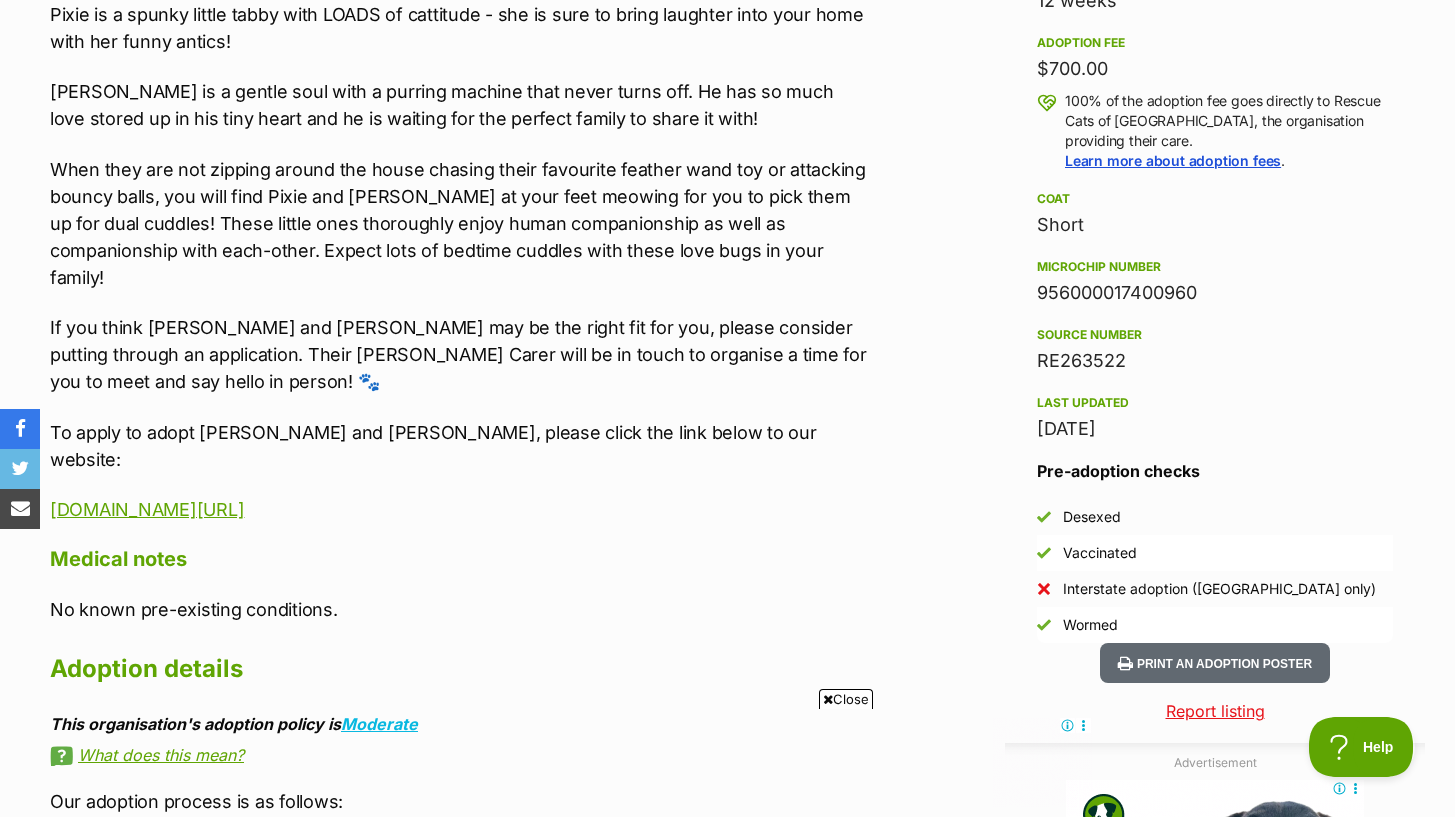 scroll, scrollTop: 1458, scrollLeft: 0, axis: vertical 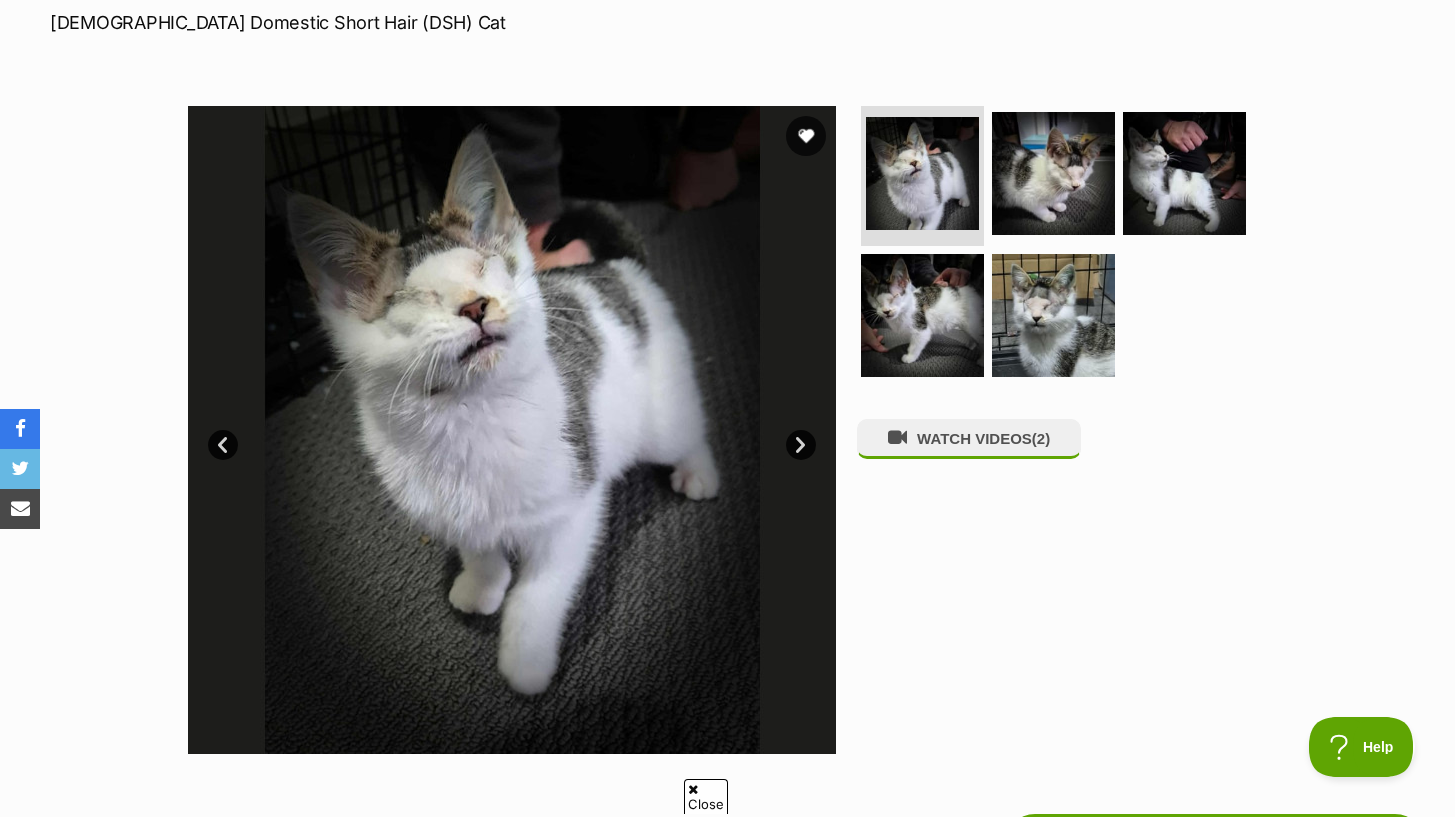 click at bounding box center [512, 430] 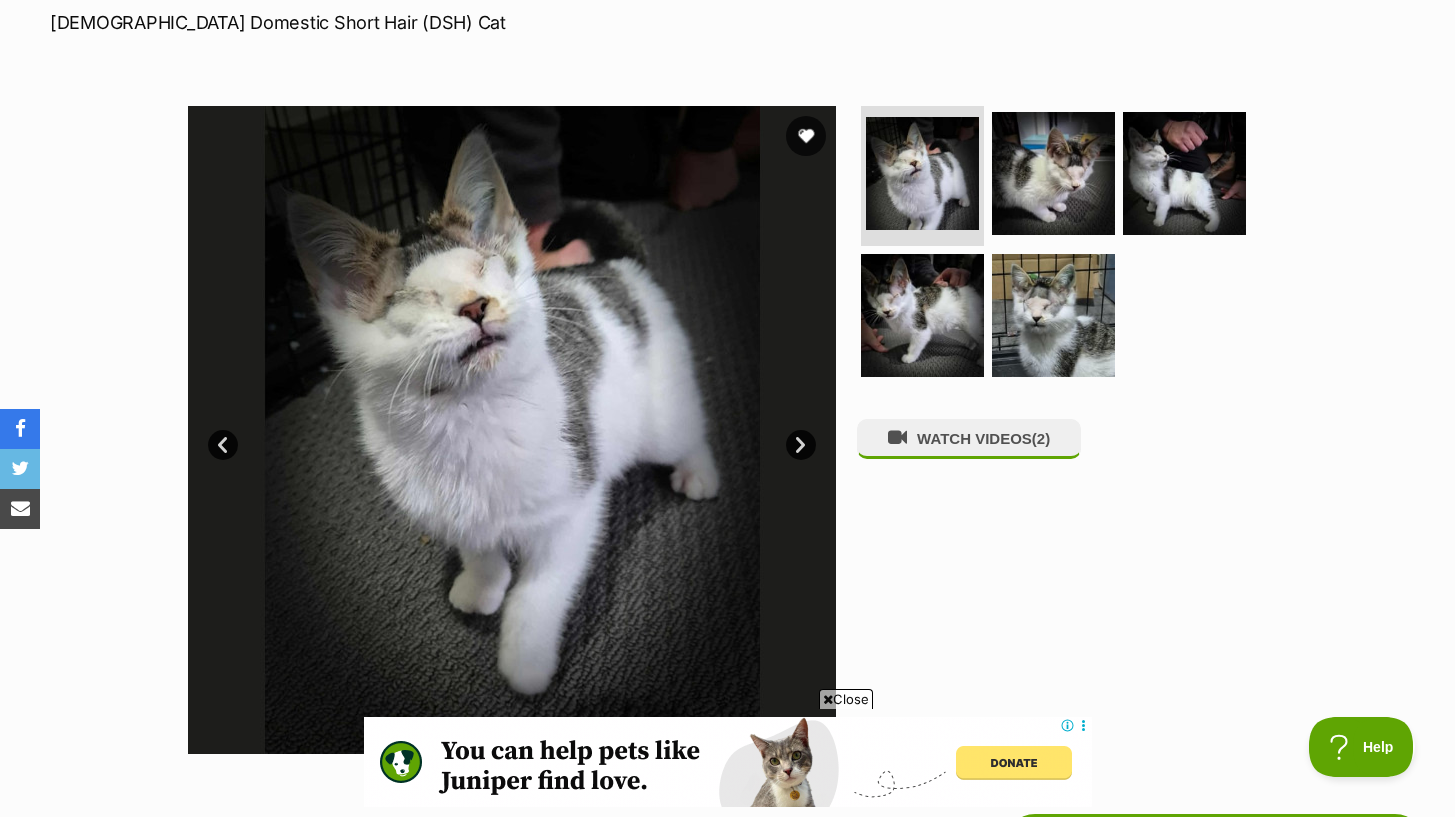 scroll, scrollTop: 0, scrollLeft: 0, axis: both 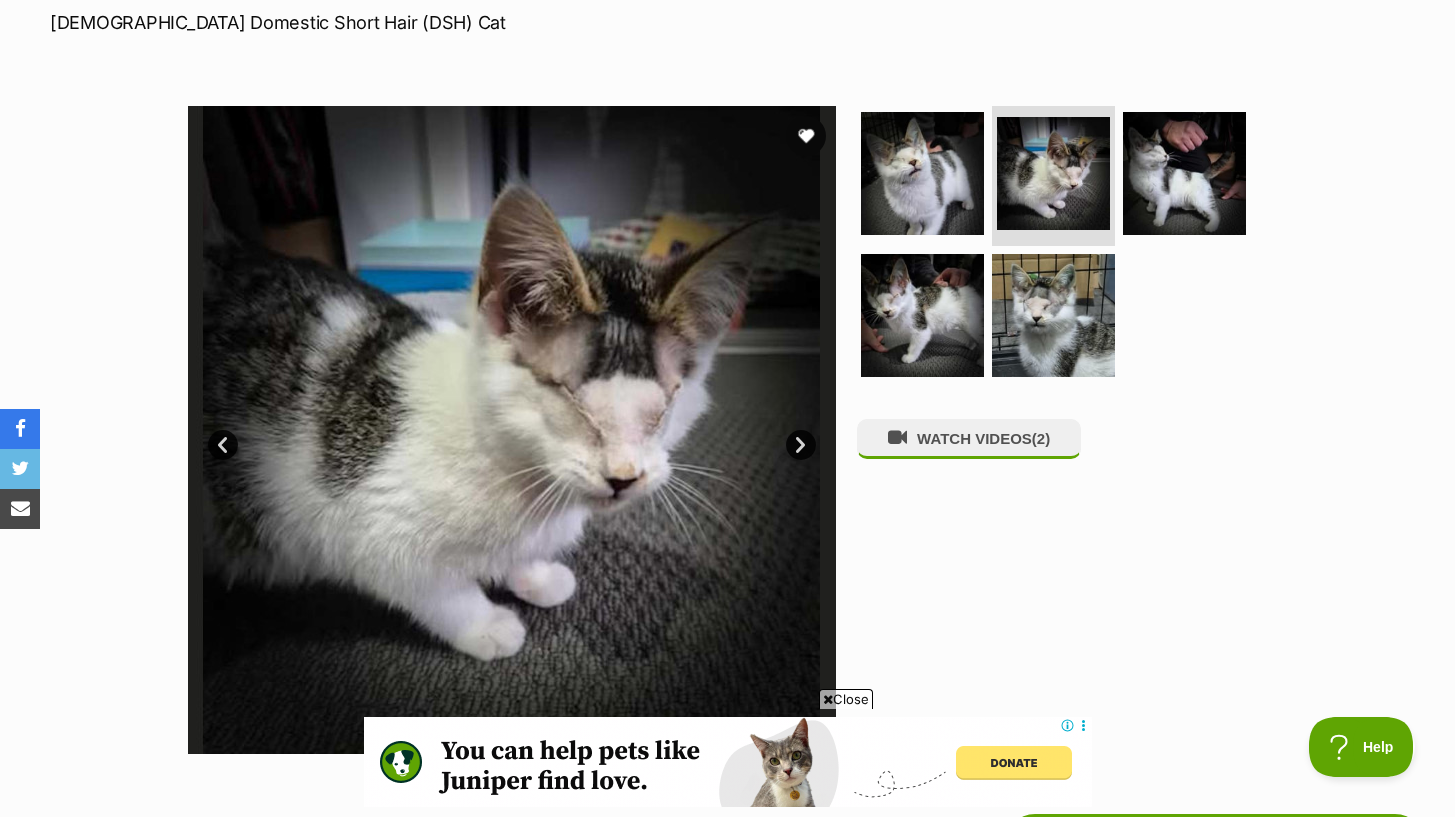 click on "Next" at bounding box center (801, 445) 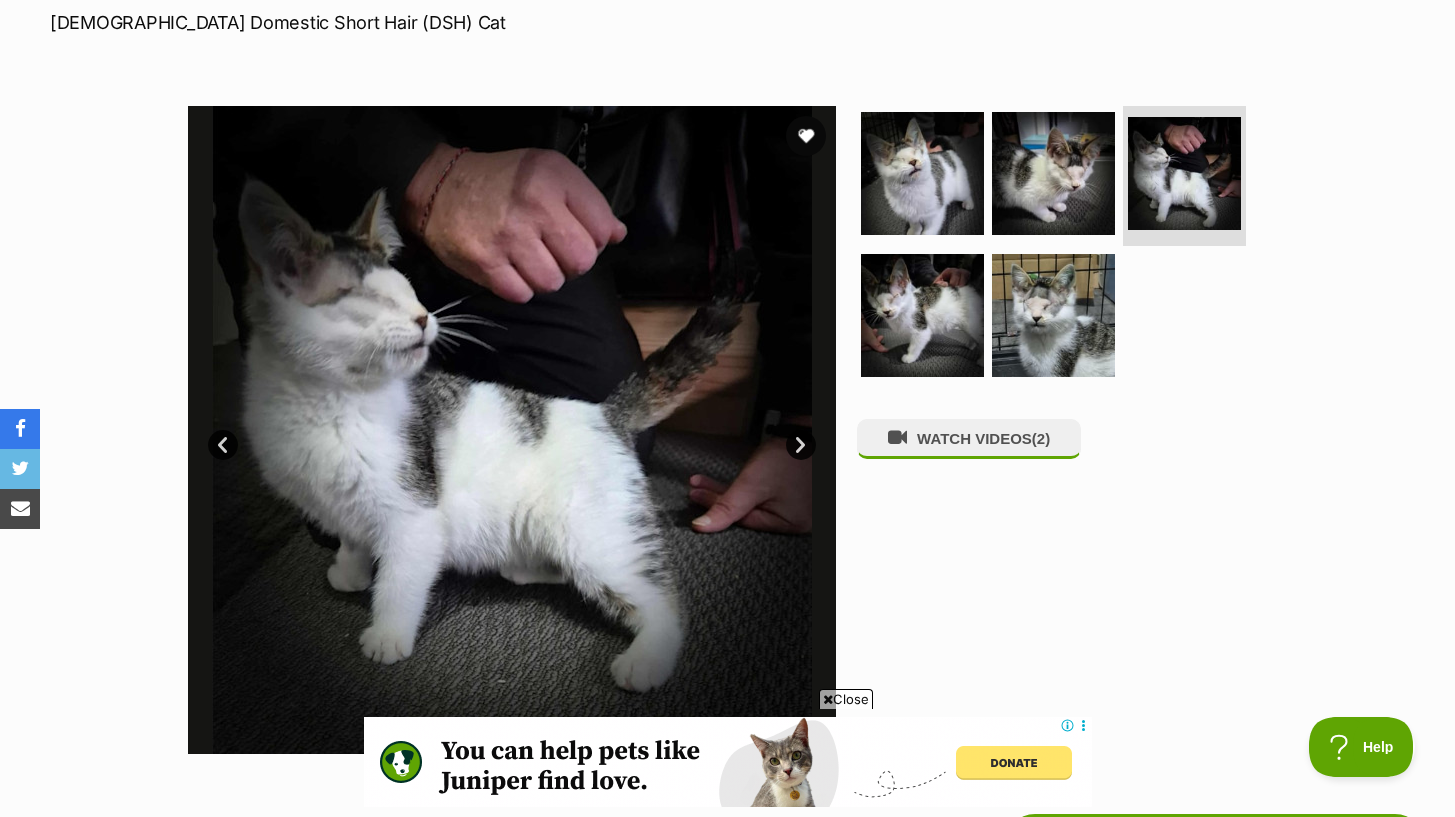 click on "Next" at bounding box center [801, 445] 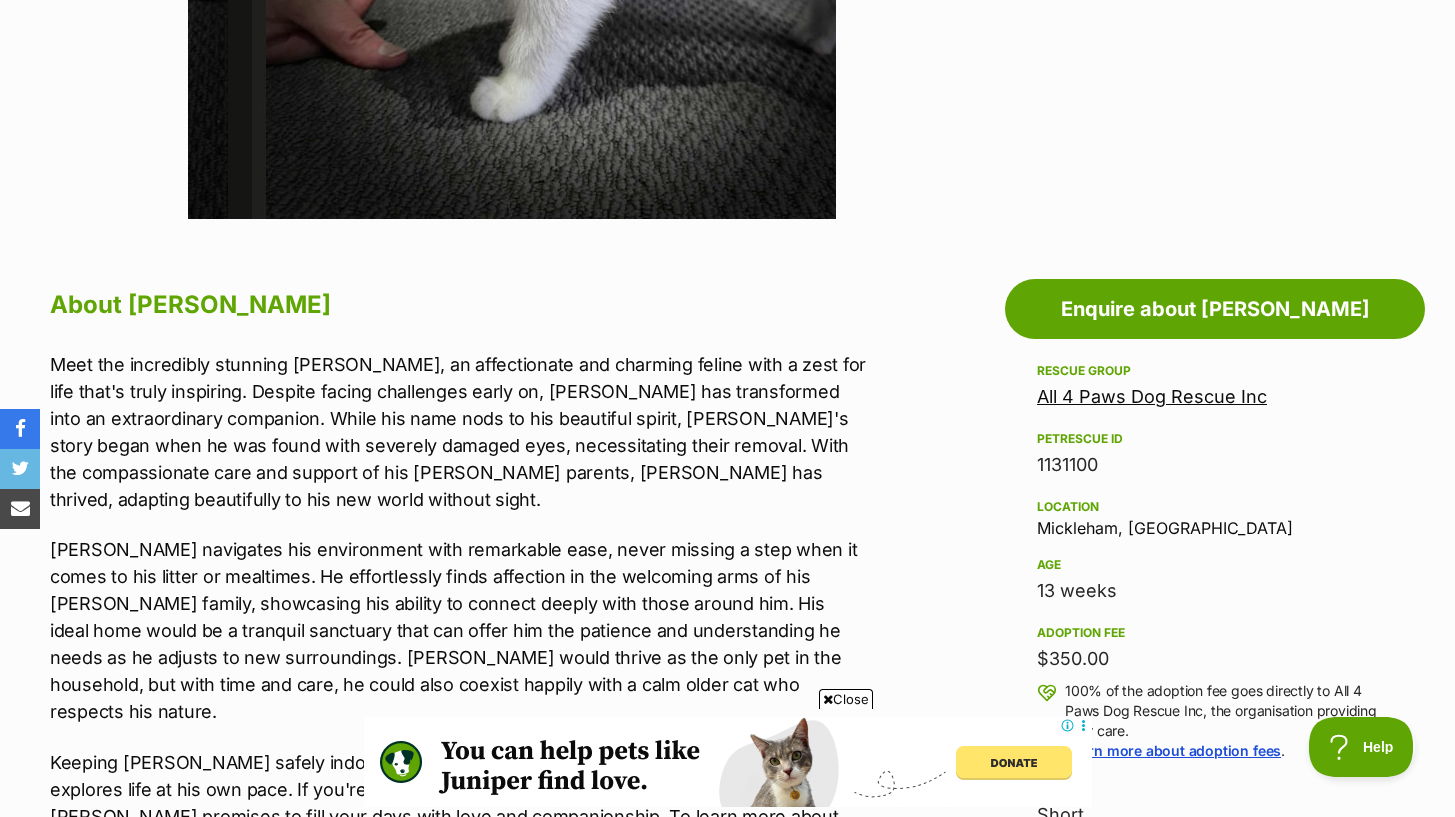 scroll, scrollTop: 1116, scrollLeft: 0, axis: vertical 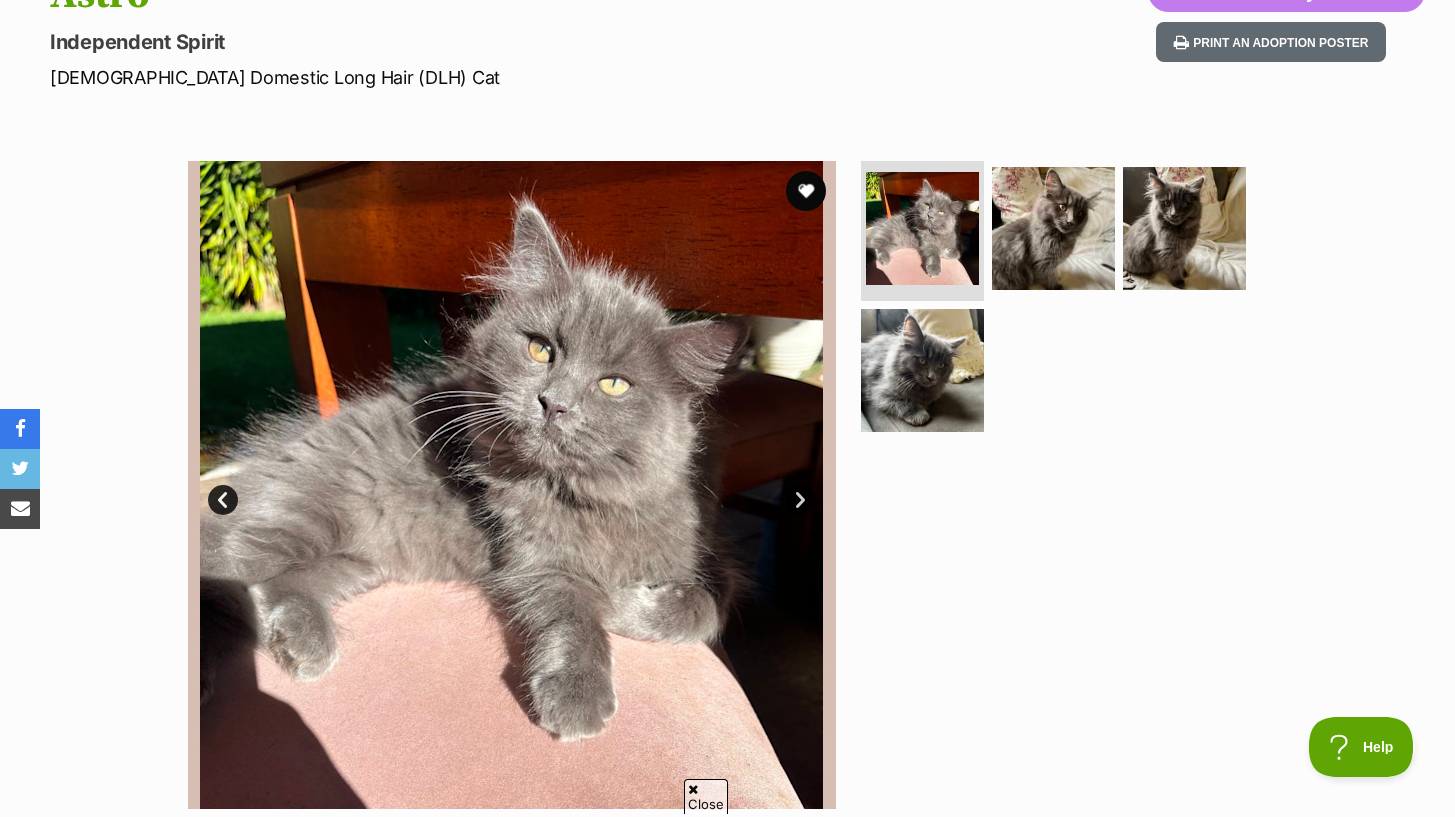 click on "Next" at bounding box center (801, 500) 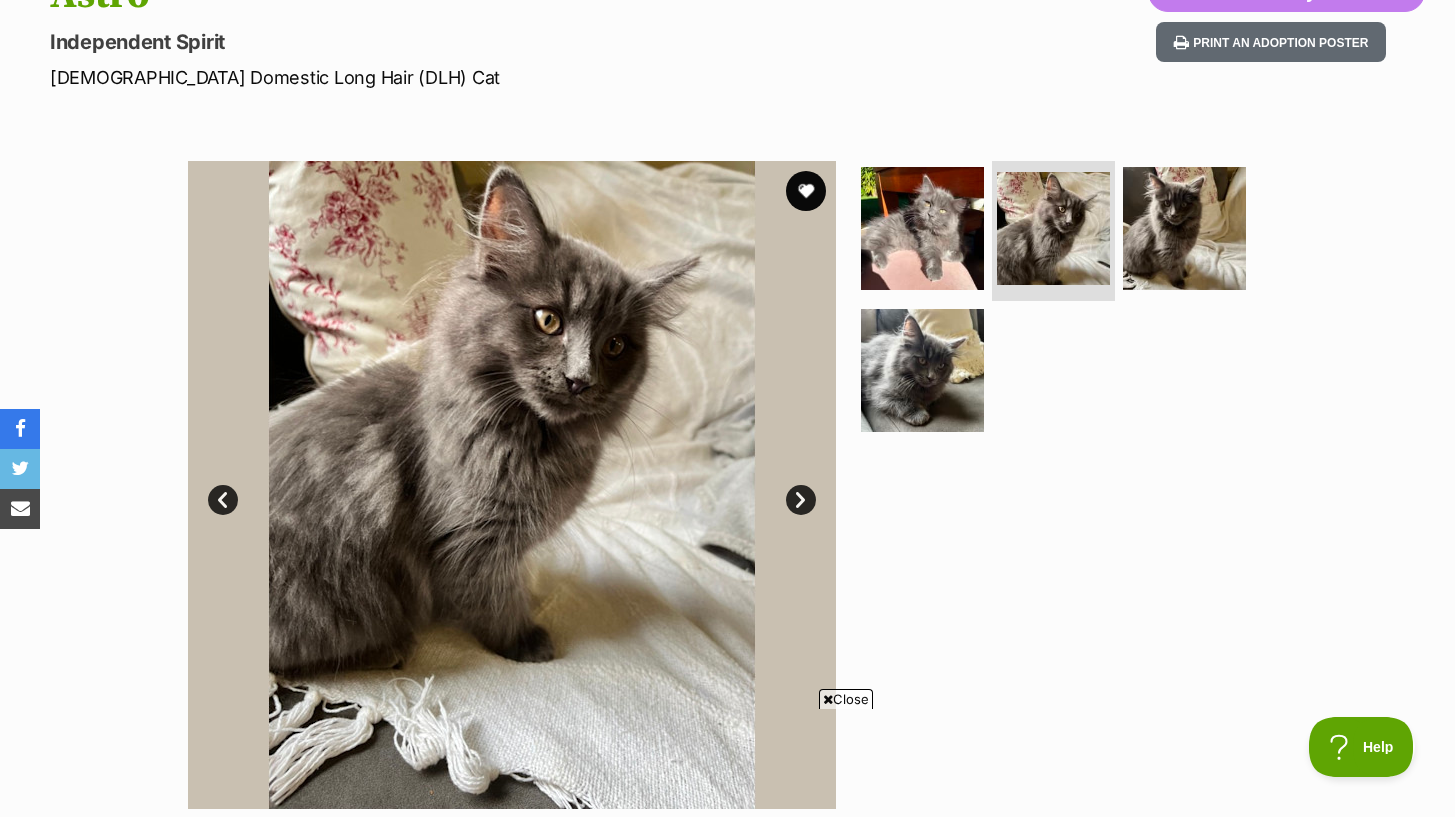 click on "Next" at bounding box center (801, 500) 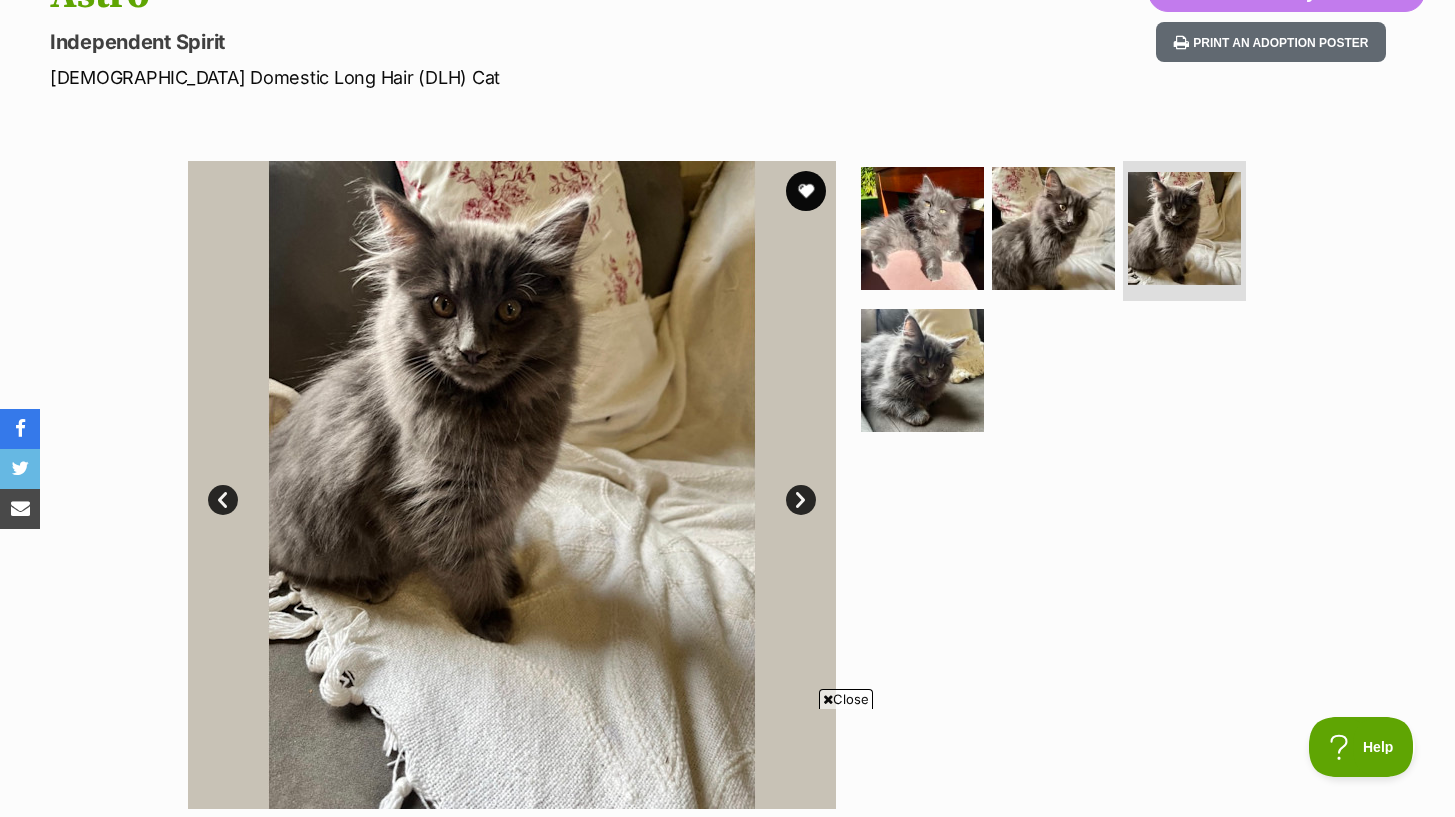 click on "Next" at bounding box center [801, 500] 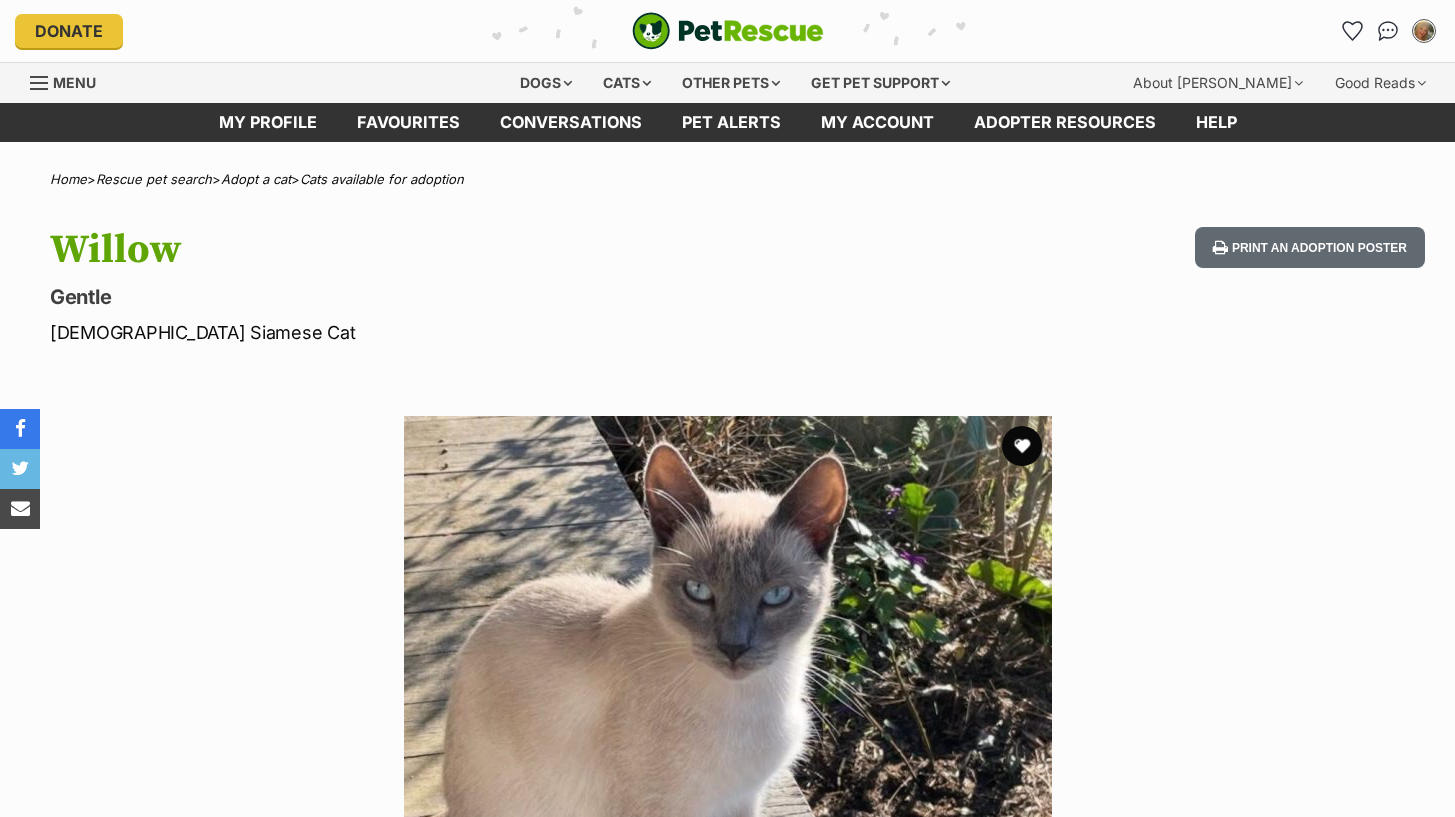 scroll, scrollTop: 0, scrollLeft: 0, axis: both 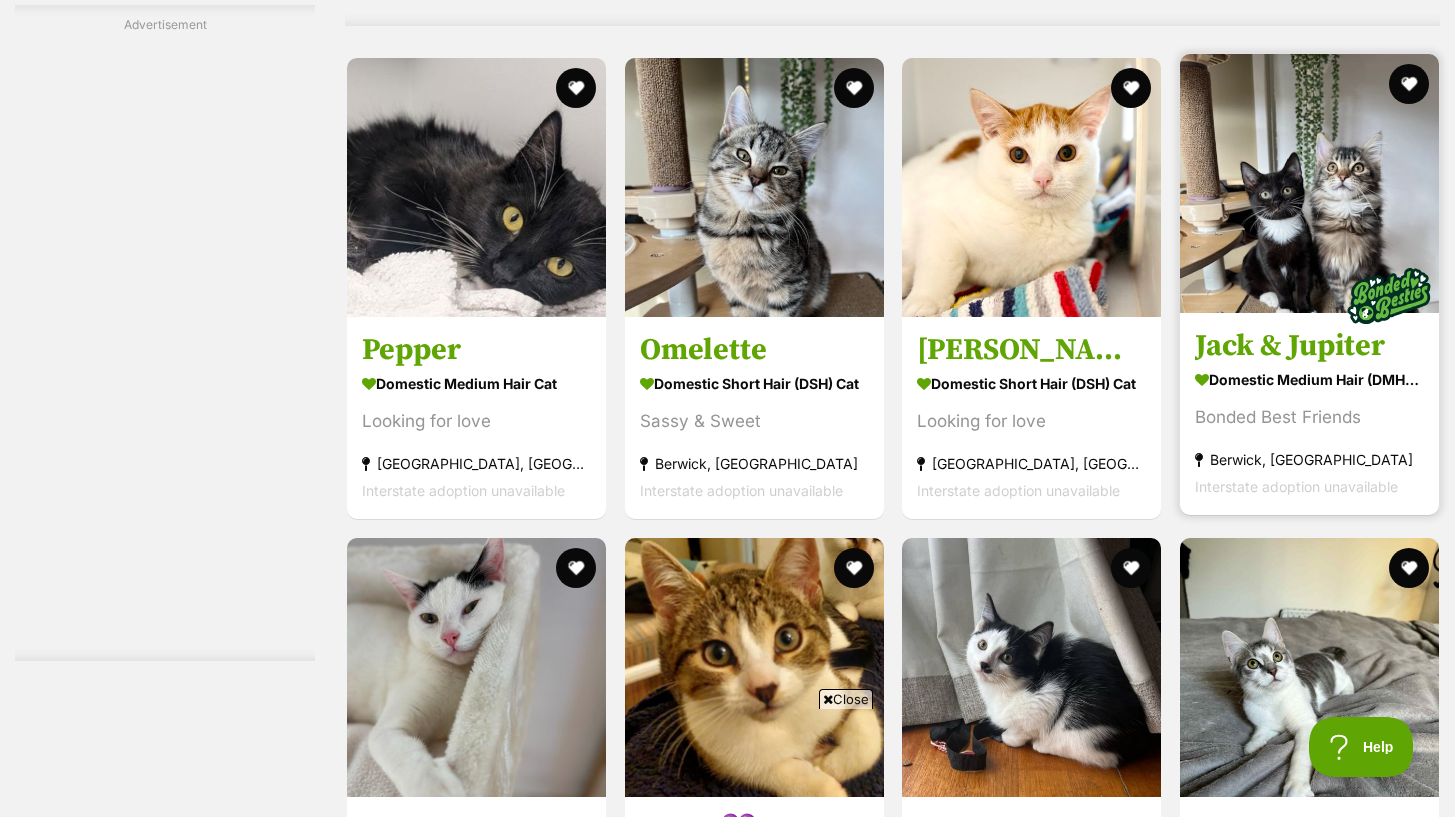 click at bounding box center [1309, 183] 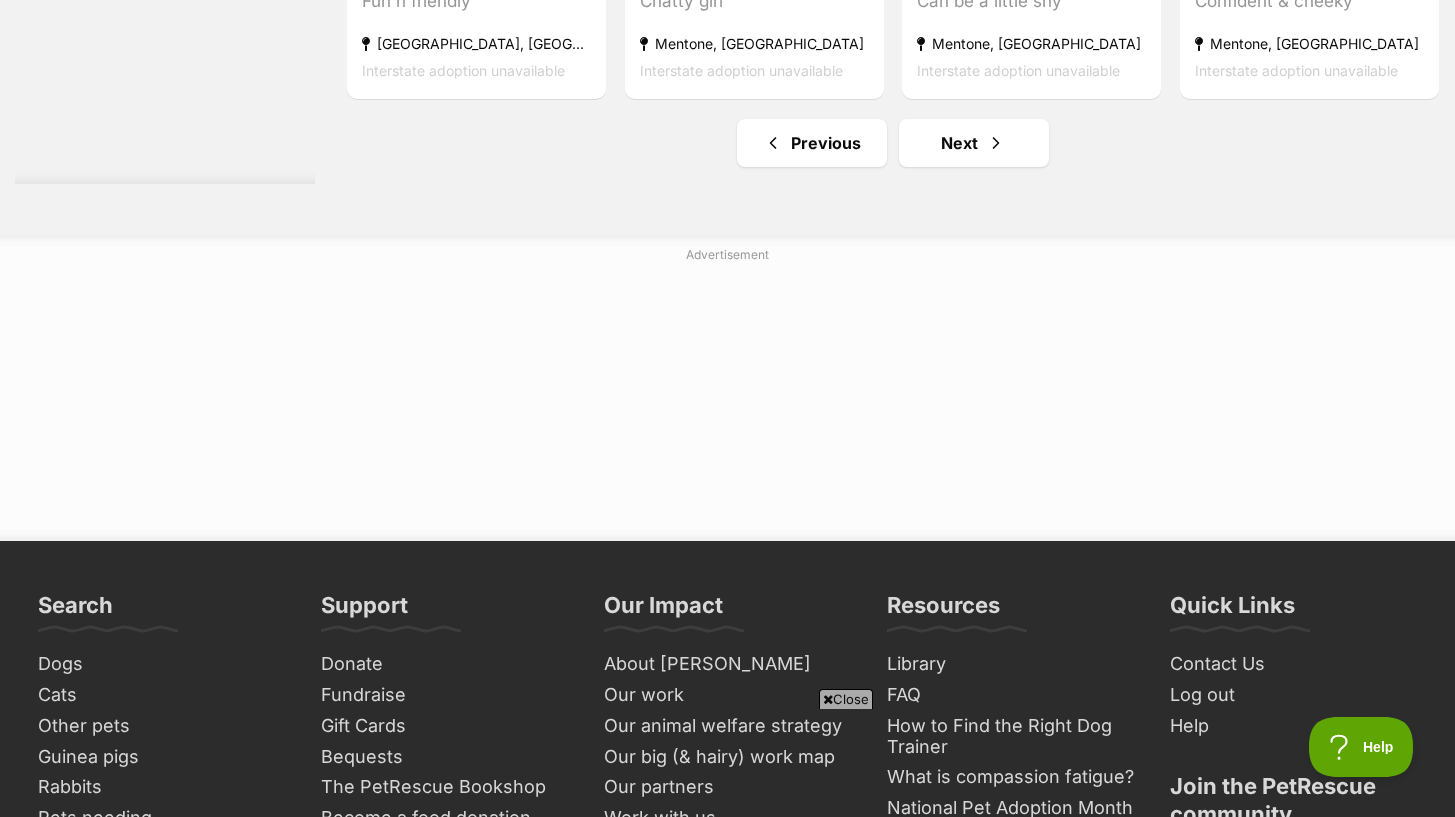scroll, scrollTop: 10437, scrollLeft: 0, axis: vertical 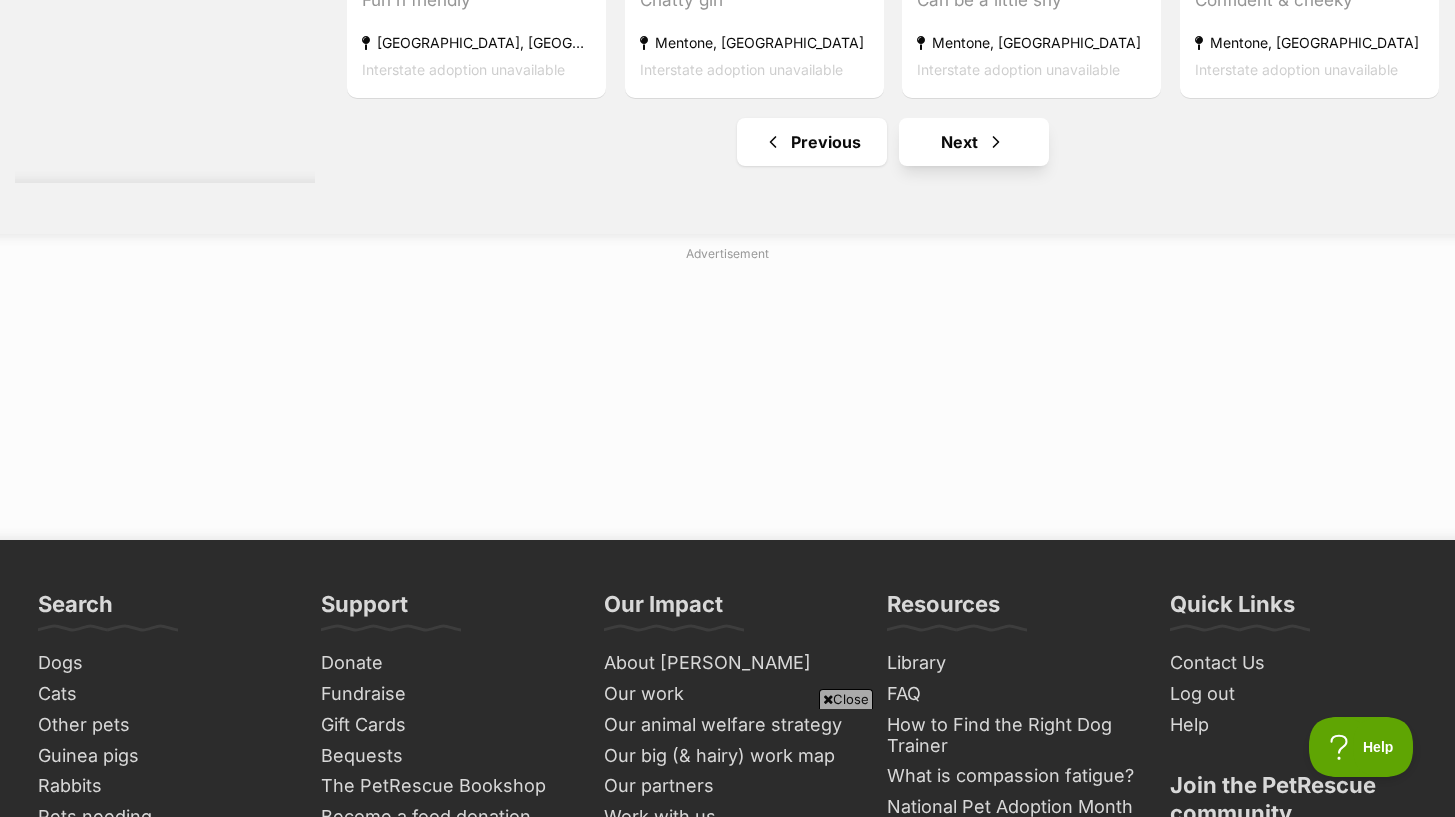 click on "Next" at bounding box center [974, 142] 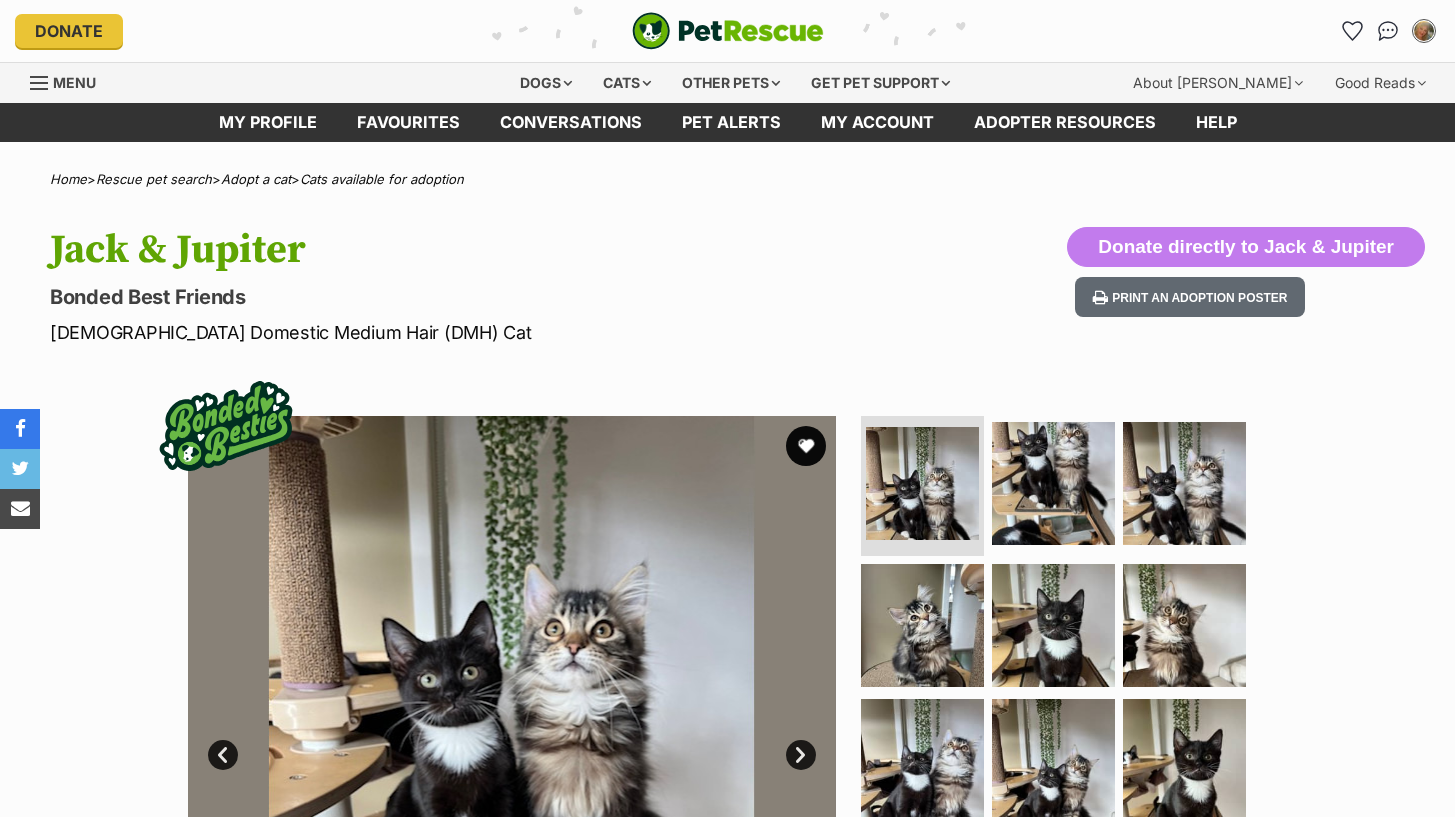 scroll, scrollTop: 0, scrollLeft: 0, axis: both 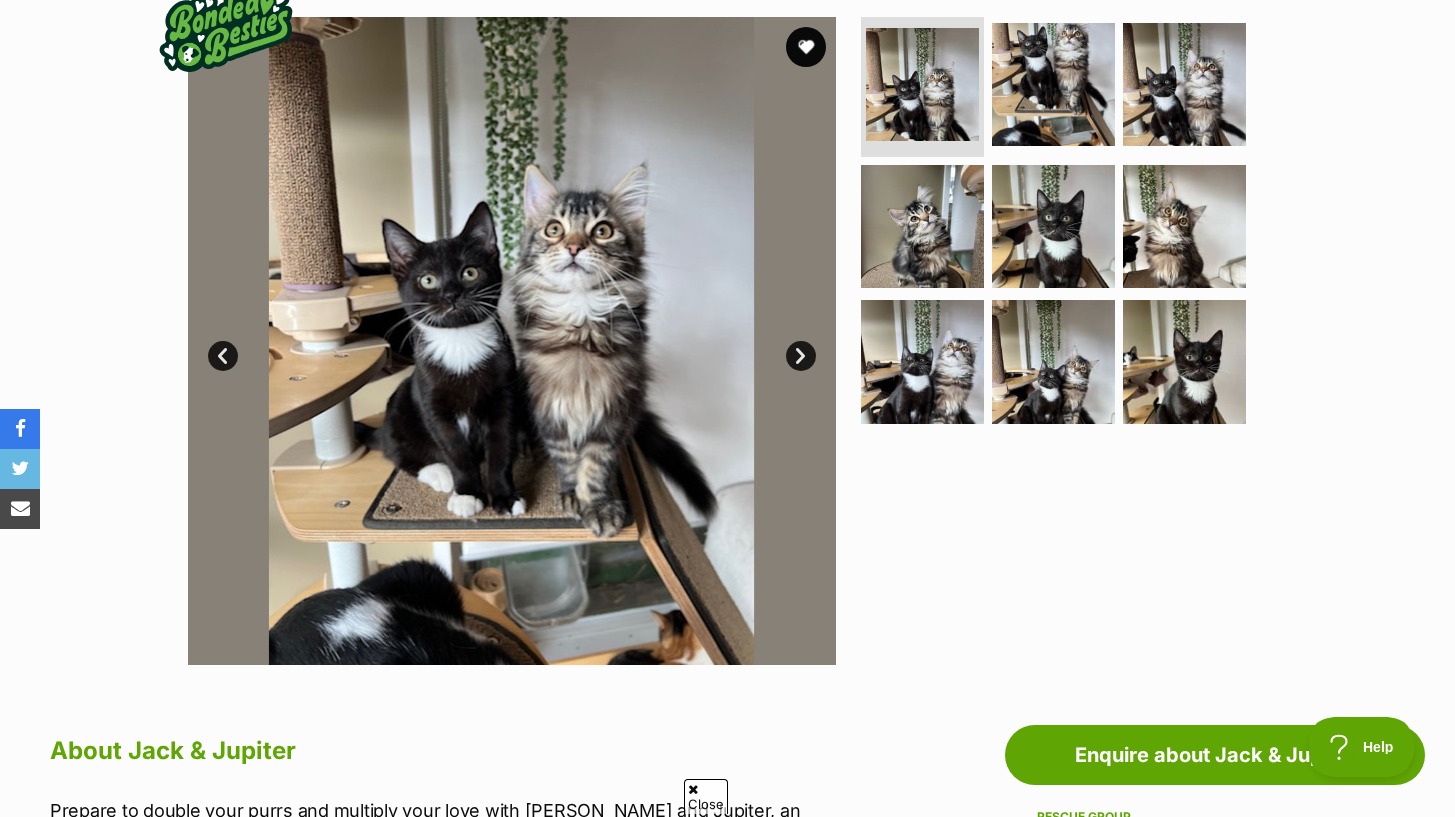 click on "Next" at bounding box center [801, 356] 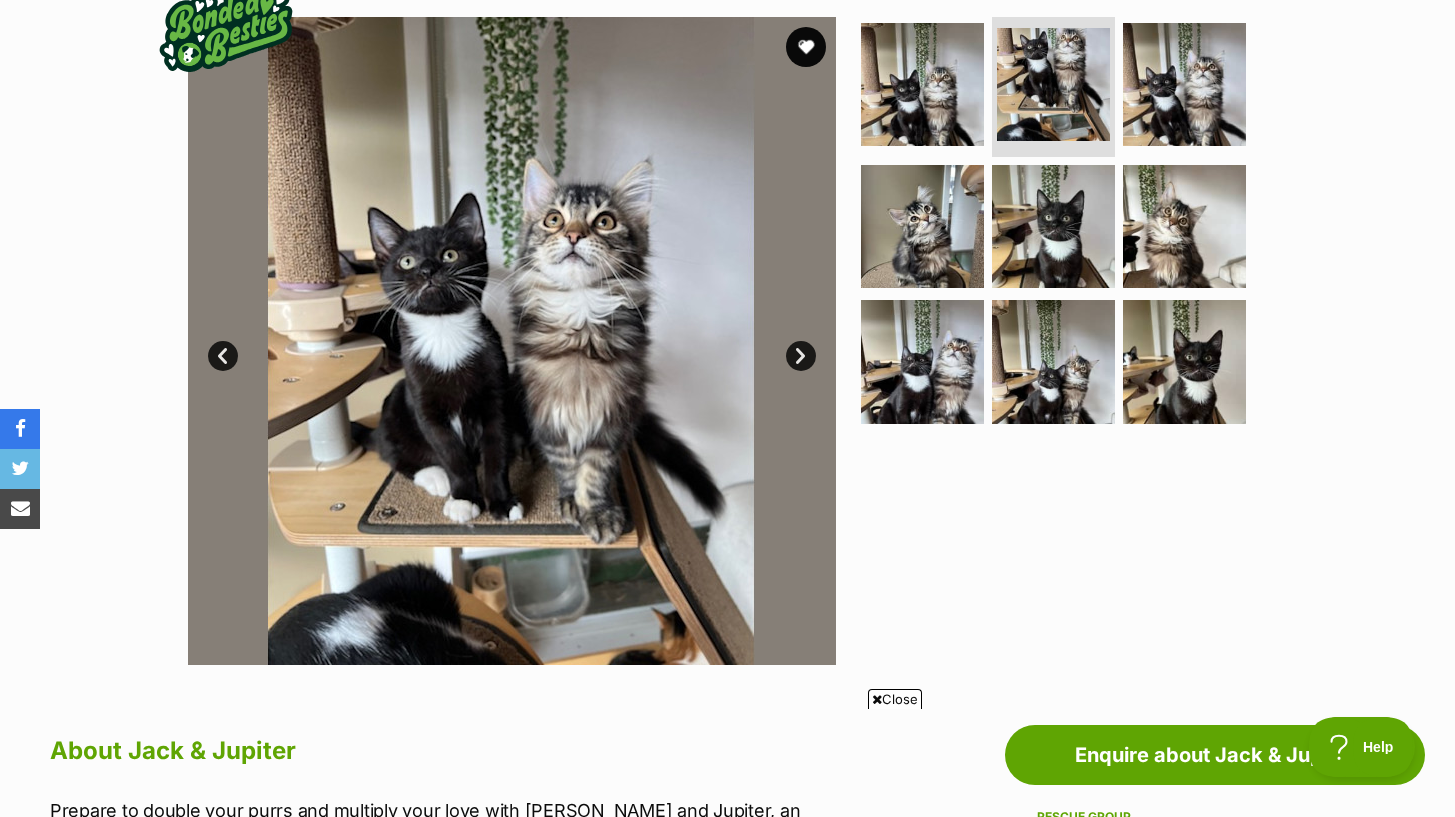 click on "Next" at bounding box center (801, 356) 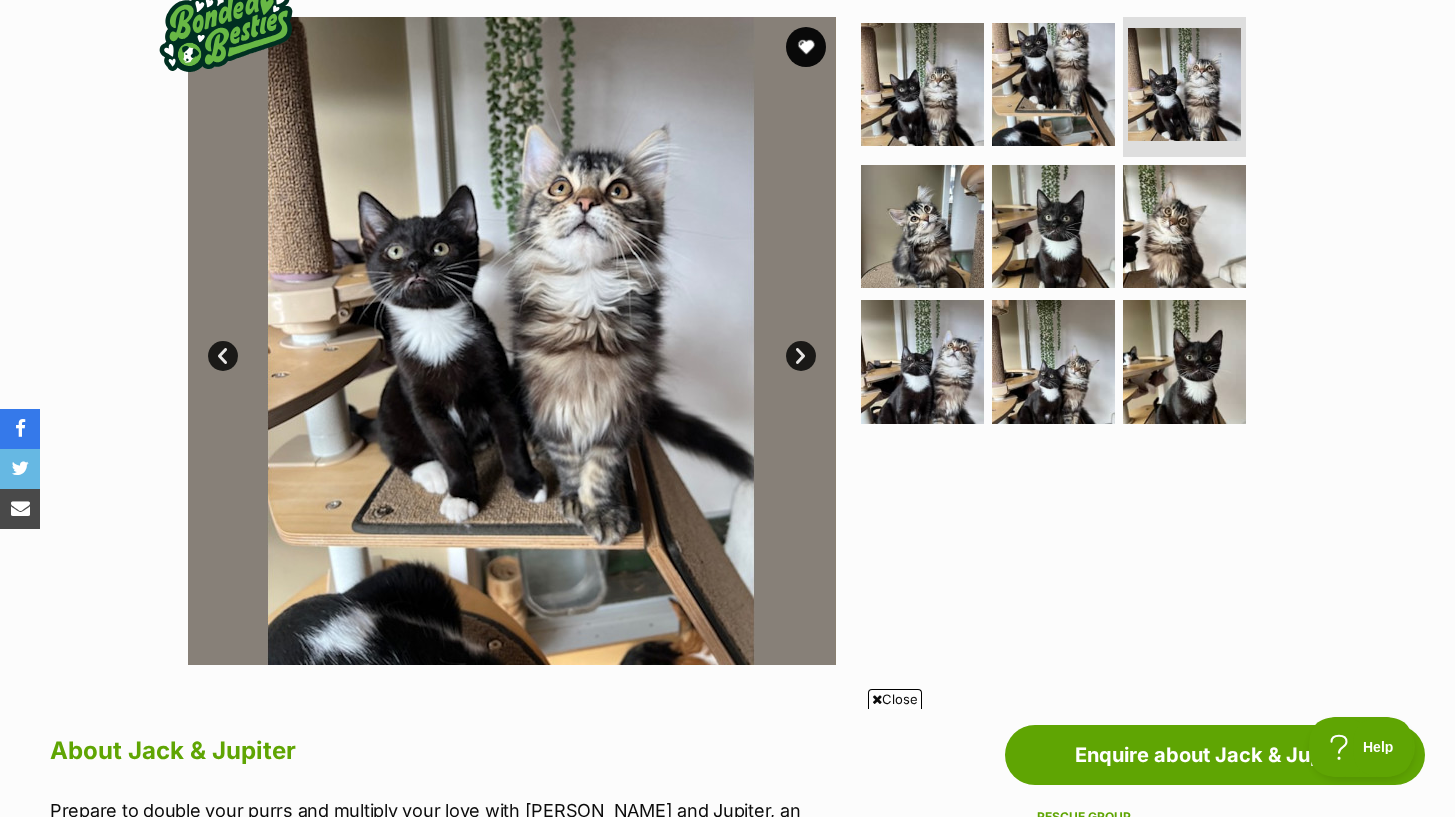 click on "Next" at bounding box center [801, 356] 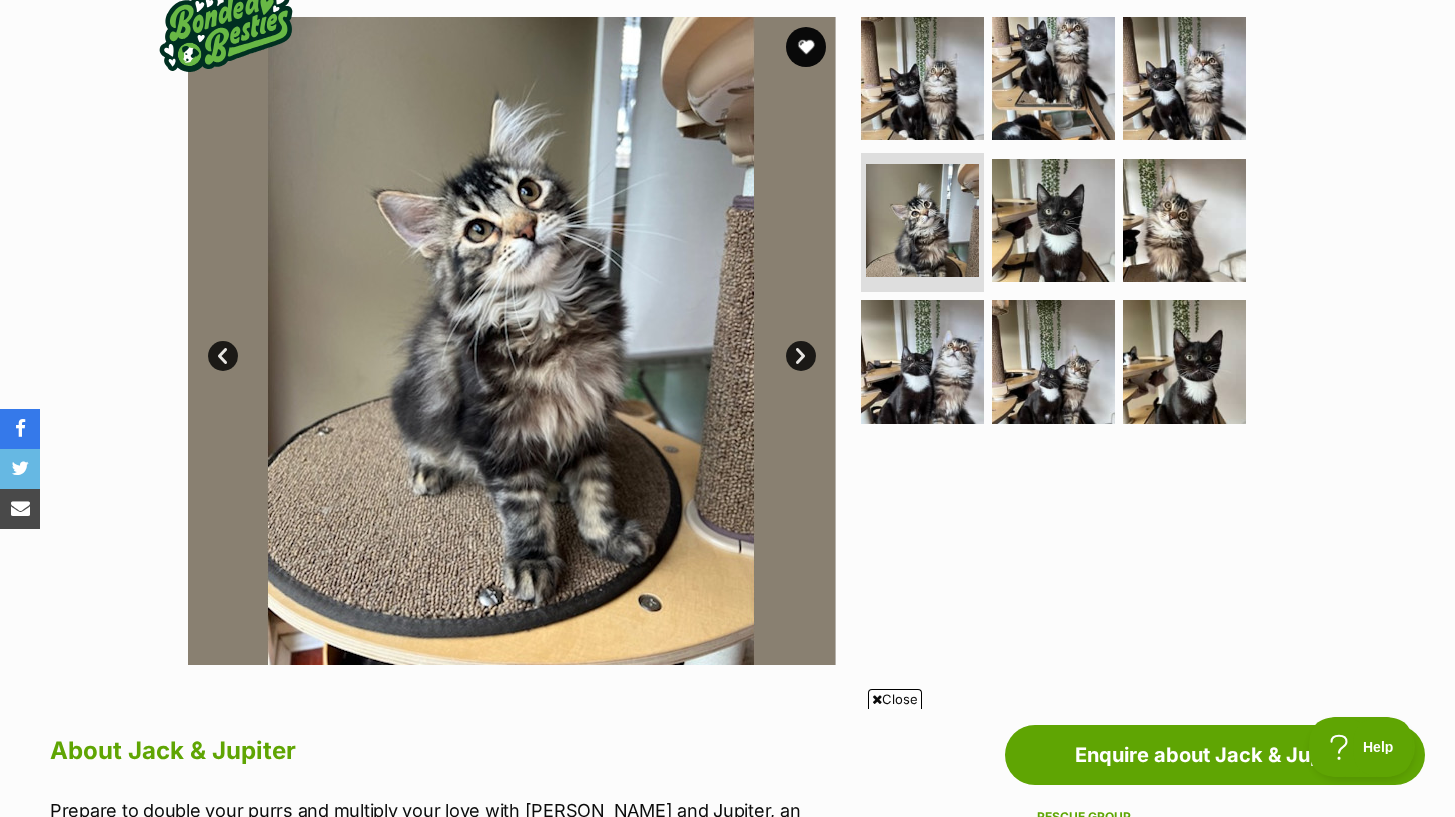 click on "Next" at bounding box center [801, 356] 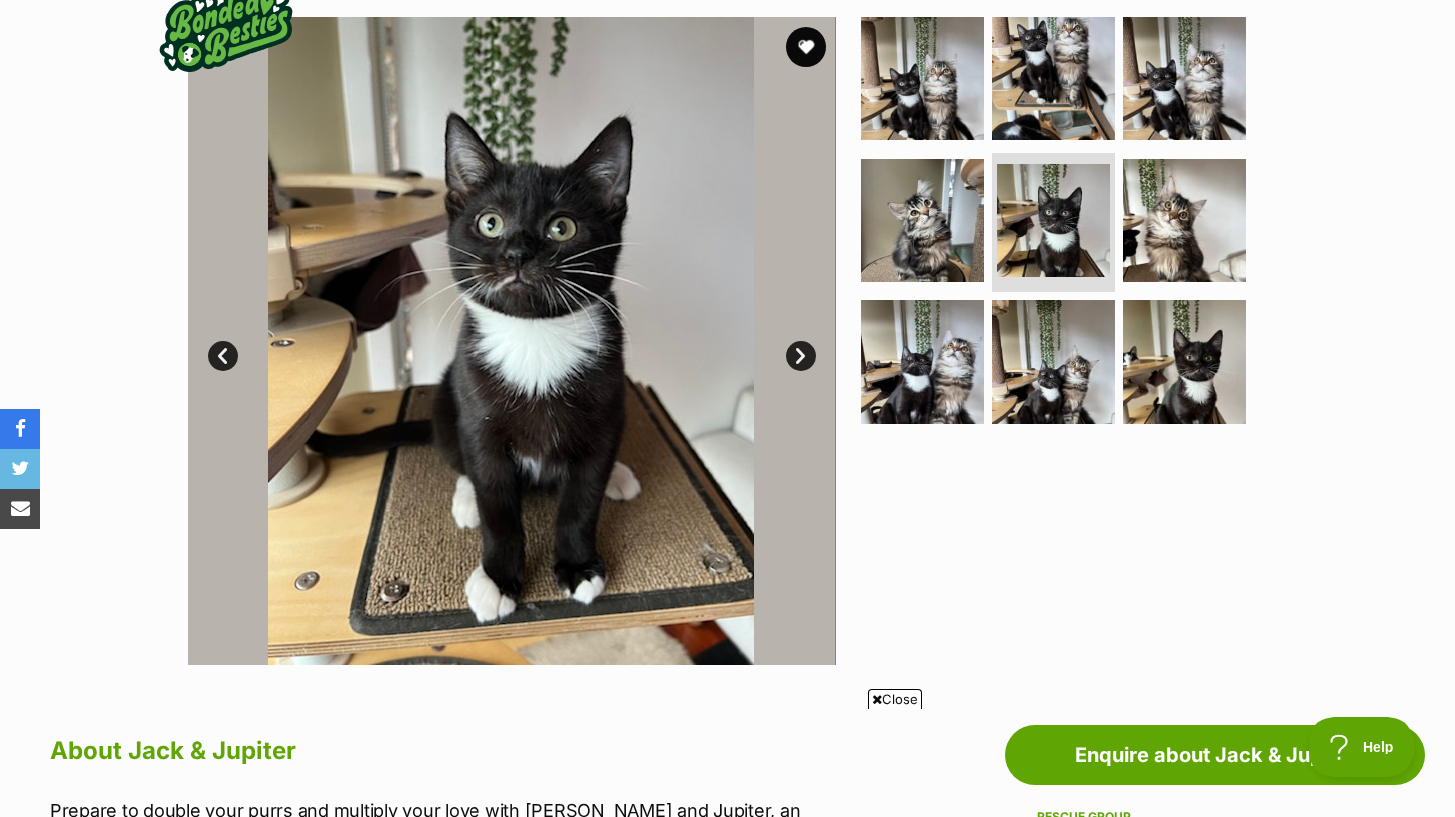 click on "Next" at bounding box center (801, 356) 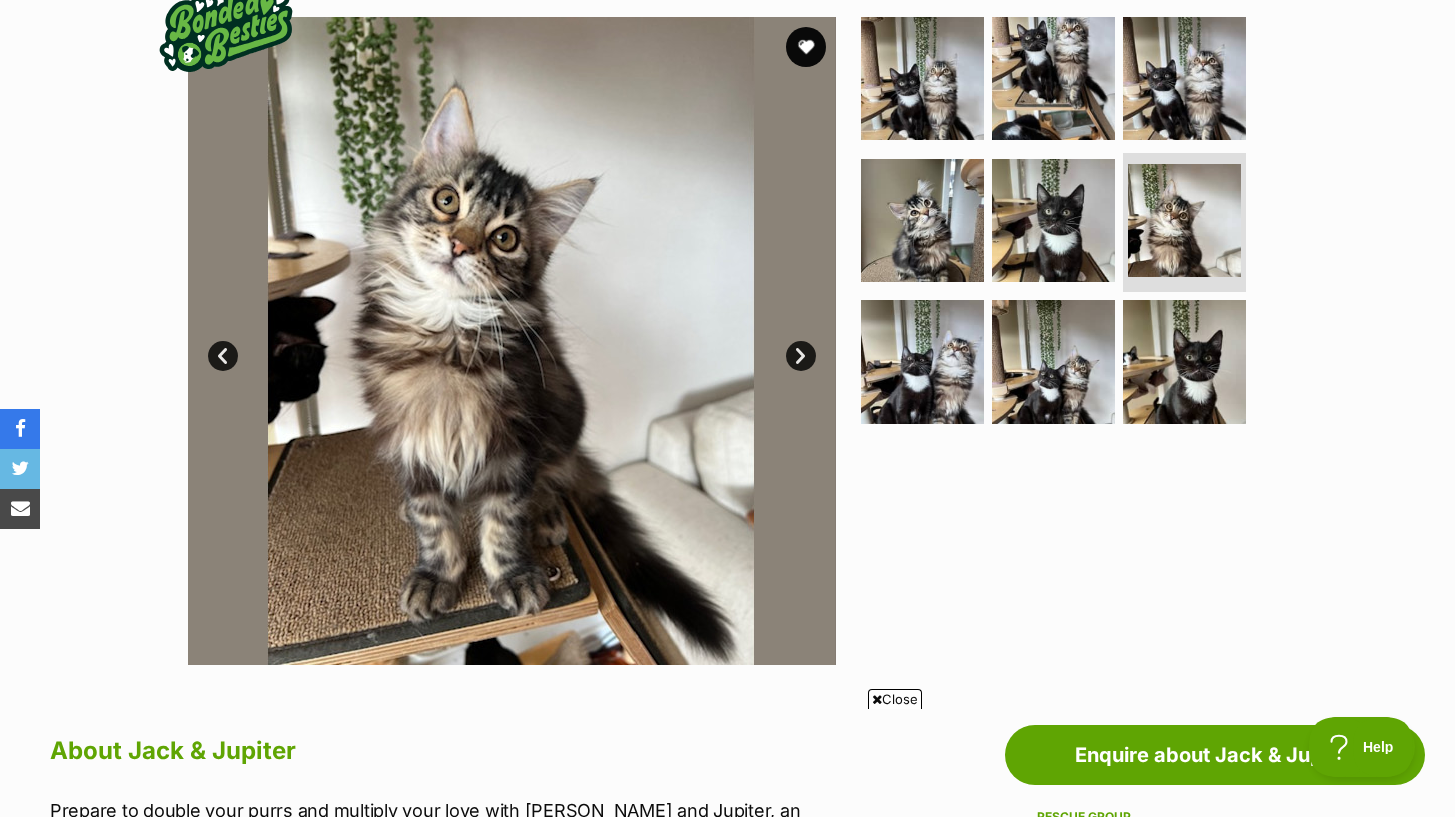 click on "Next" at bounding box center [801, 356] 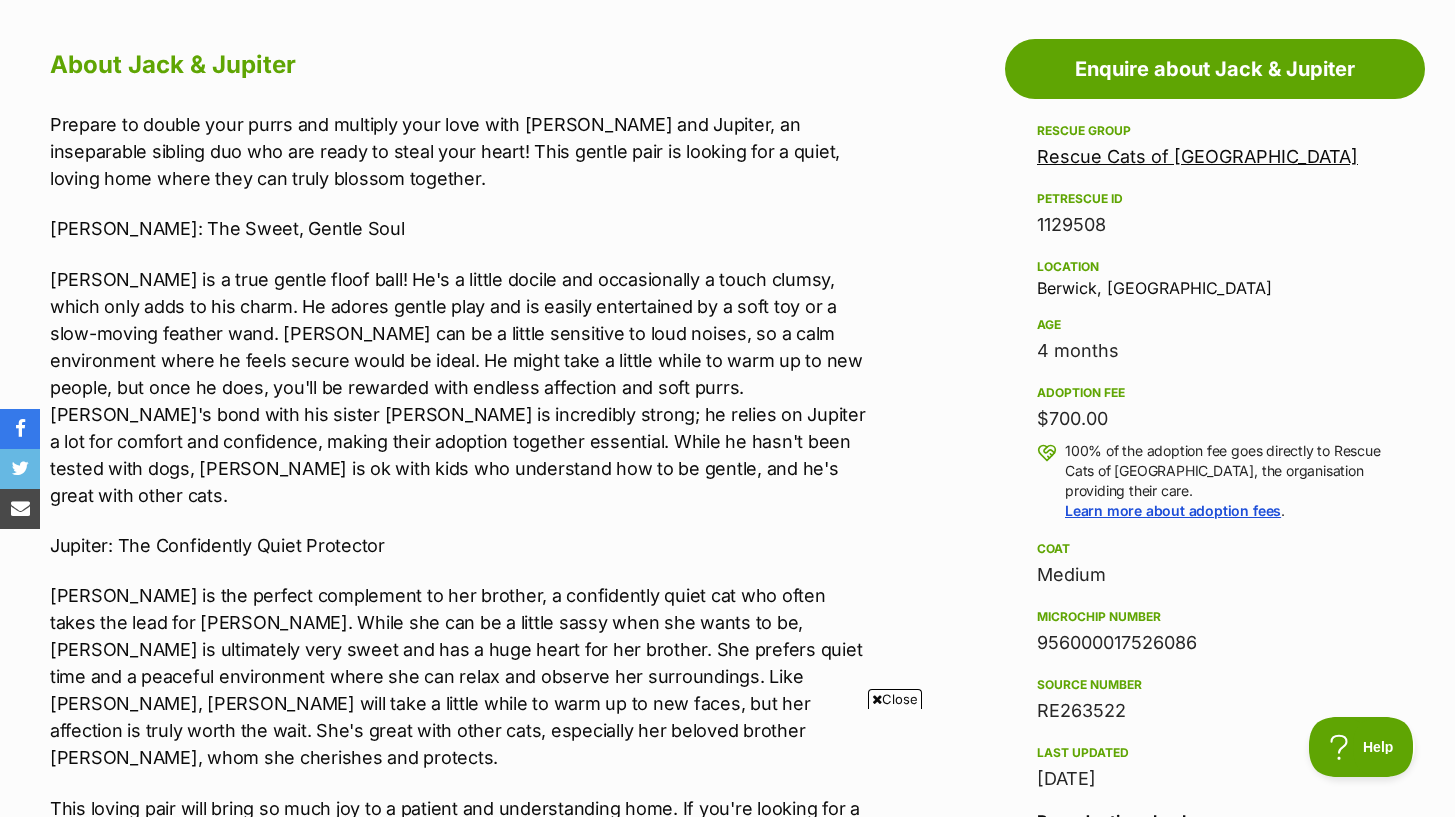 scroll, scrollTop: 0, scrollLeft: 0, axis: both 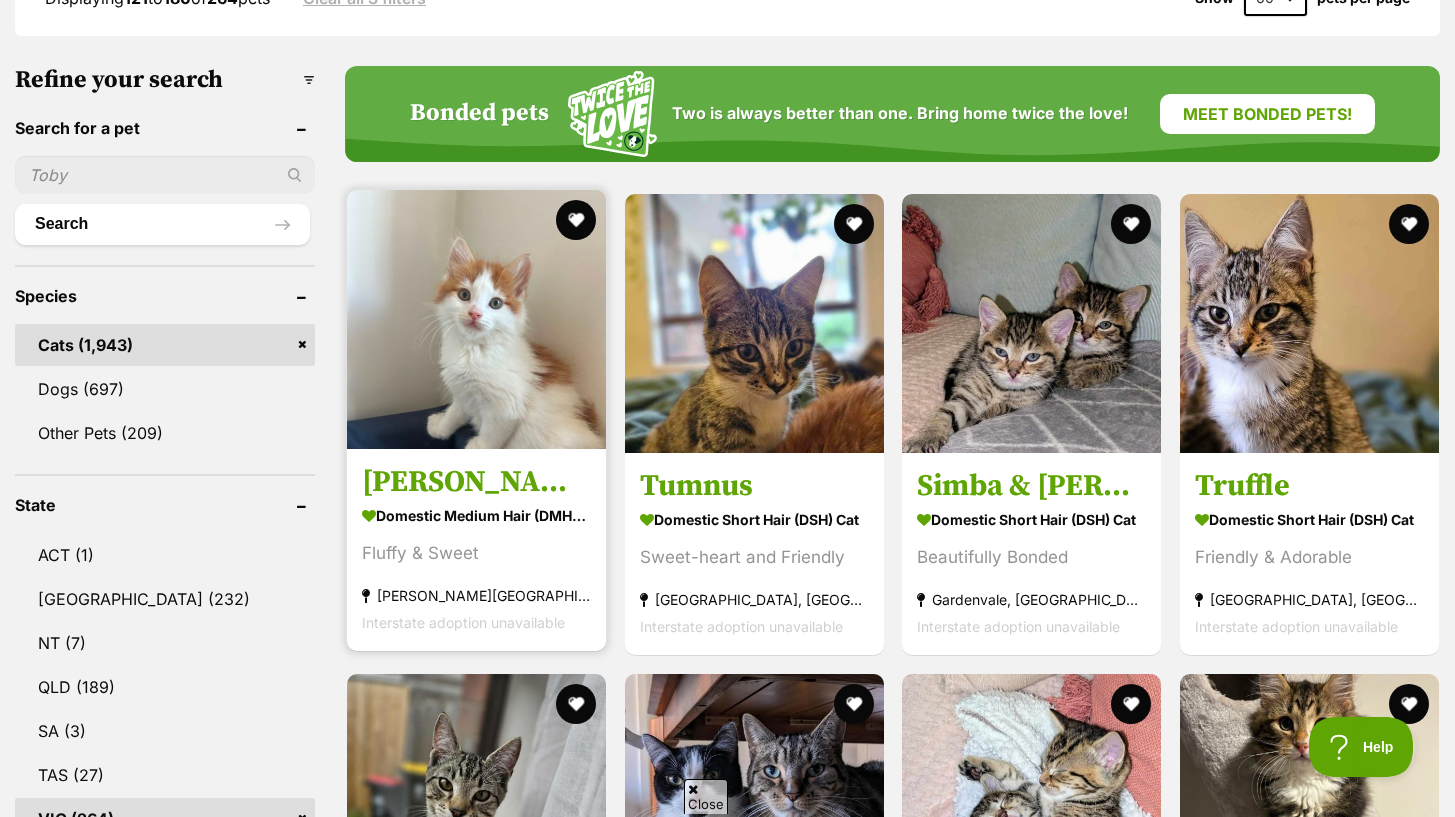 click at bounding box center (476, 319) 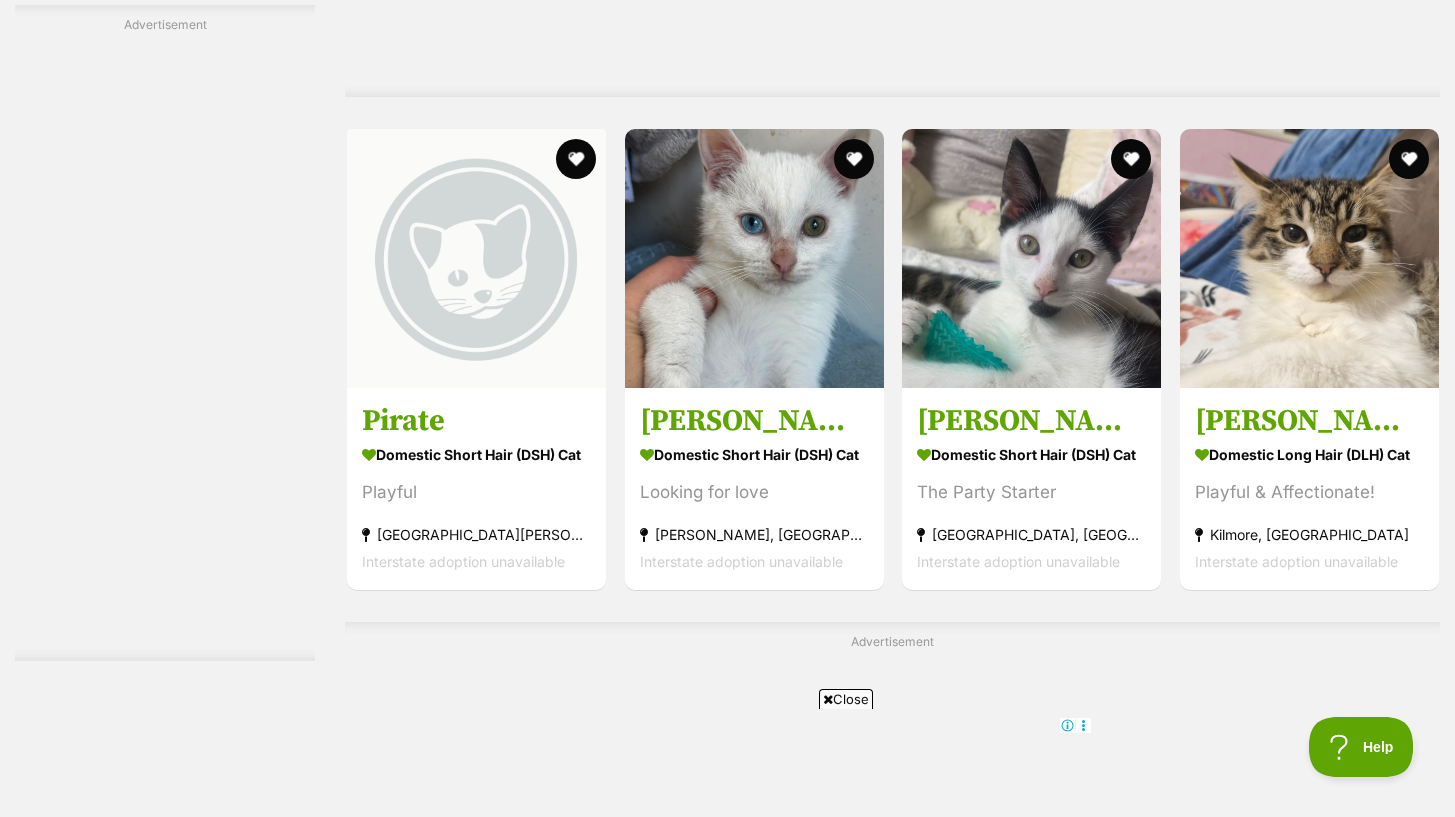 scroll, scrollTop: 3976, scrollLeft: 0, axis: vertical 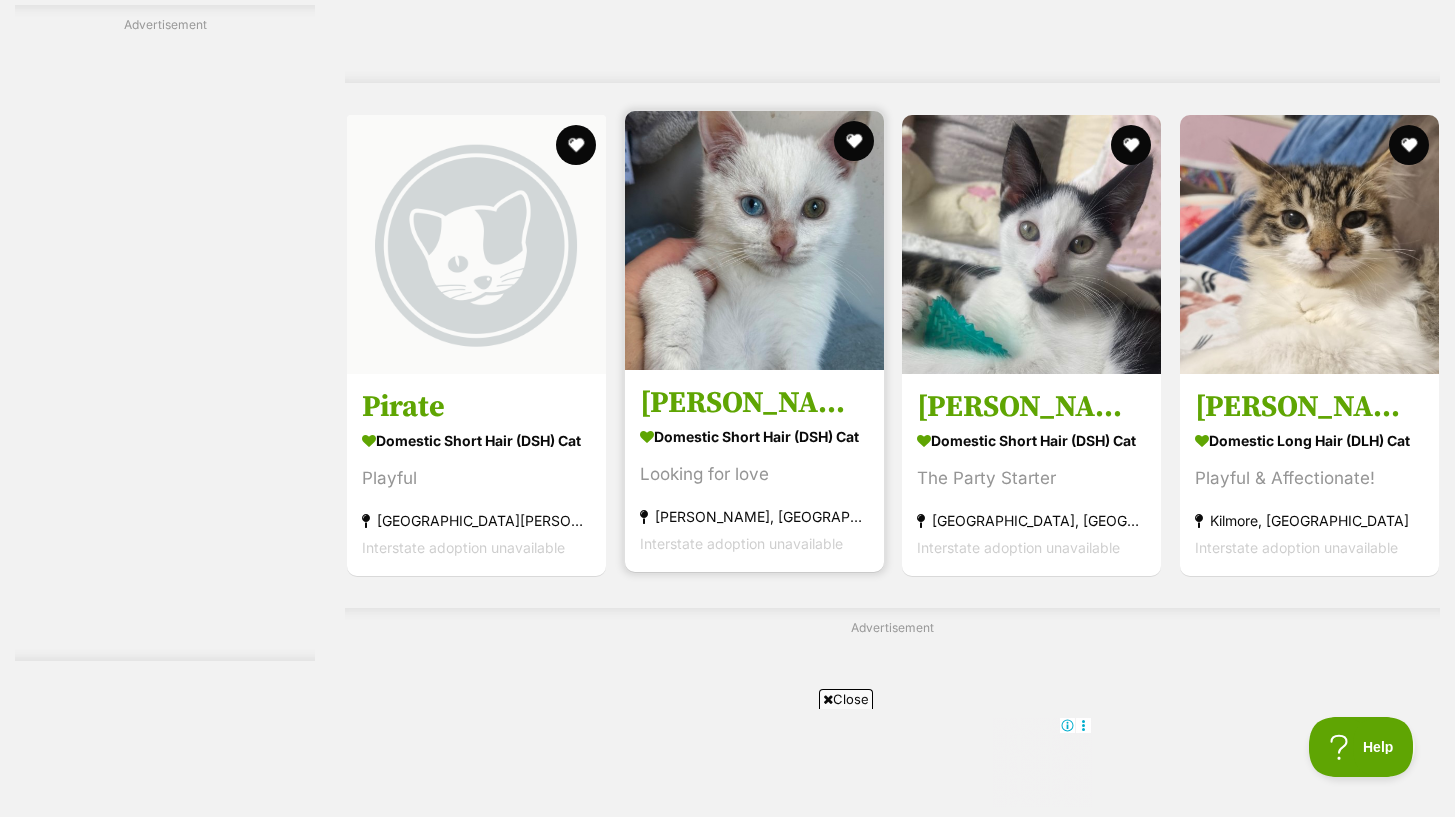 click at bounding box center [754, 240] 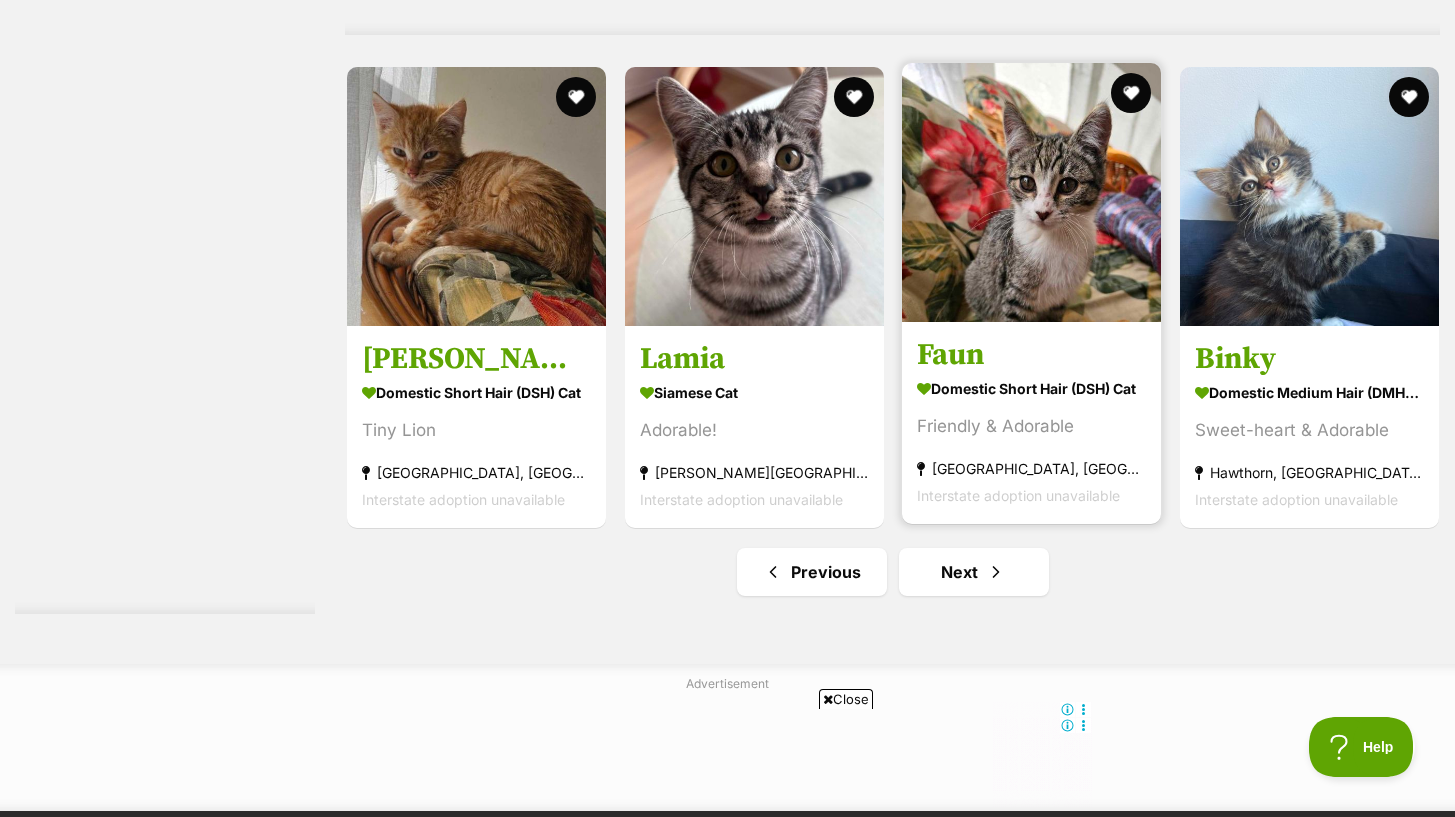 scroll, scrollTop: 10468, scrollLeft: 0, axis: vertical 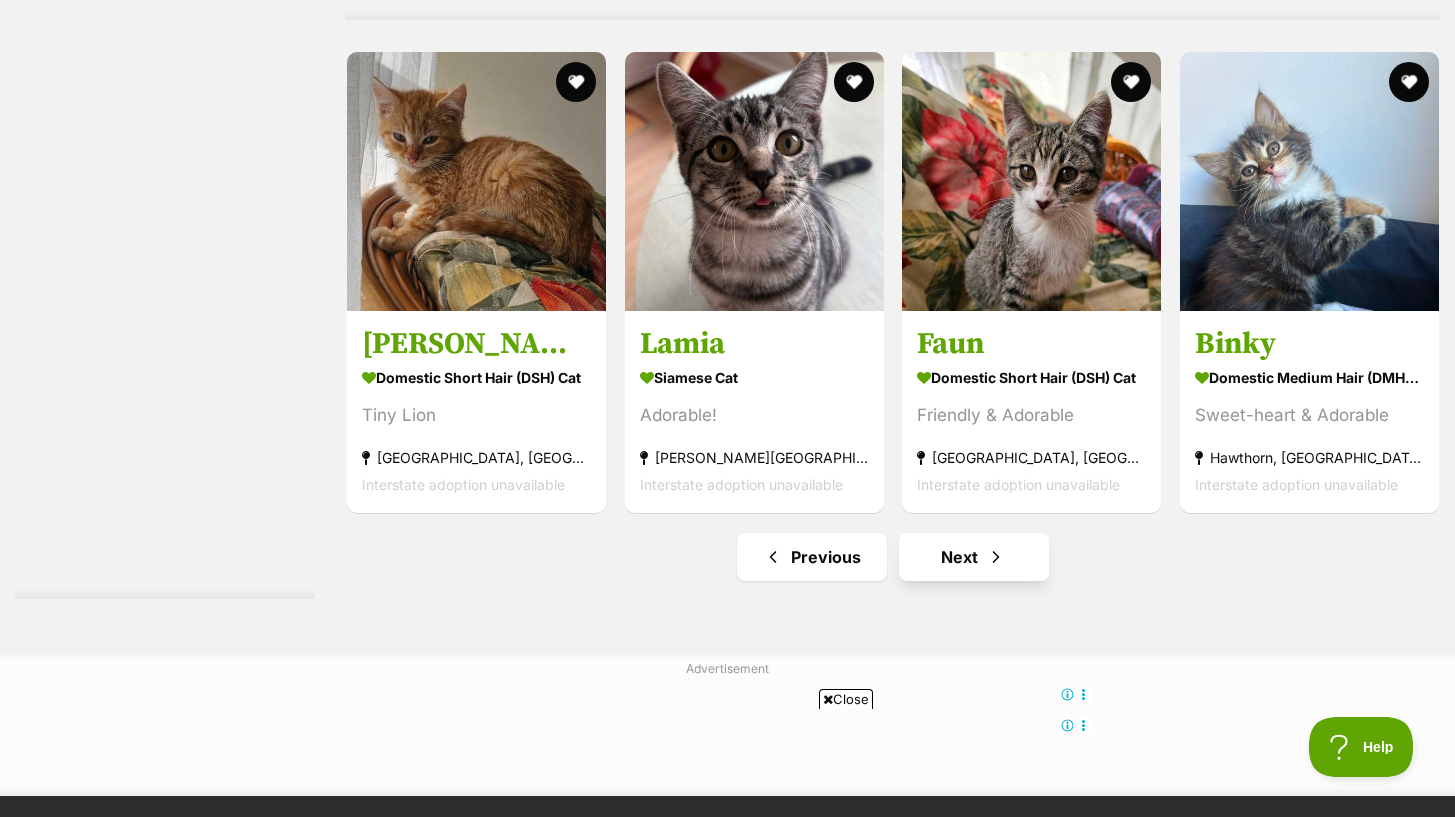 click on "Next" at bounding box center [974, 557] 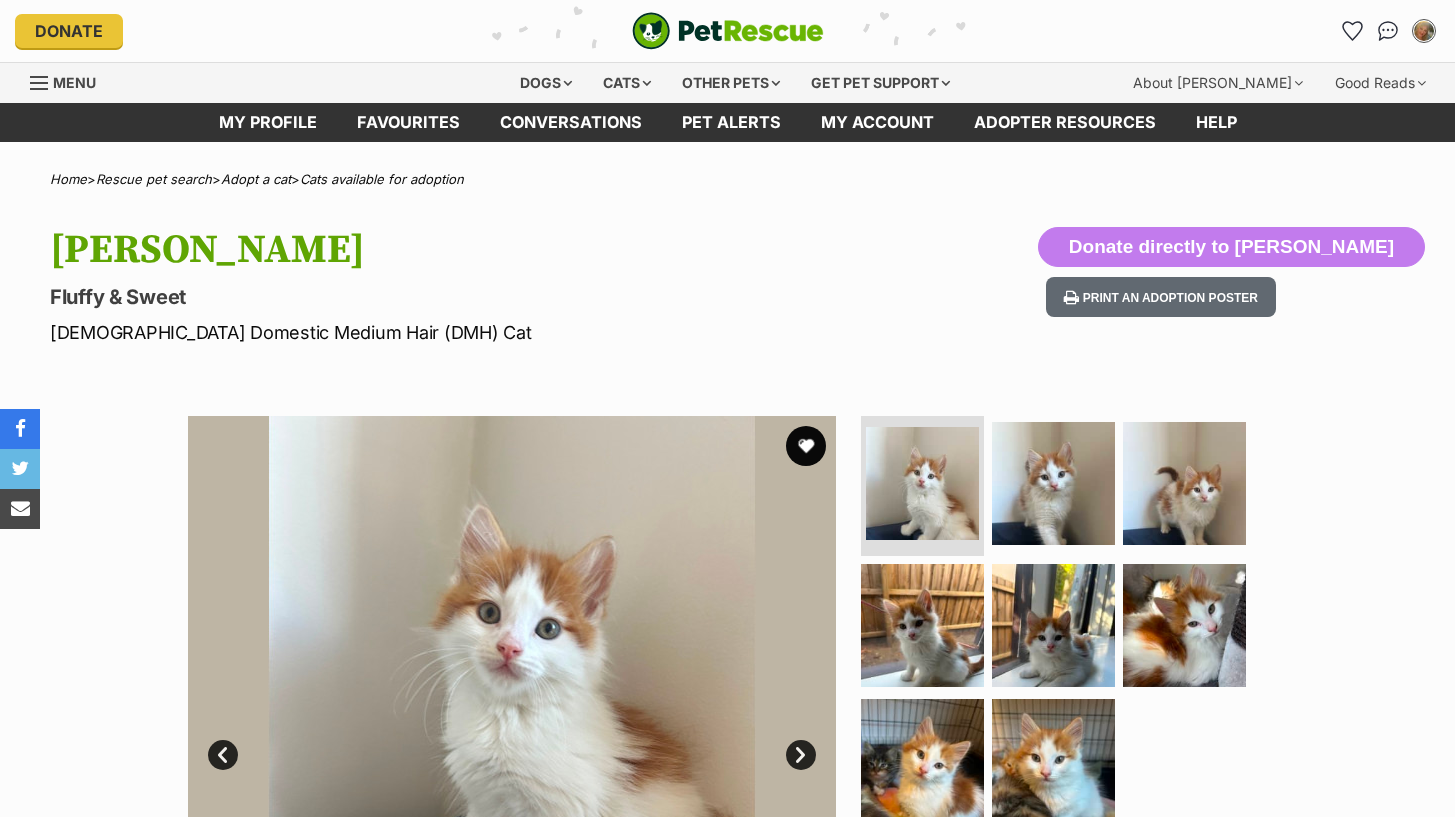 scroll, scrollTop: 0, scrollLeft: 0, axis: both 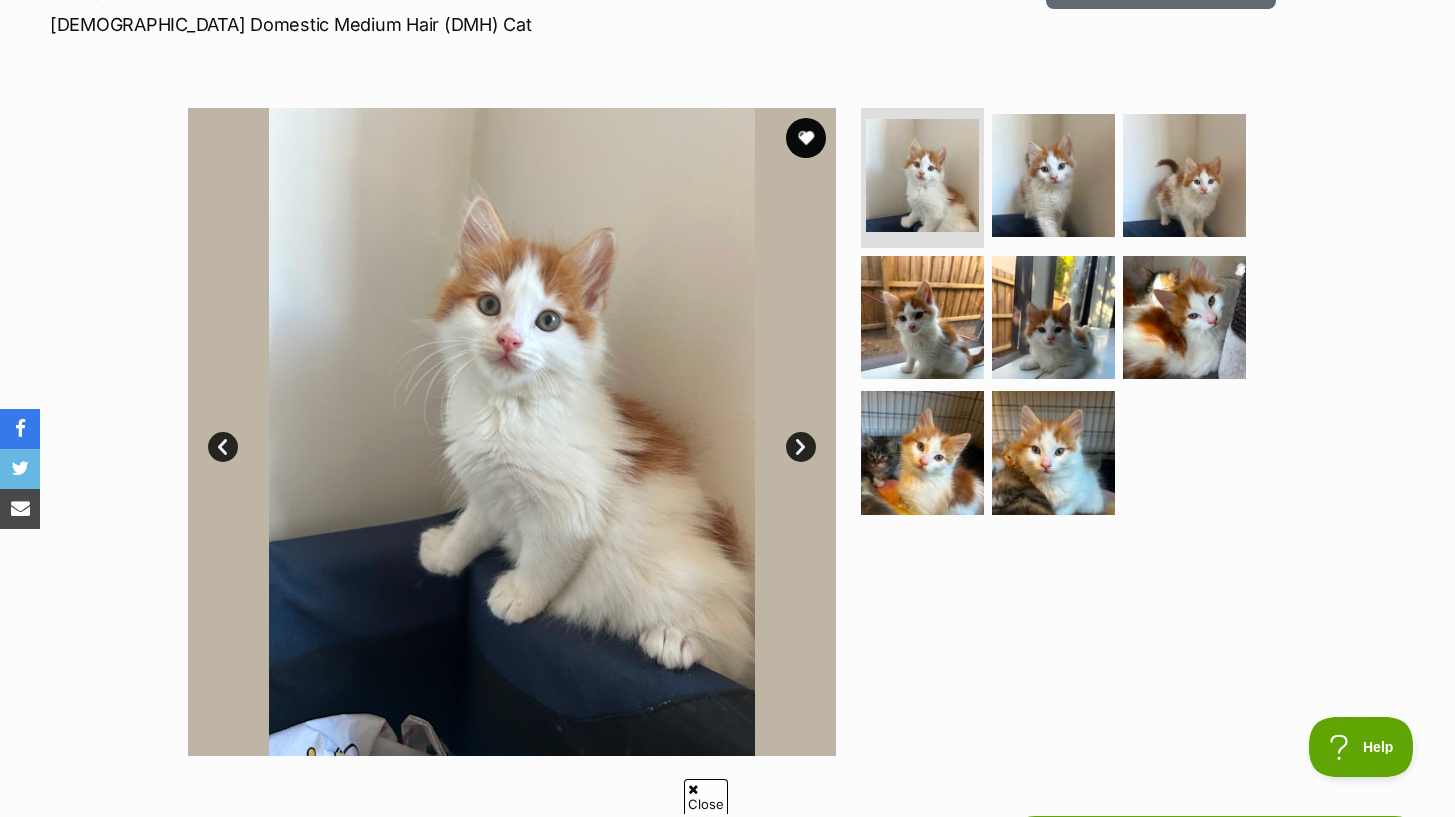 click on "Next" at bounding box center (801, 447) 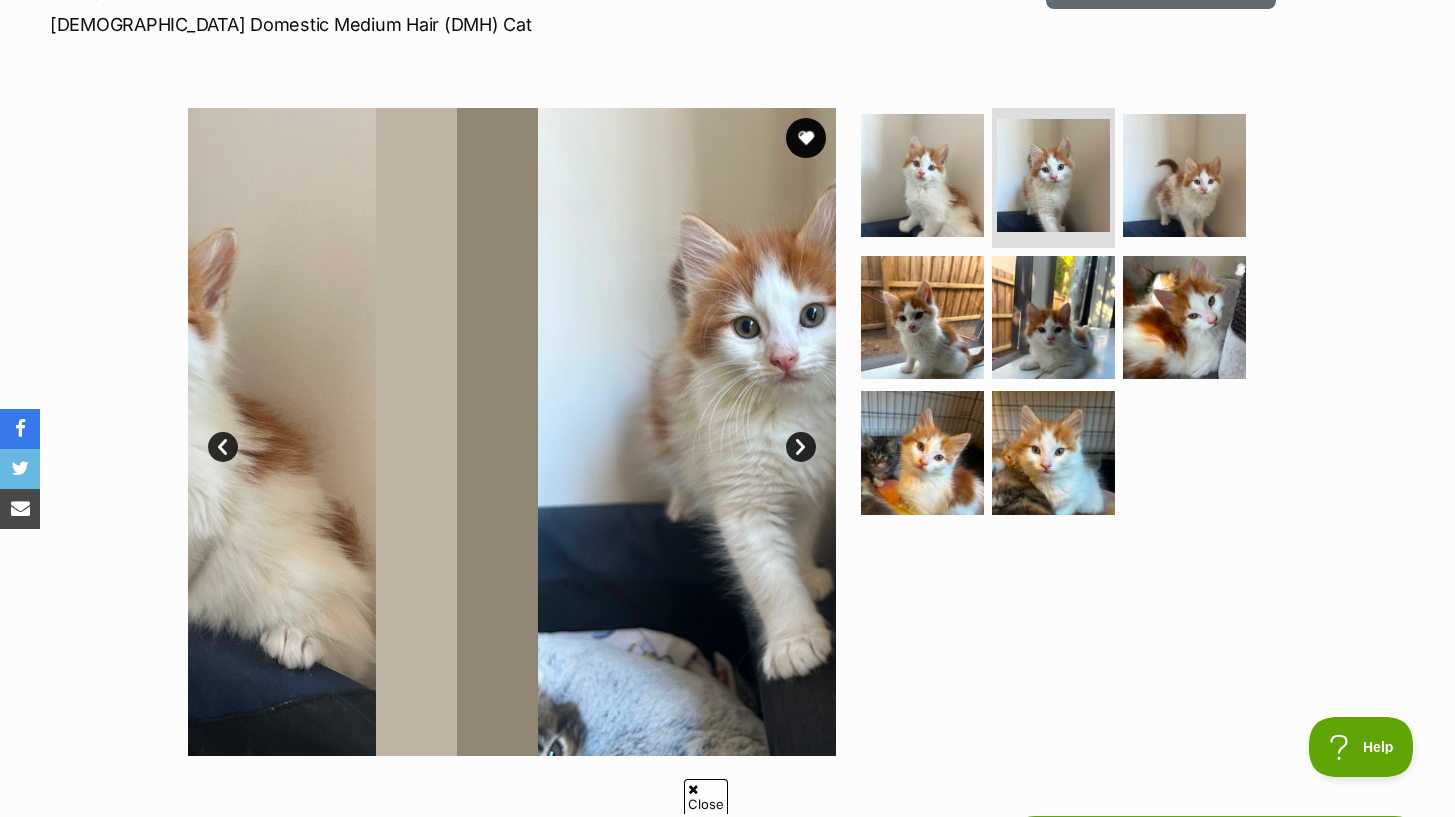 scroll, scrollTop: 0, scrollLeft: 0, axis: both 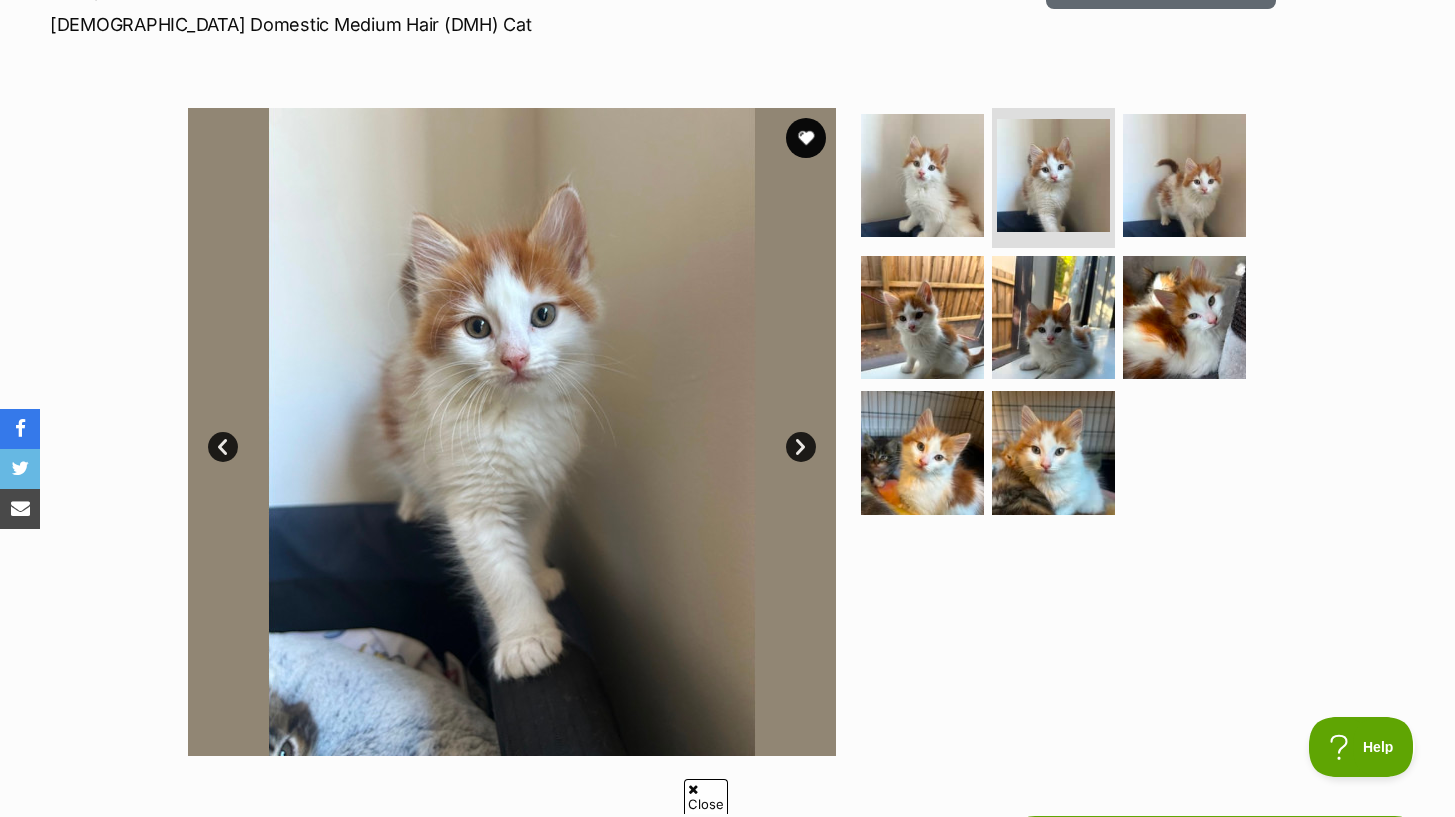 click on "Next" at bounding box center (801, 447) 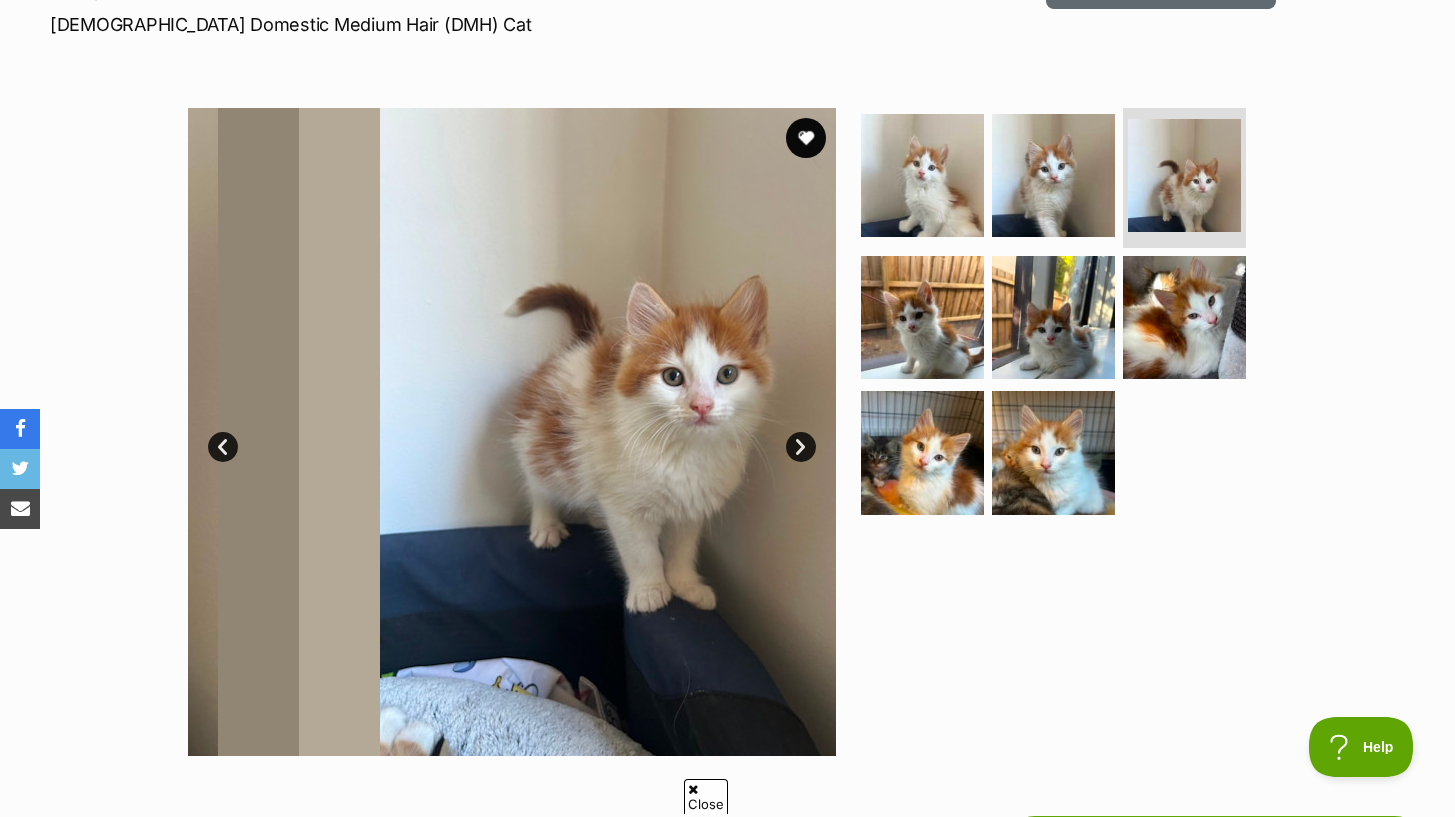 scroll, scrollTop: 0, scrollLeft: 0, axis: both 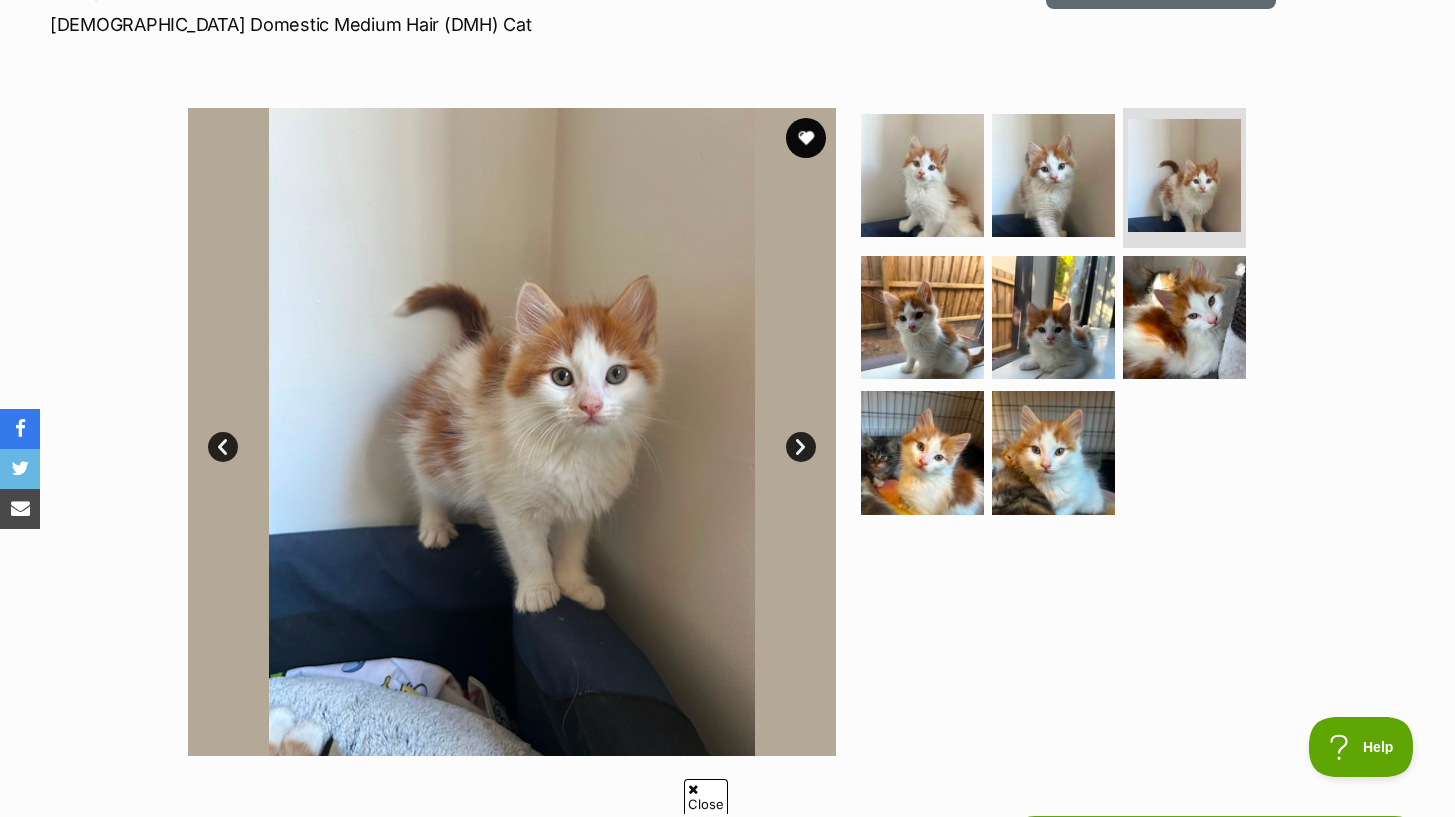 click on "Next" at bounding box center (801, 447) 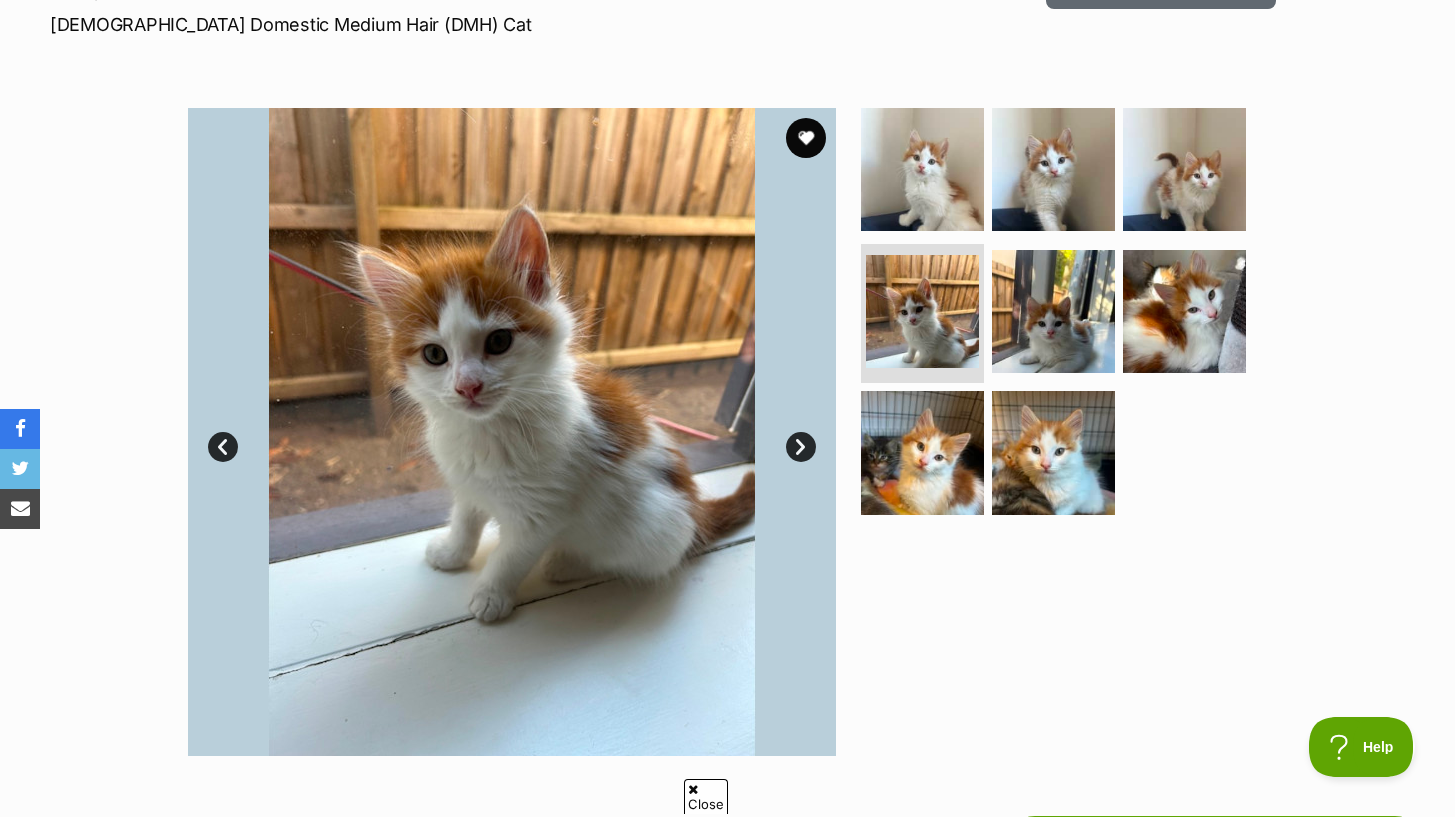 scroll, scrollTop: 0, scrollLeft: 0, axis: both 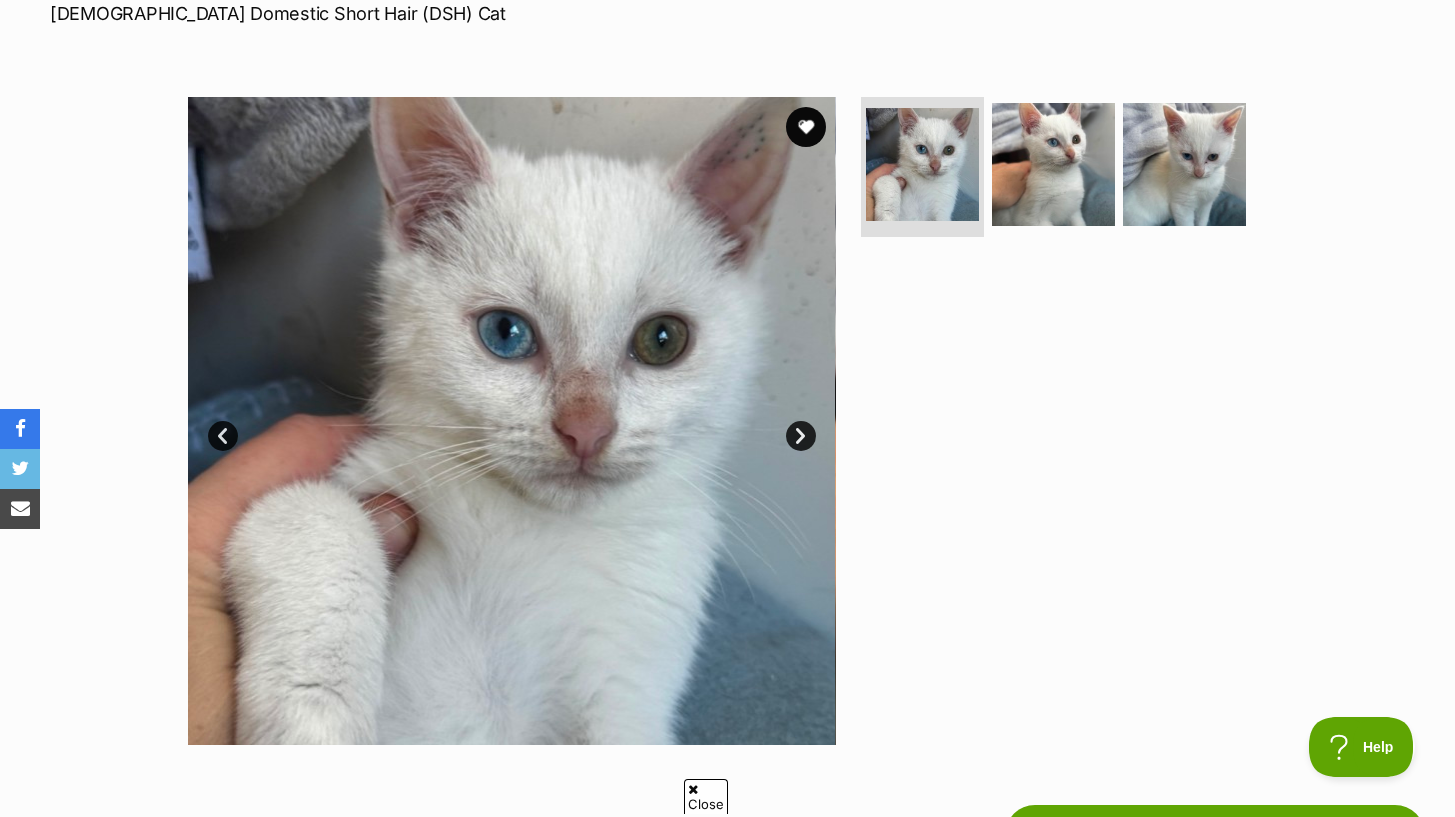 click on "Next" at bounding box center (801, 436) 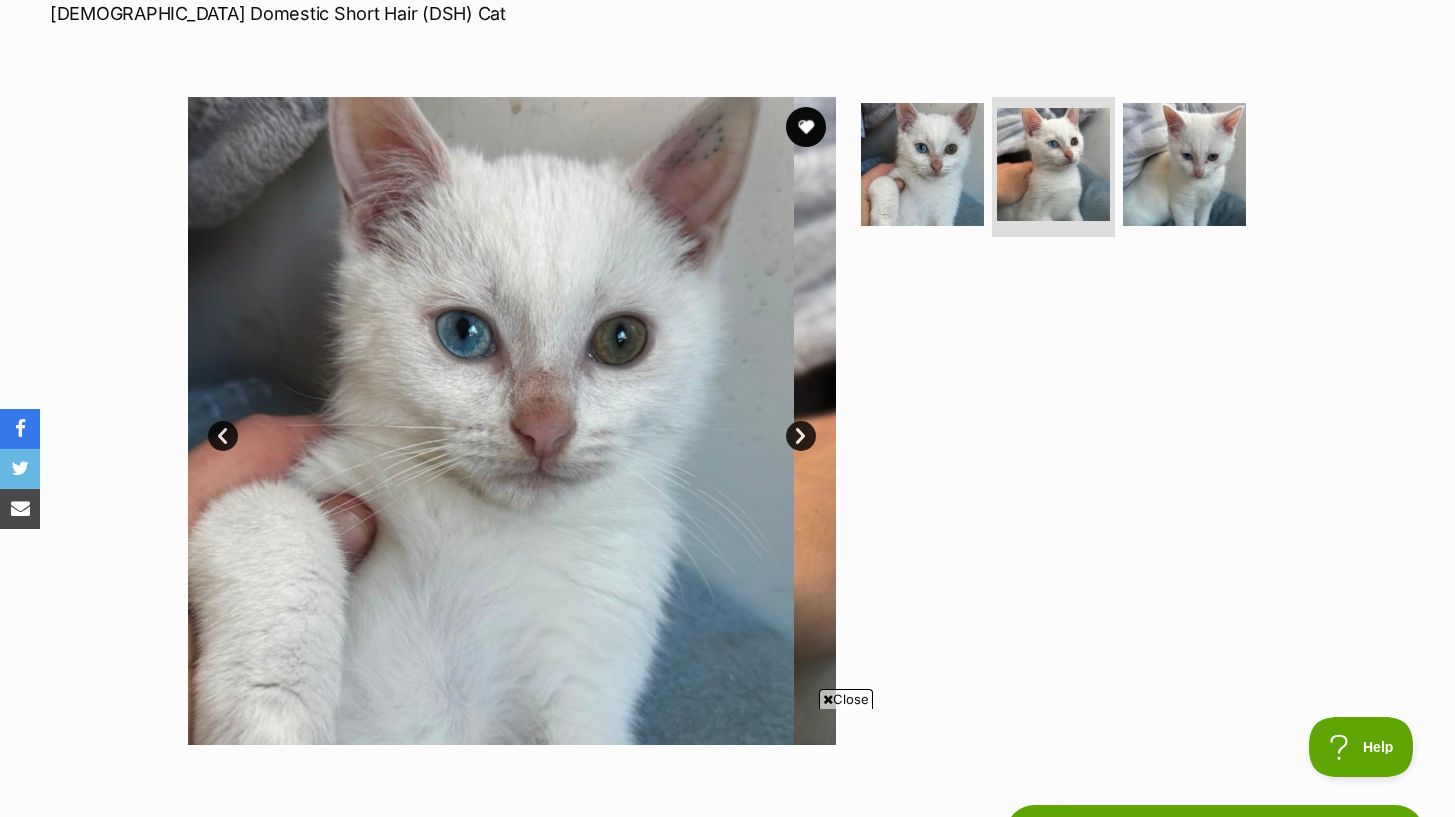 scroll, scrollTop: 0, scrollLeft: 0, axis: both 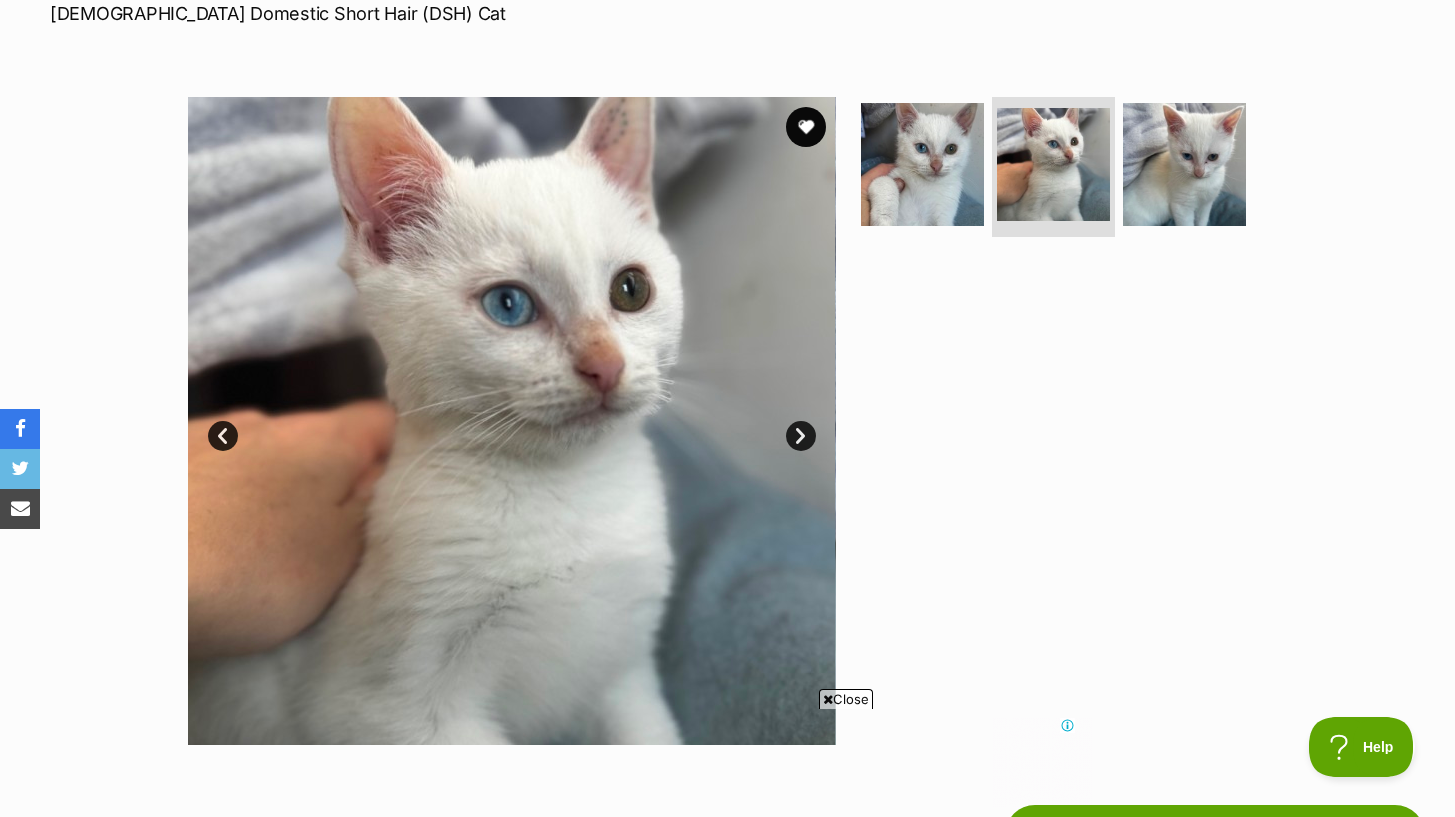 click on "Next" at bounding box center [801, 436] 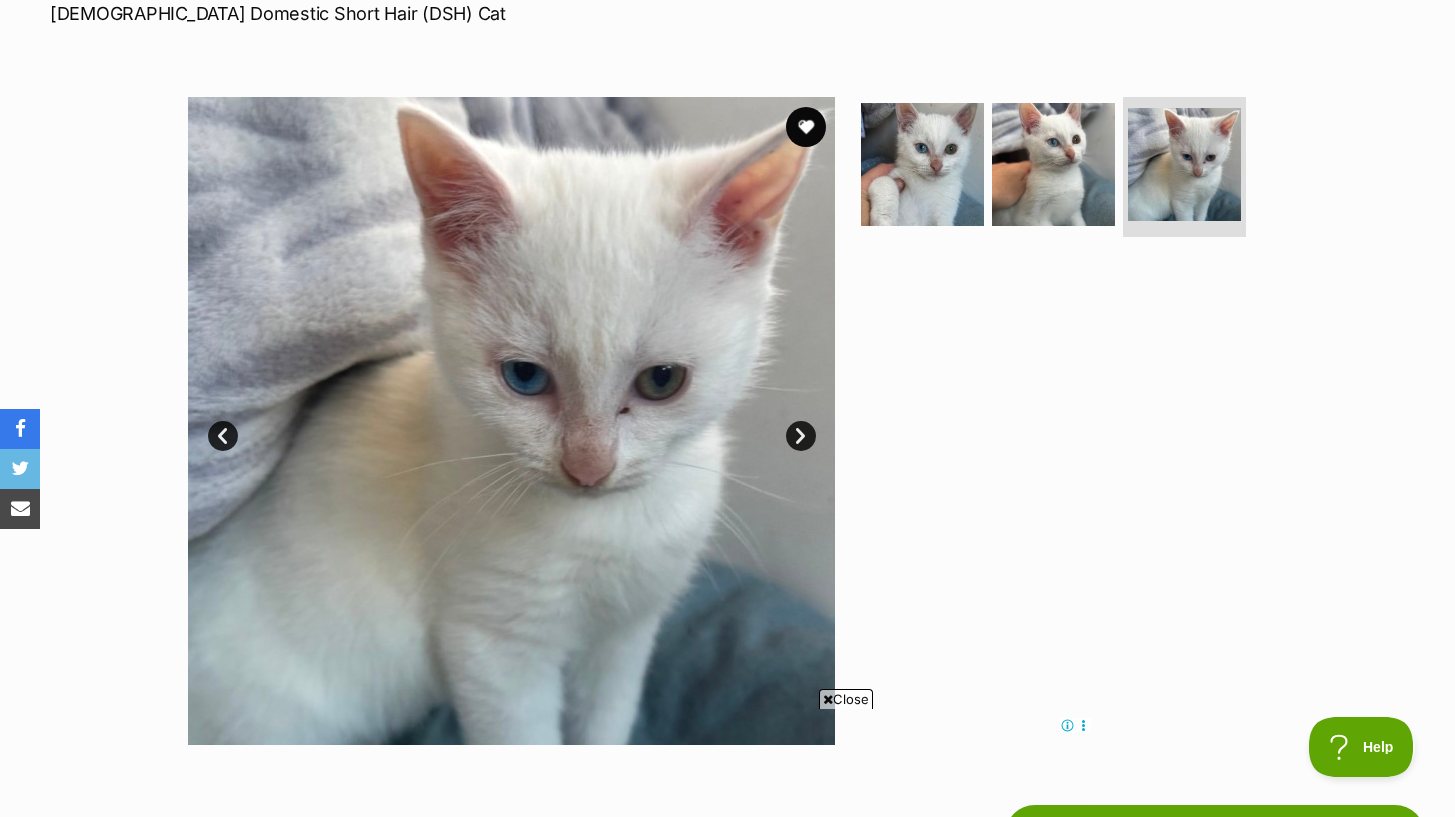 click on "Next" at bounding box center (801, 436) 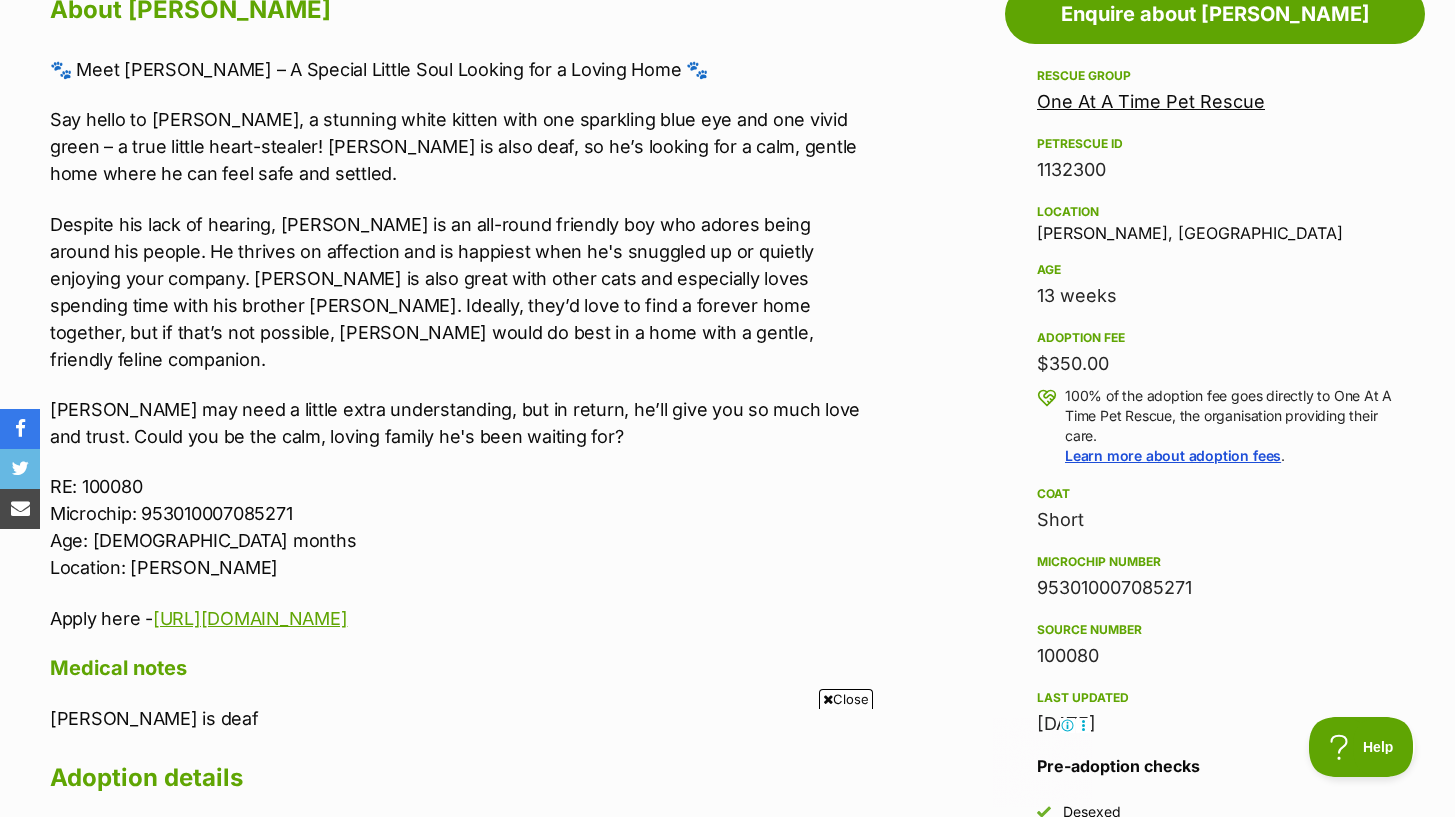 scroll, scrollTop: 1121, scrollLeft: 0, axis: vertical 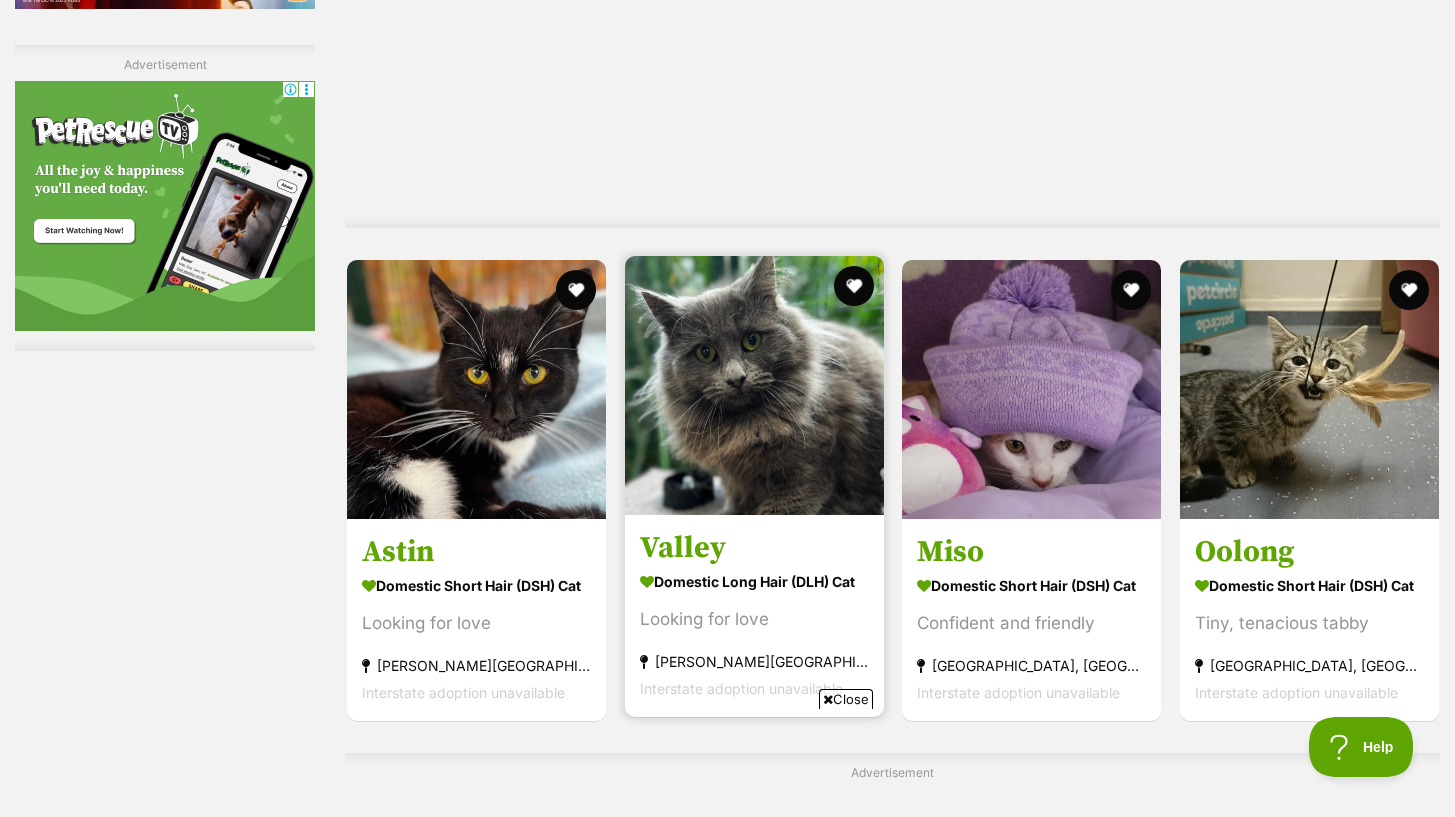 click at bounding box center (754, 385) 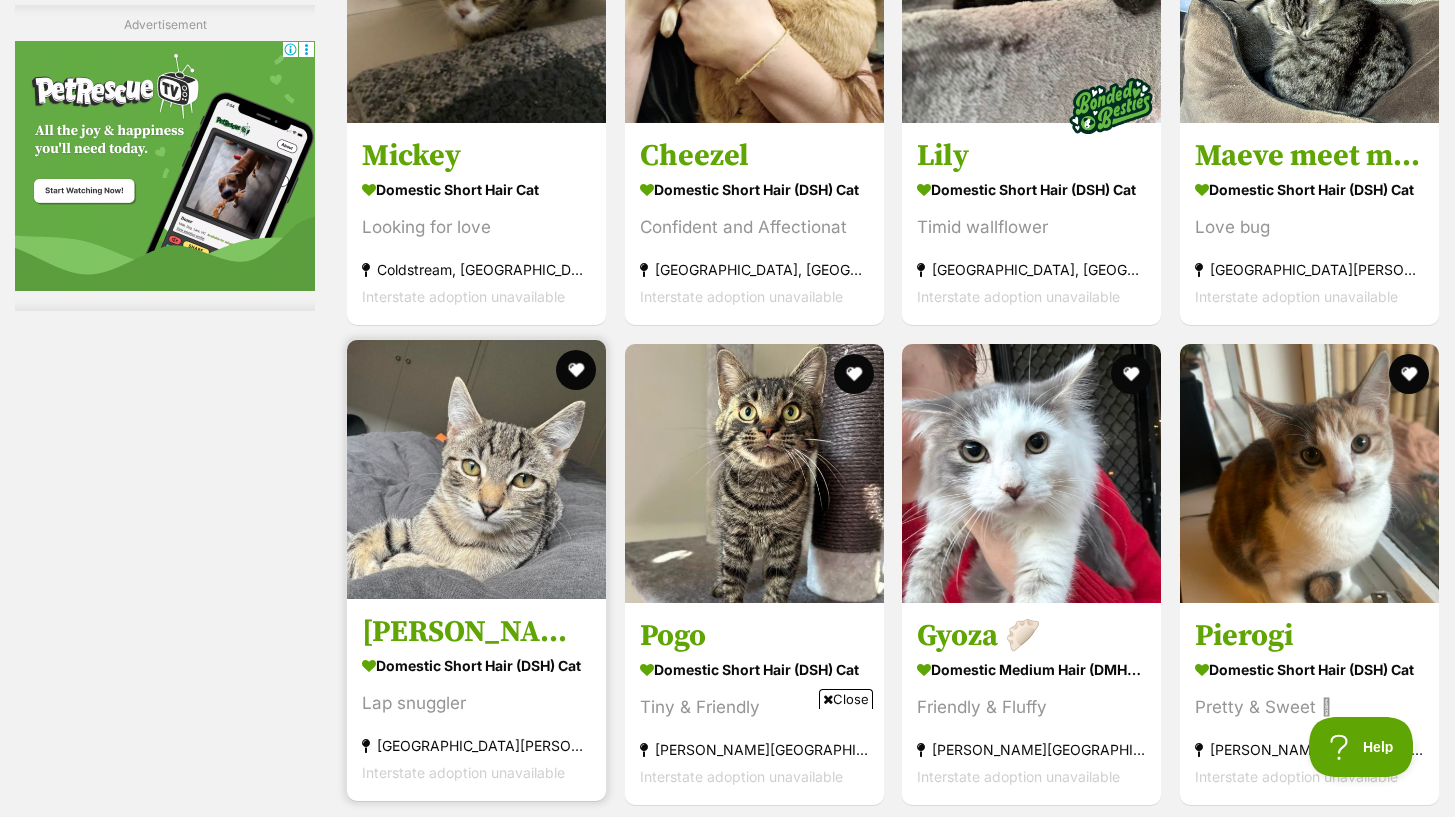 scroll, scrollTop: 4935, scrollLeft: 0, axis: vertical 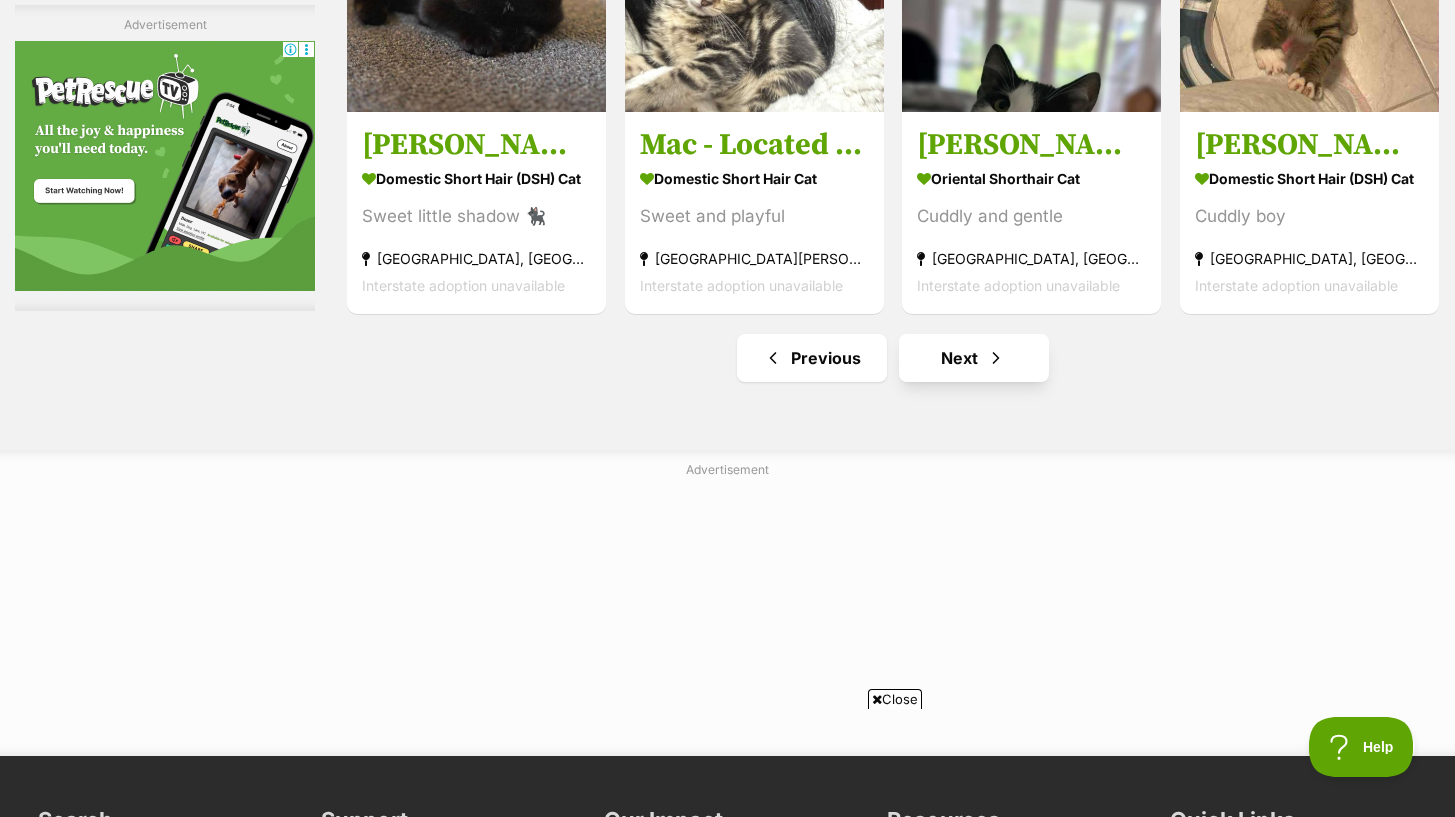 click on "Next" at bounding box center (974, 358) 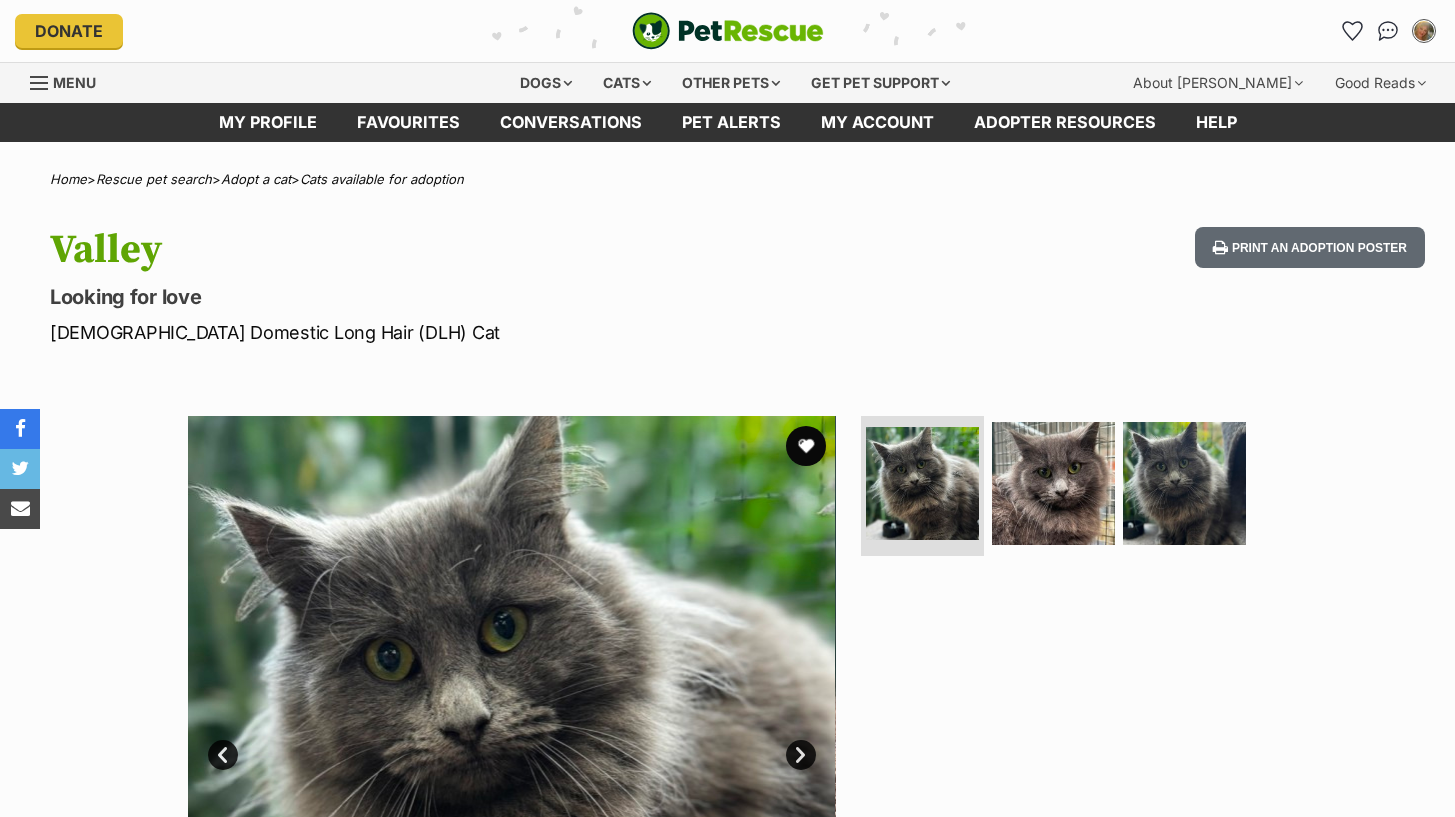 scroll, scrollTop: 0, scrollLeft: 0, axis: both 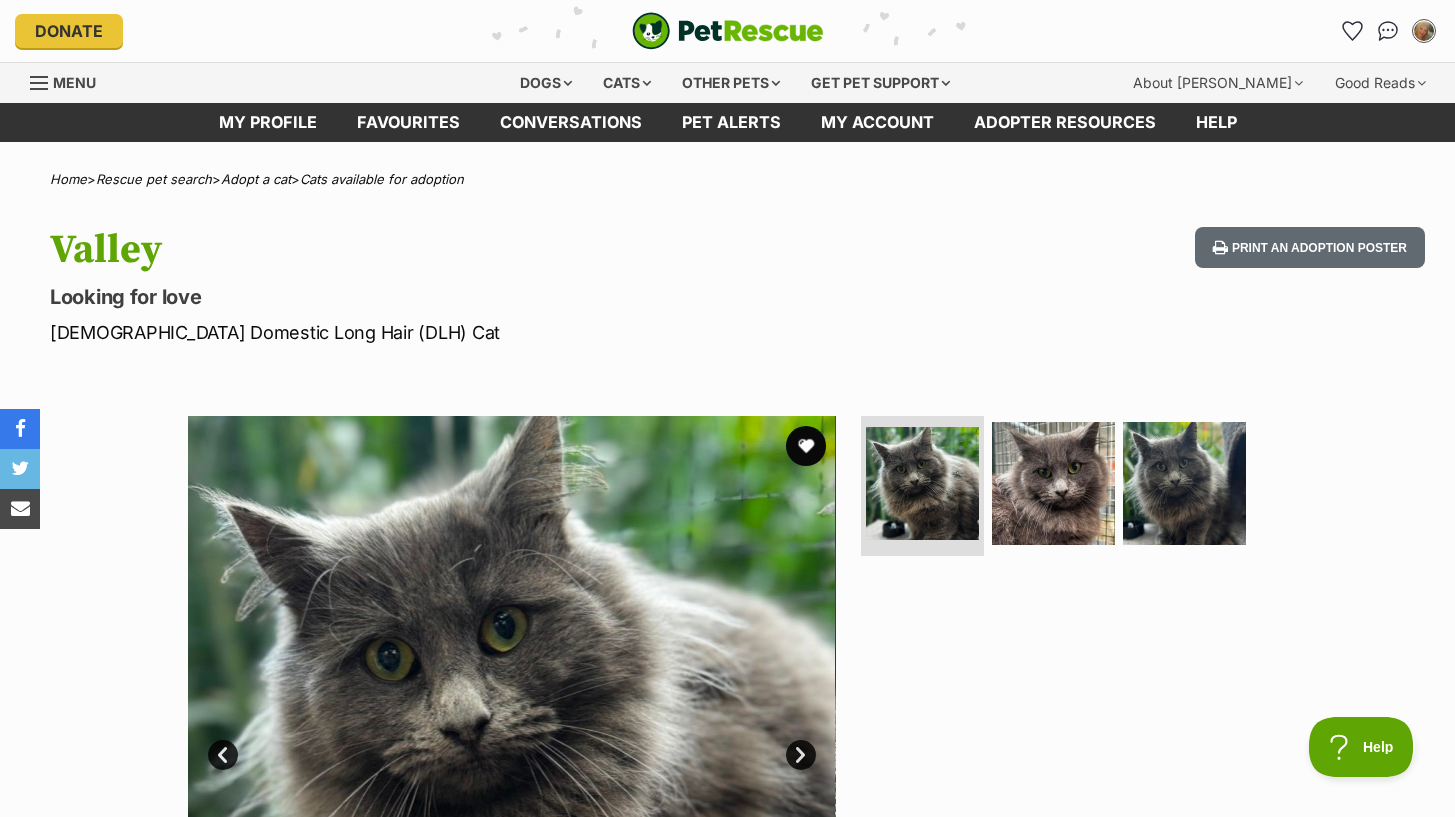 click at bounding box center (728, 31) 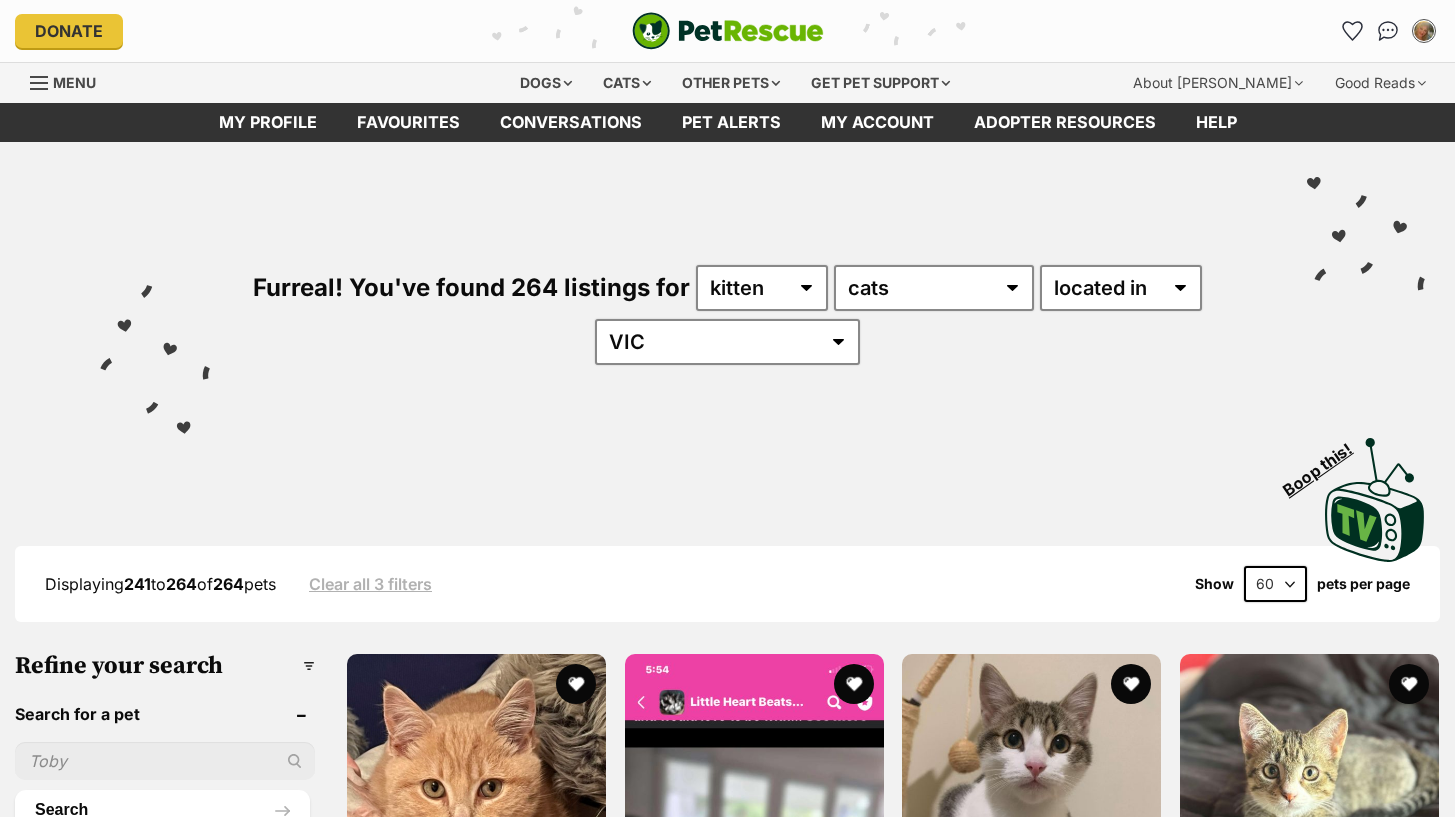 scroll, scrollTop: 0, scrollLeft: 0, axis: both 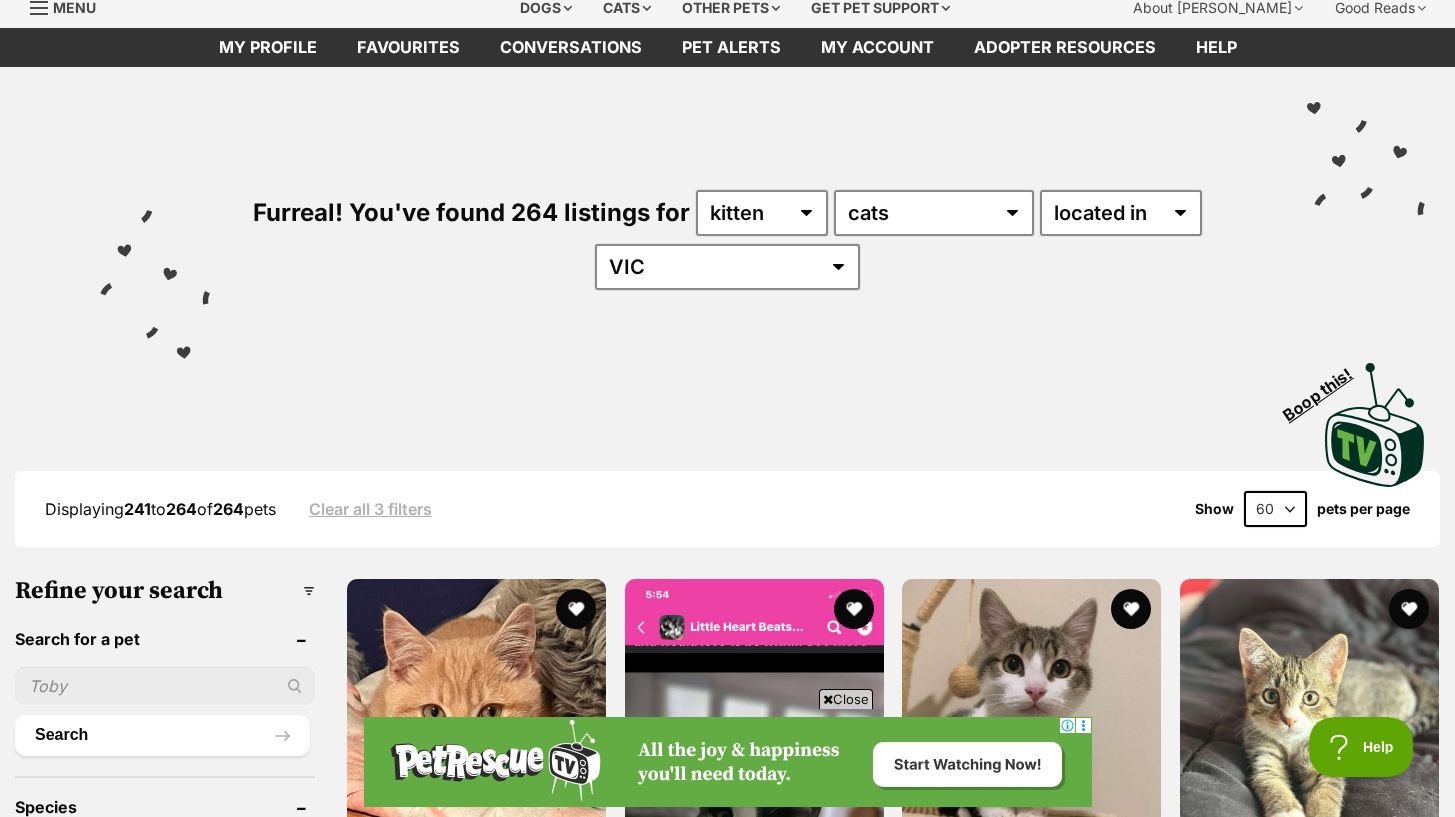 click on "Menu" at bounding box center [70, 6] 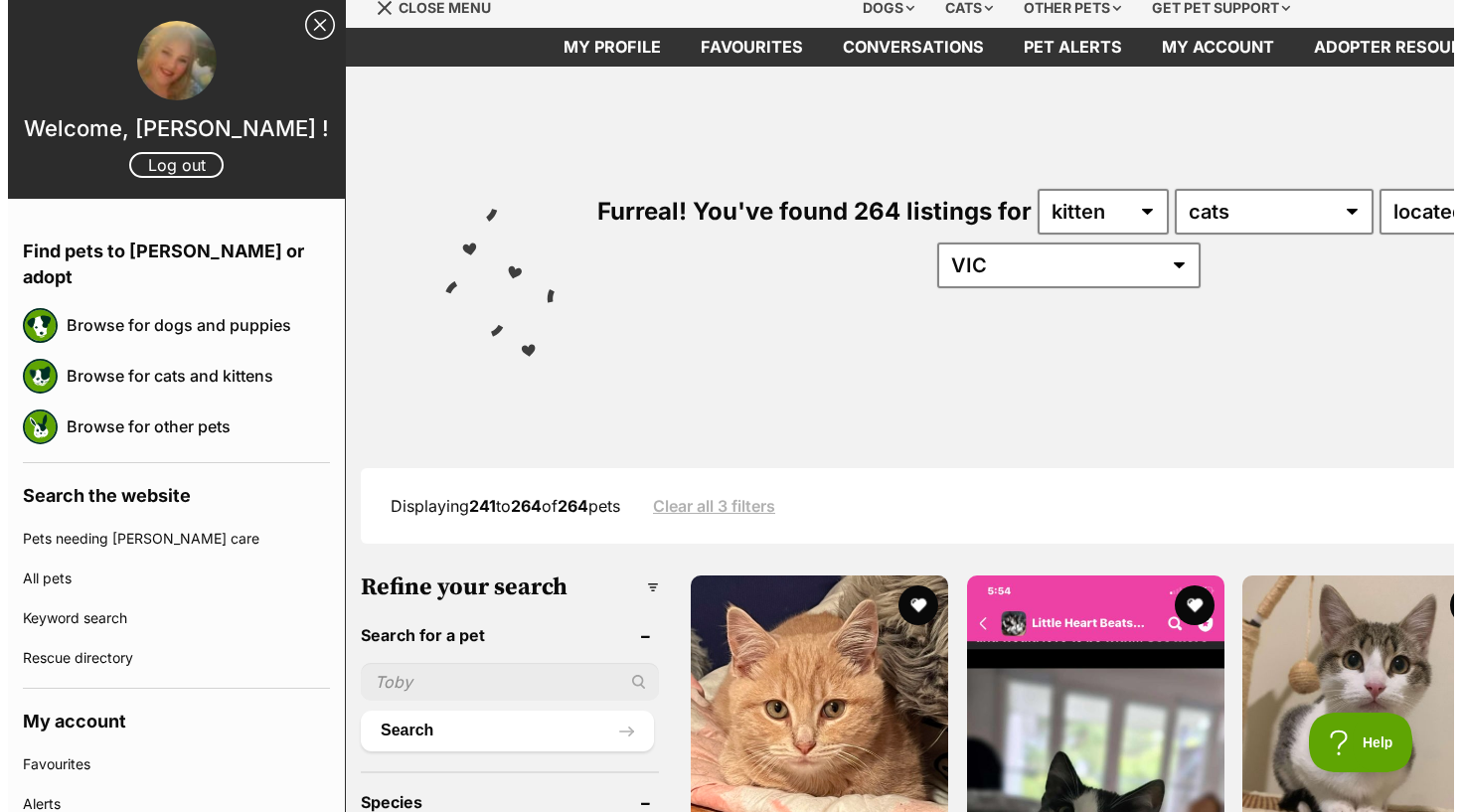 scroll, scrollTop: 0, scrollLeft: 0, axis: both 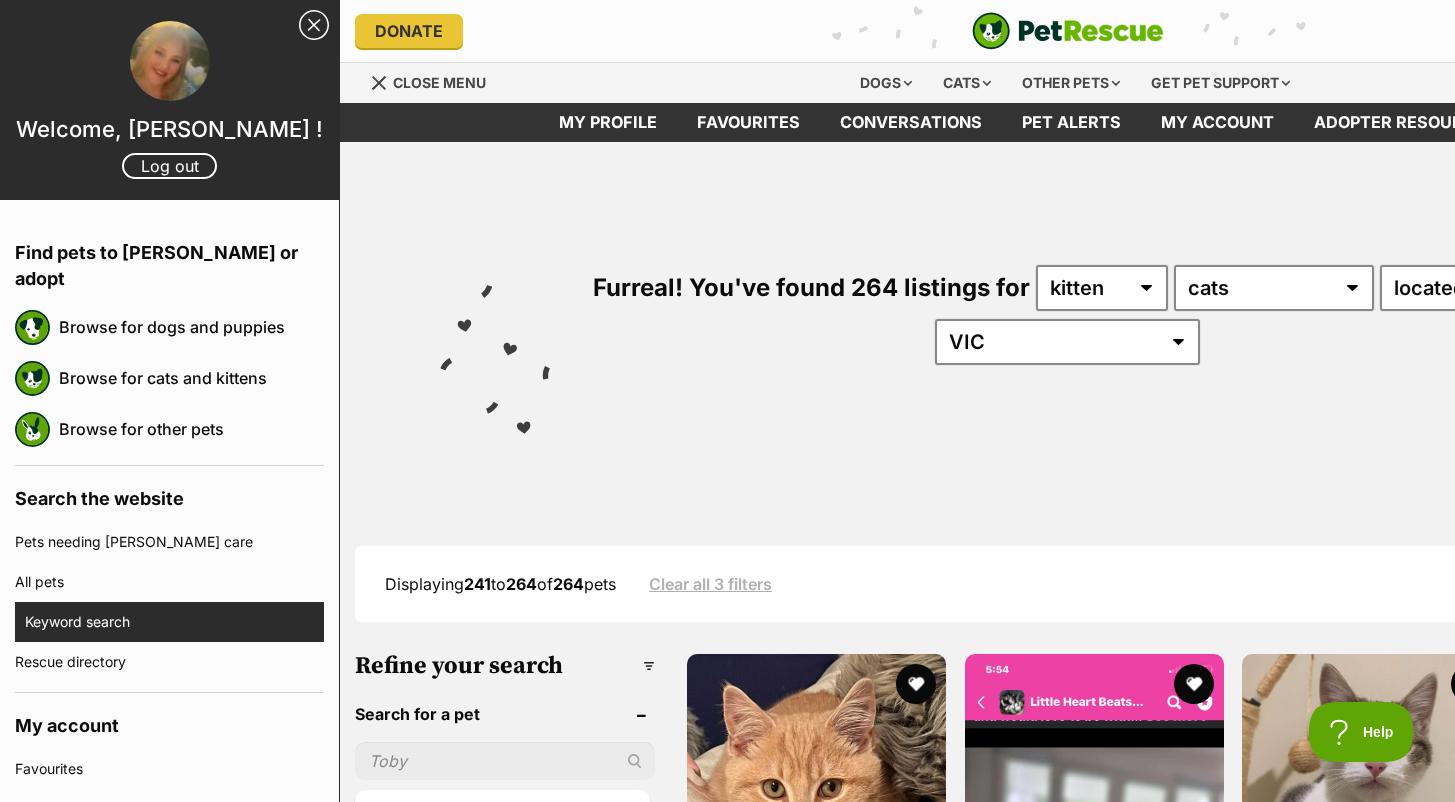 click on "Keyword search" at bounding box center (174, 622) 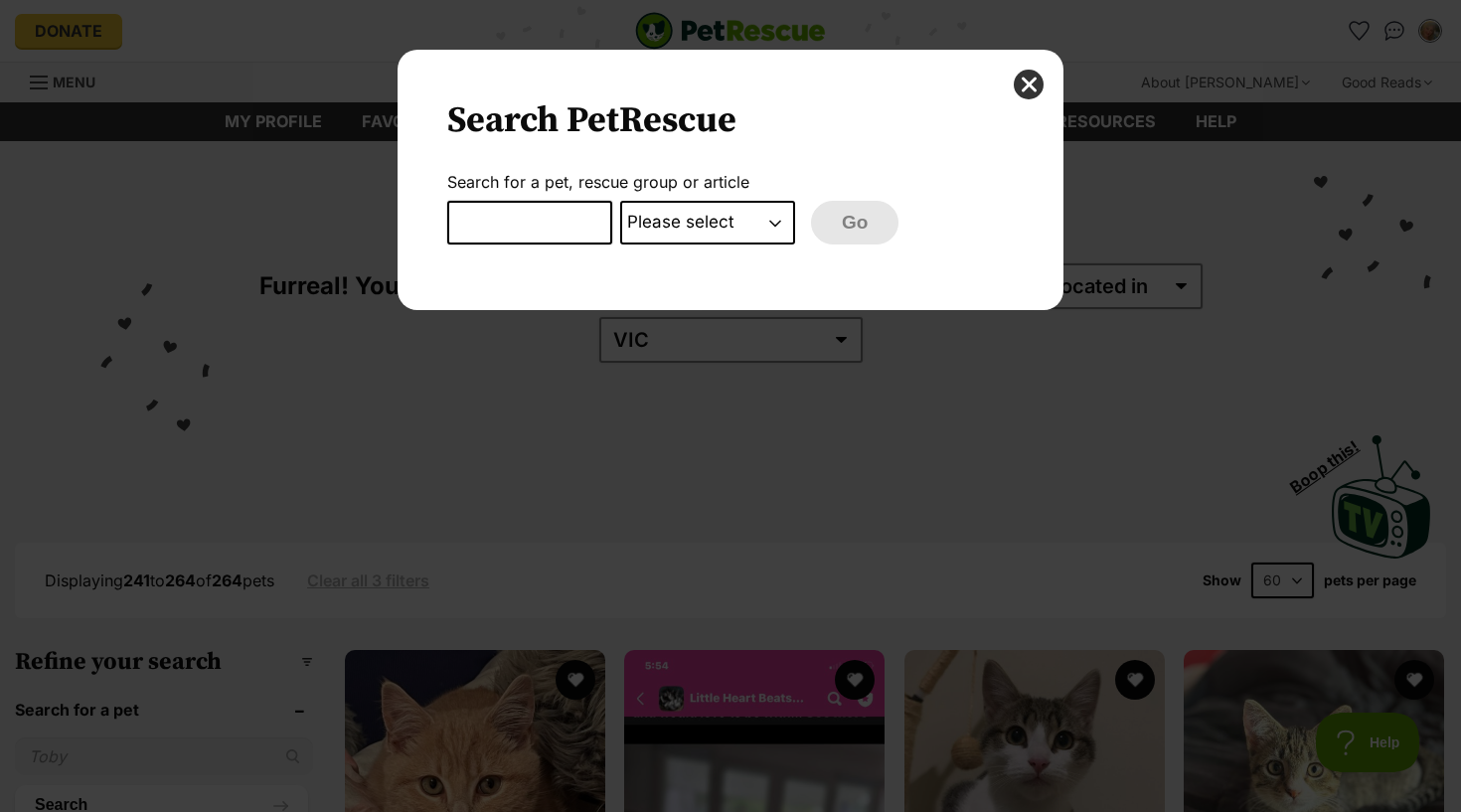 click at bounding box center [530, 223] 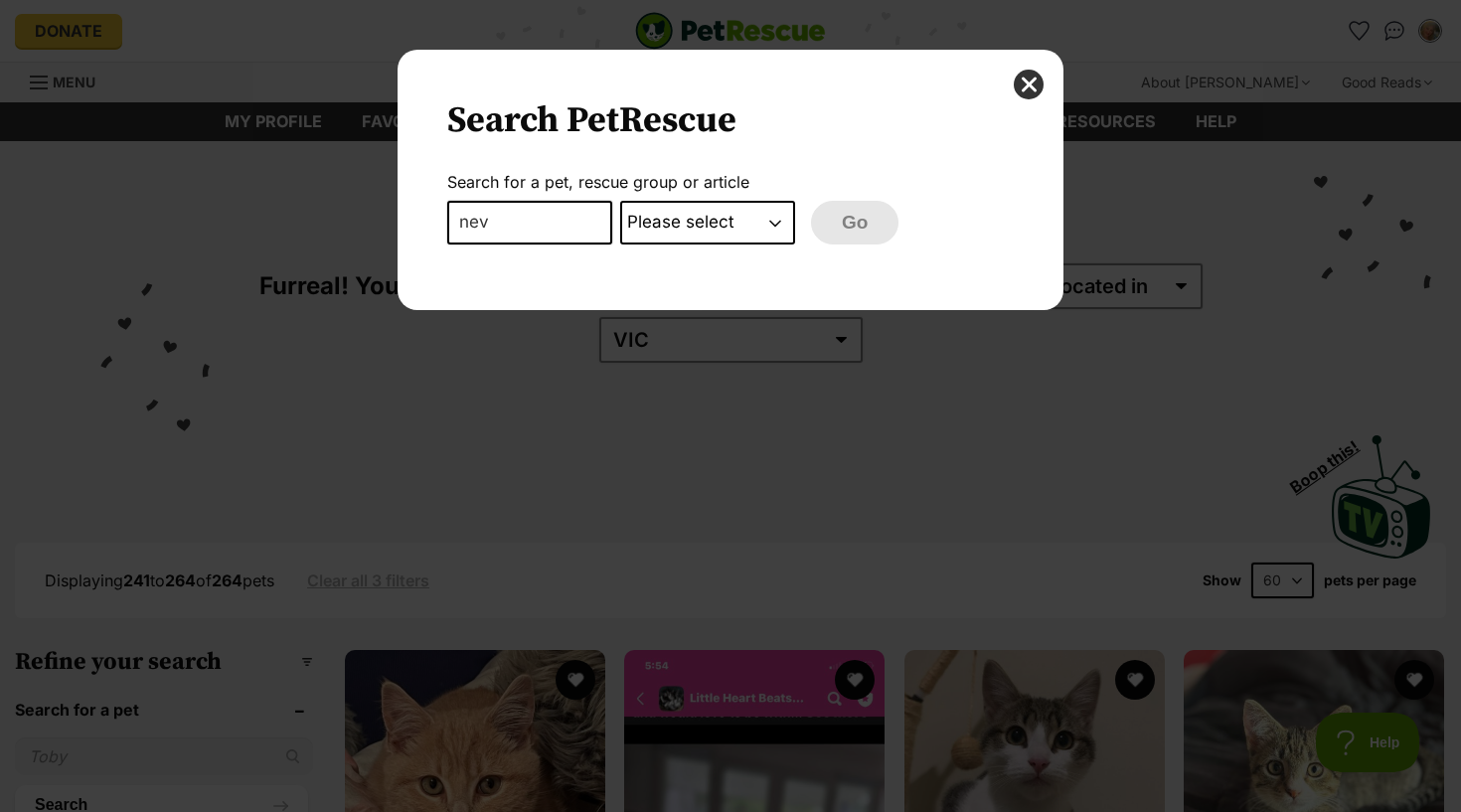 type on "nev" 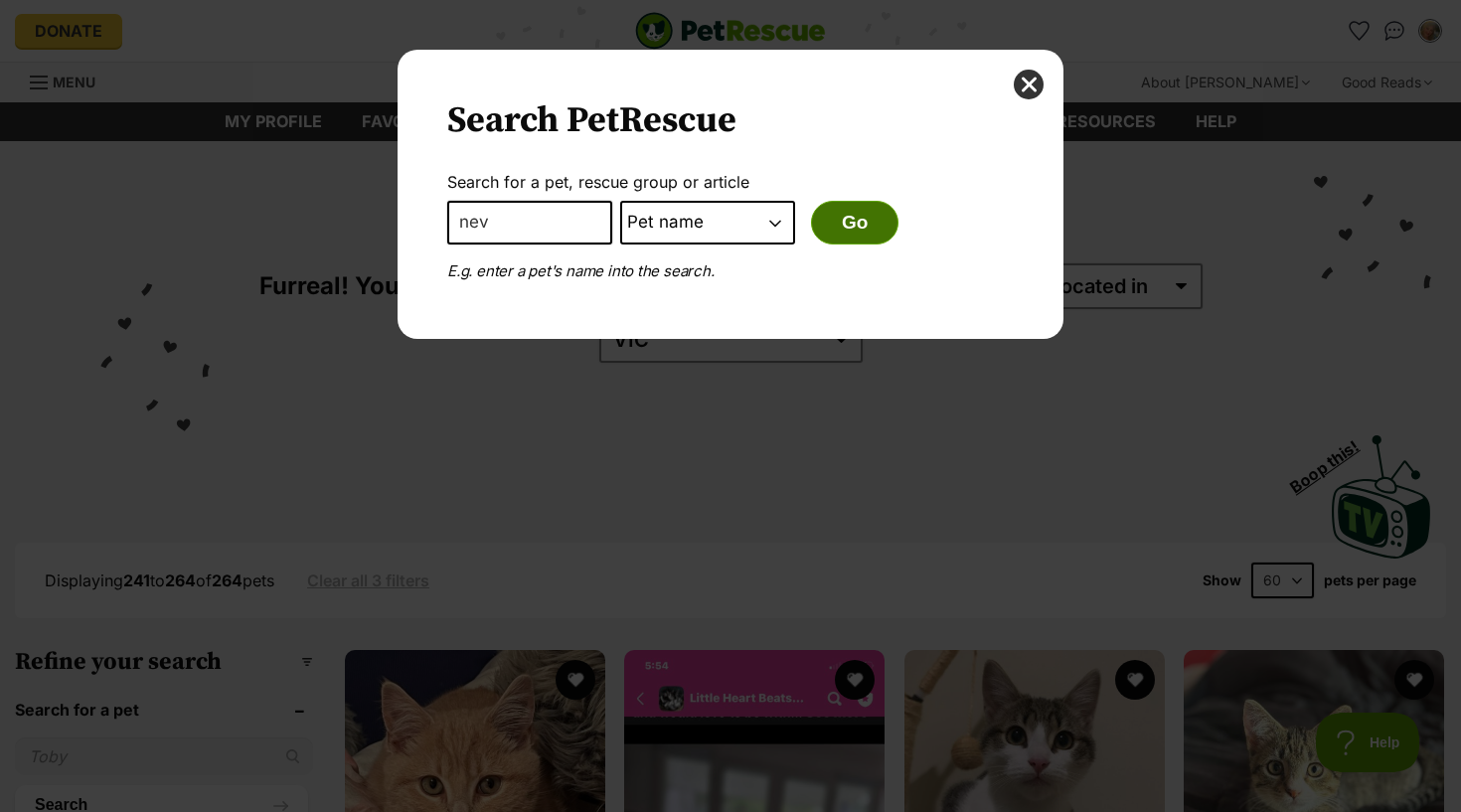 click on "Go" at bounding box center (855, 223) 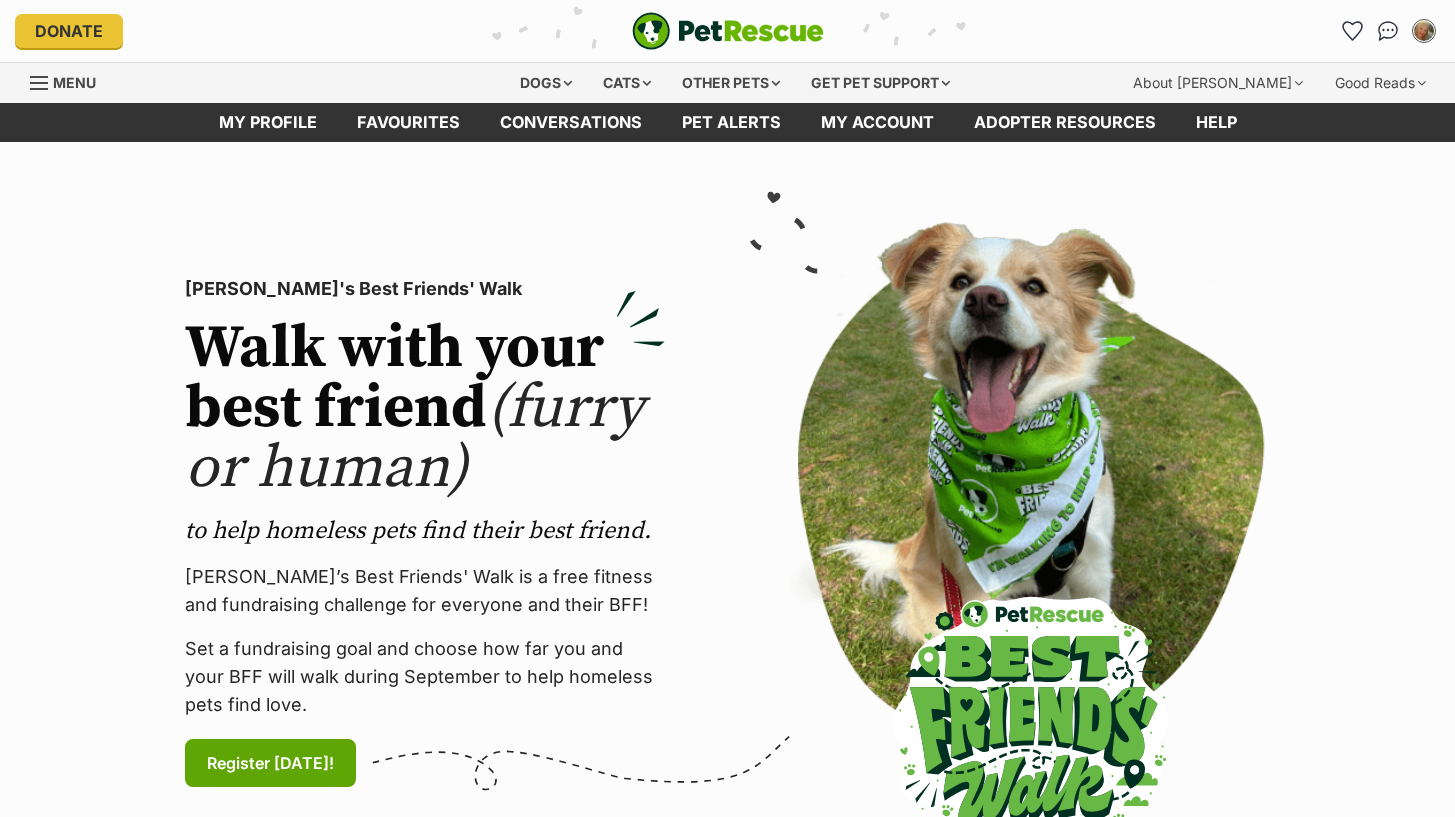 scroll, scrollTop: 0, scrollLeft: 0, axis: both 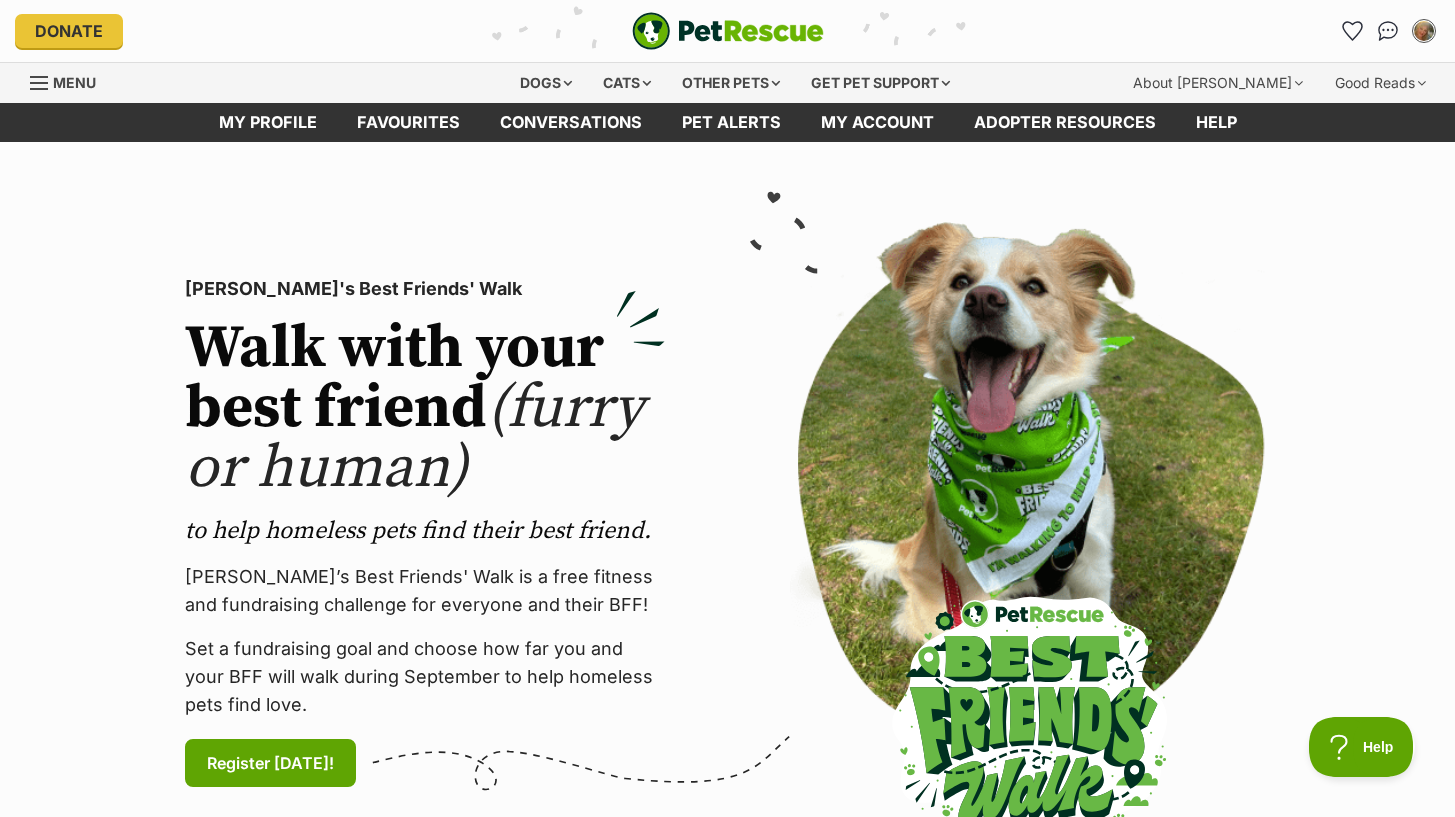 click on "Menu" at bounding box center [70, 81] 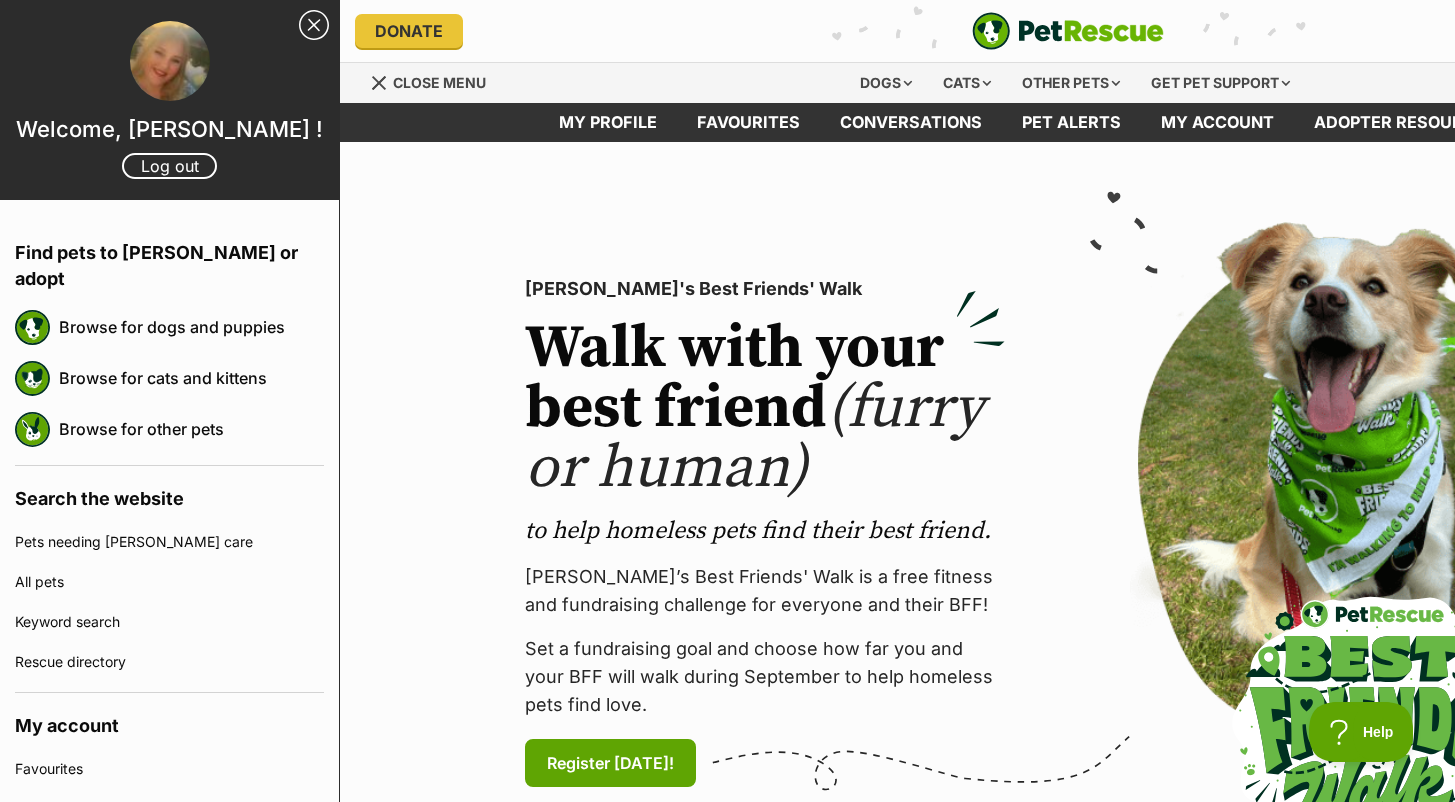 scroll, scrollTop: 0, scrollLeft: 0, axis: both 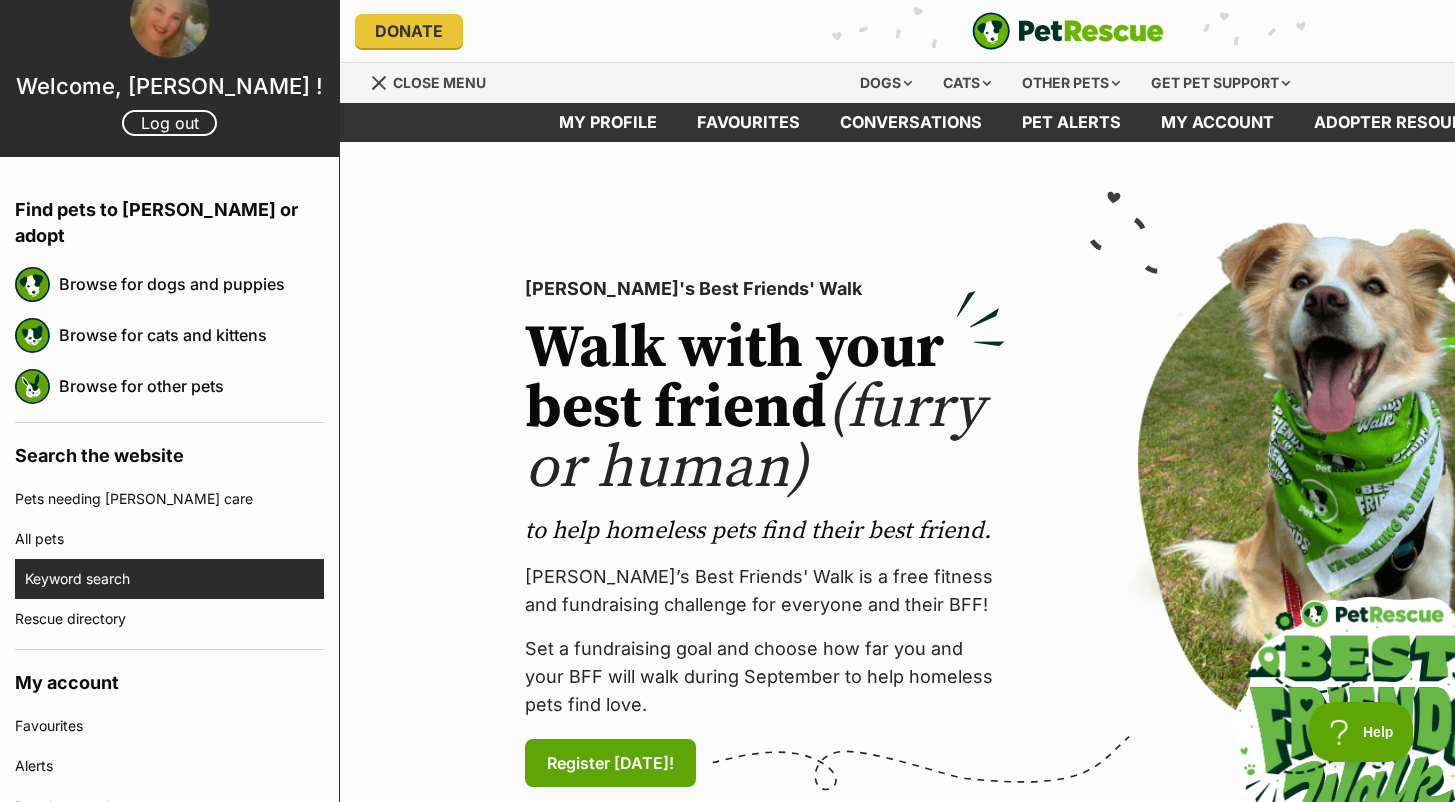 click on "Keyword search" at bounding box center [174, 579] 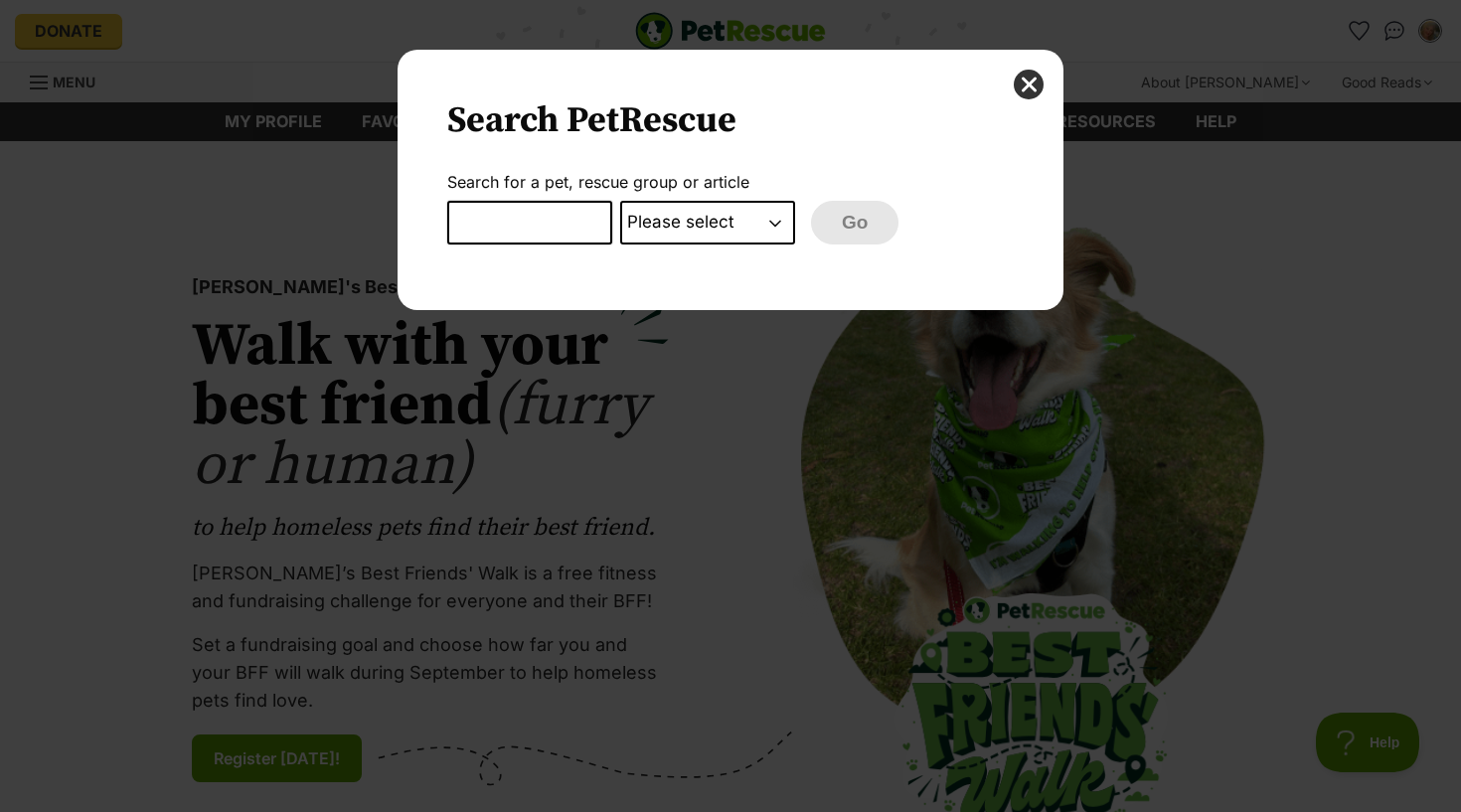 click at bounding box center [530, 223] 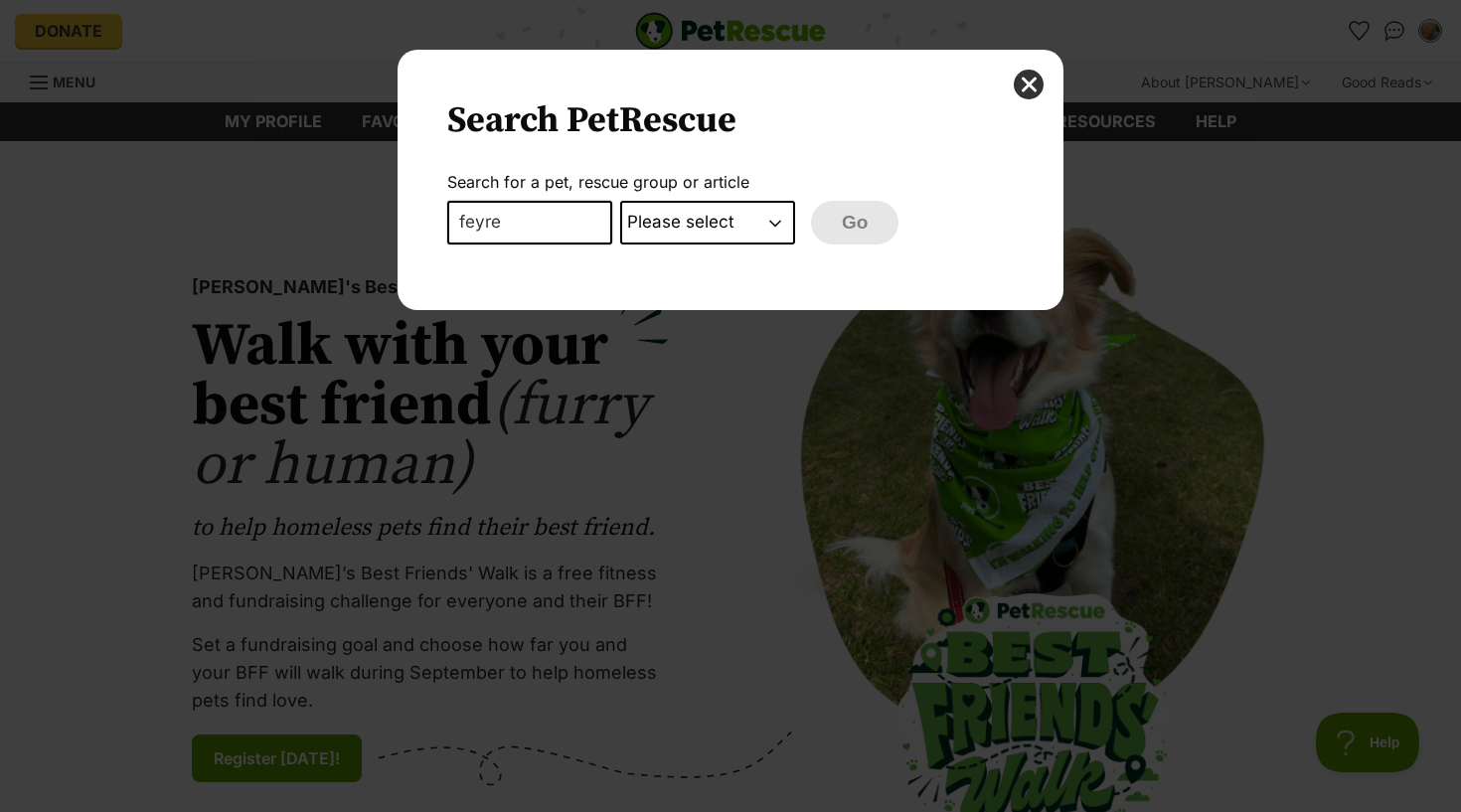 type on "feyre" 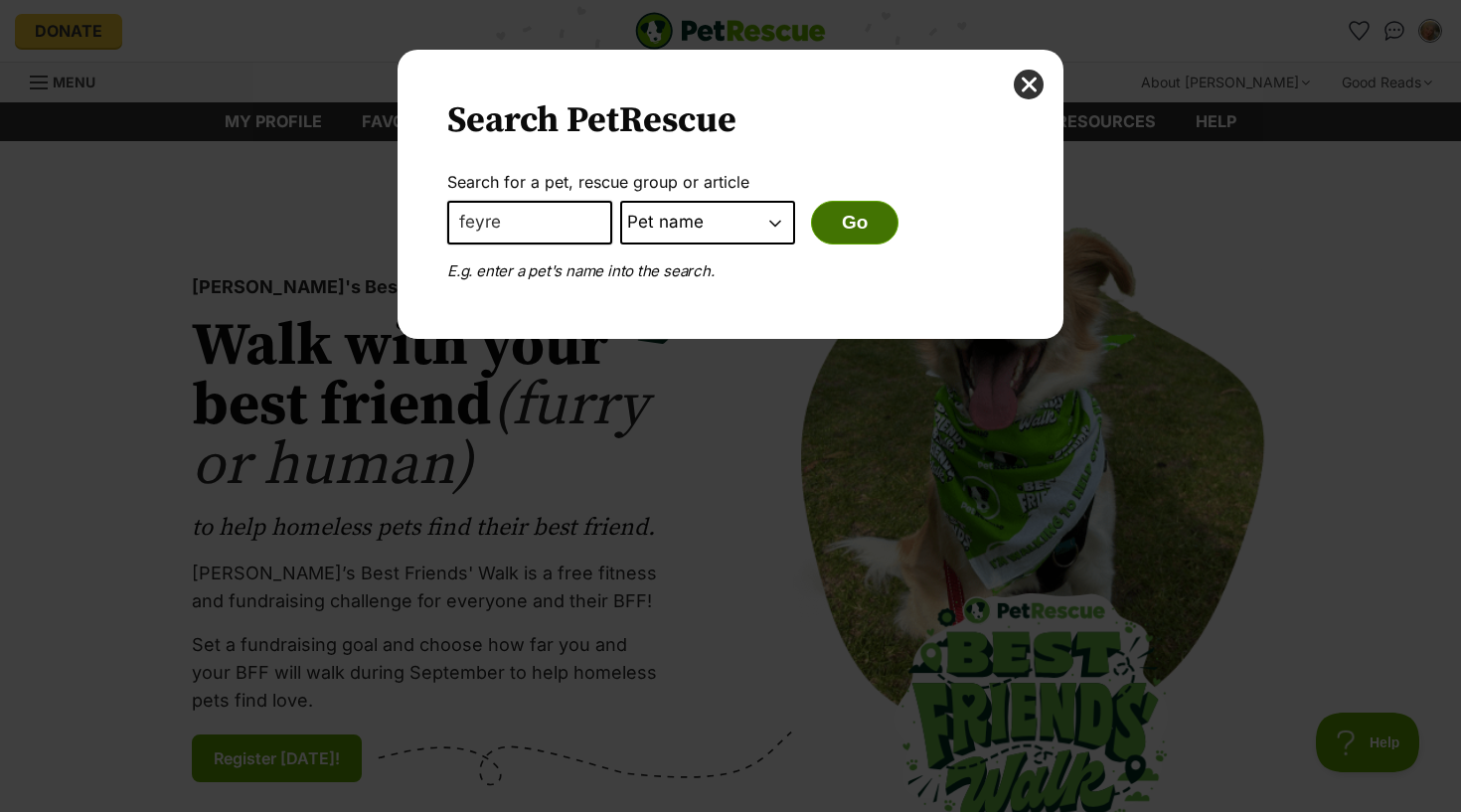 click on "Go" at bounding box center (855, 223) 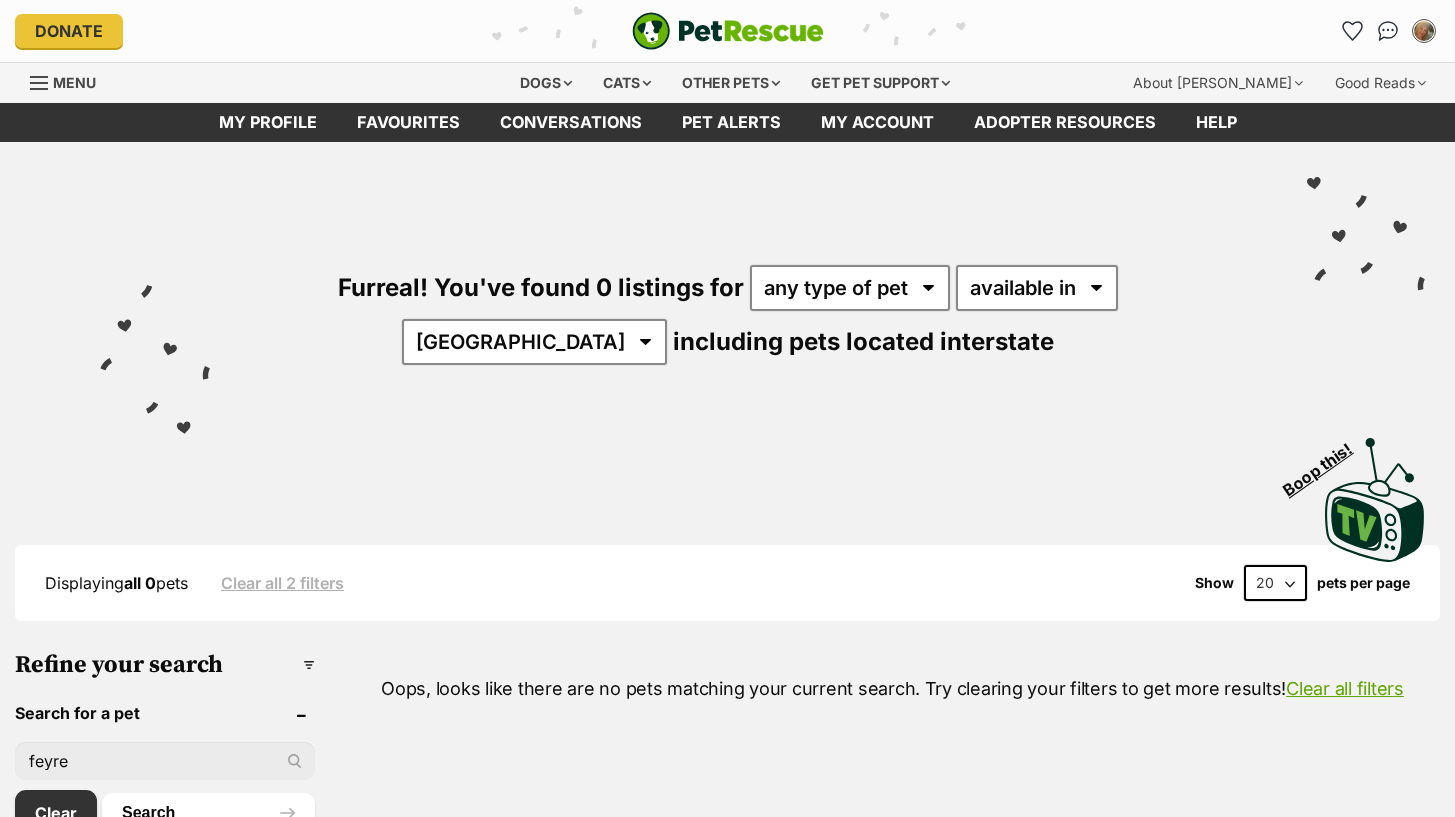 scroll, scrollTop: 0, scrollLeft: 0, axis: both 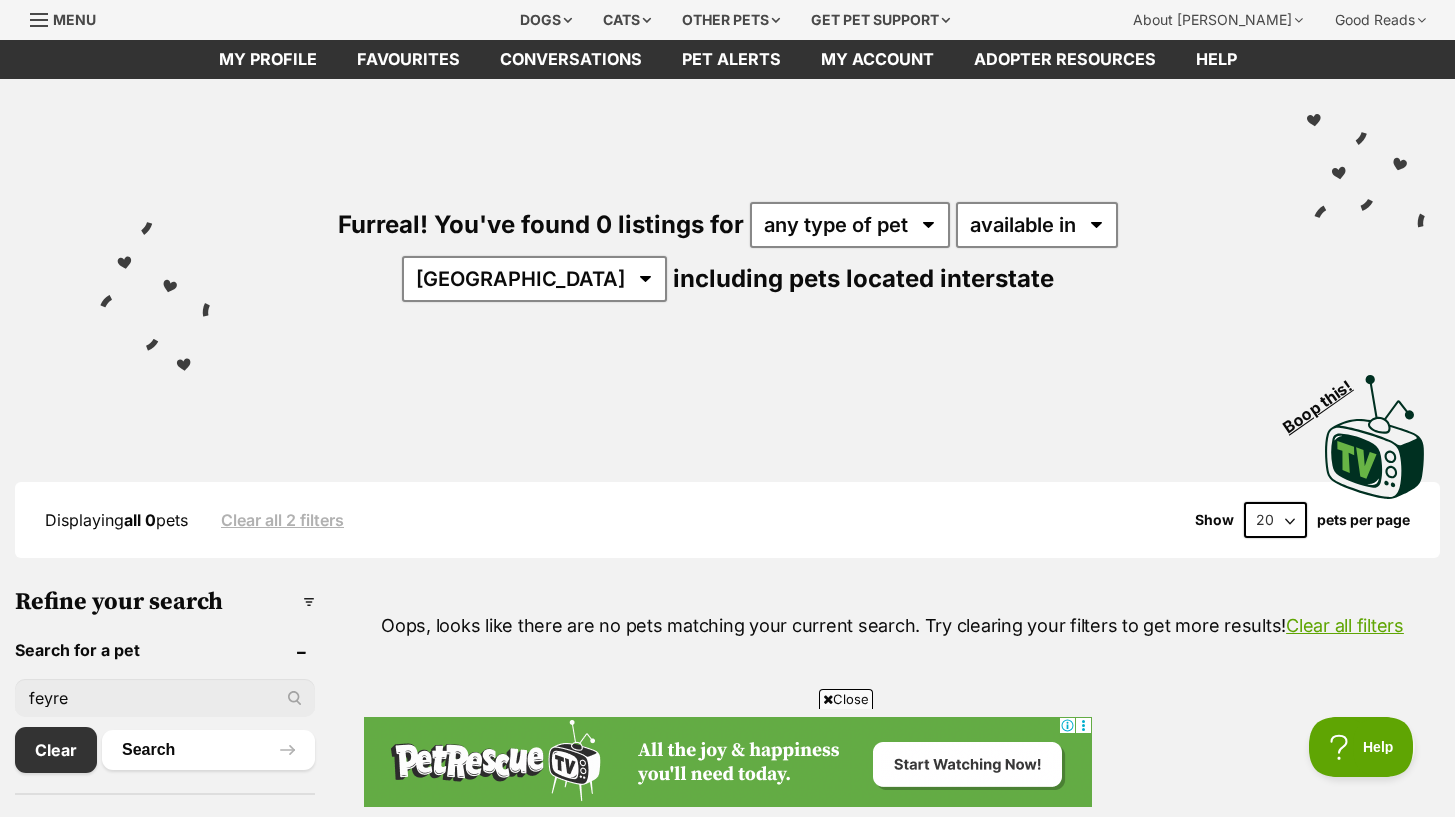 click on "Menu" at bounding box center [74, 19] 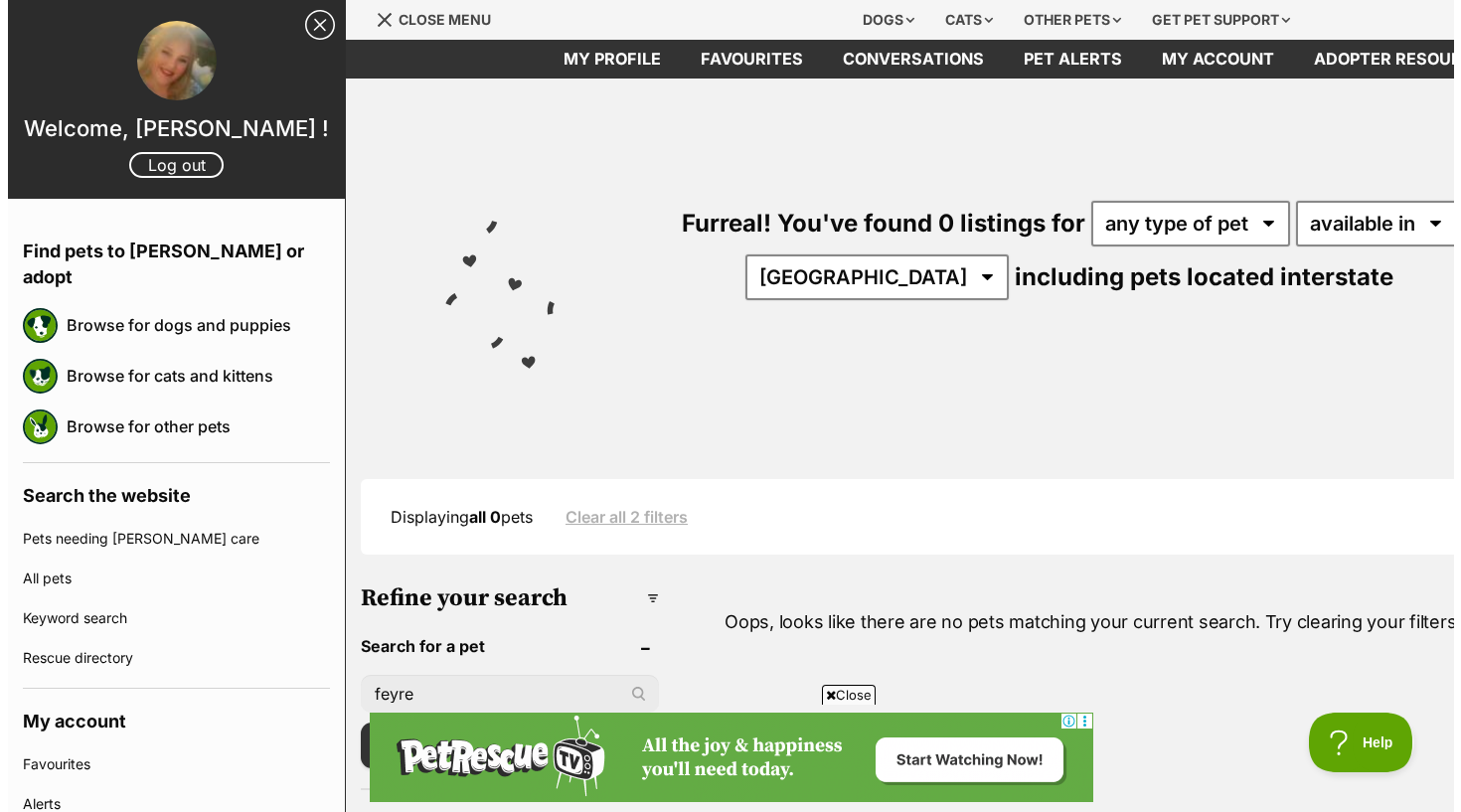 scroll, scrollTop: 0, scrollLeft: 0, axis: both 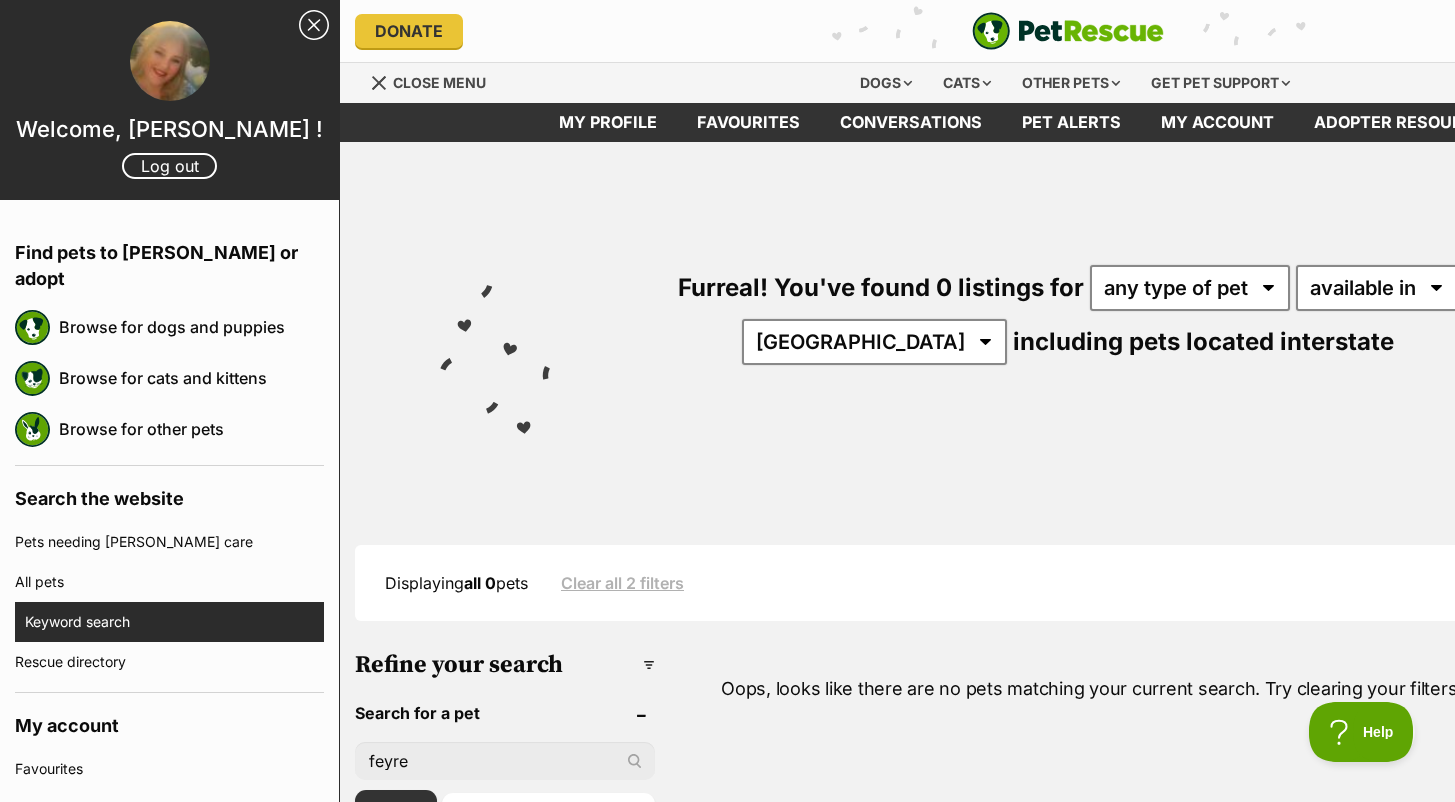 click on "Keyword search" at bounding box center [174, 622] 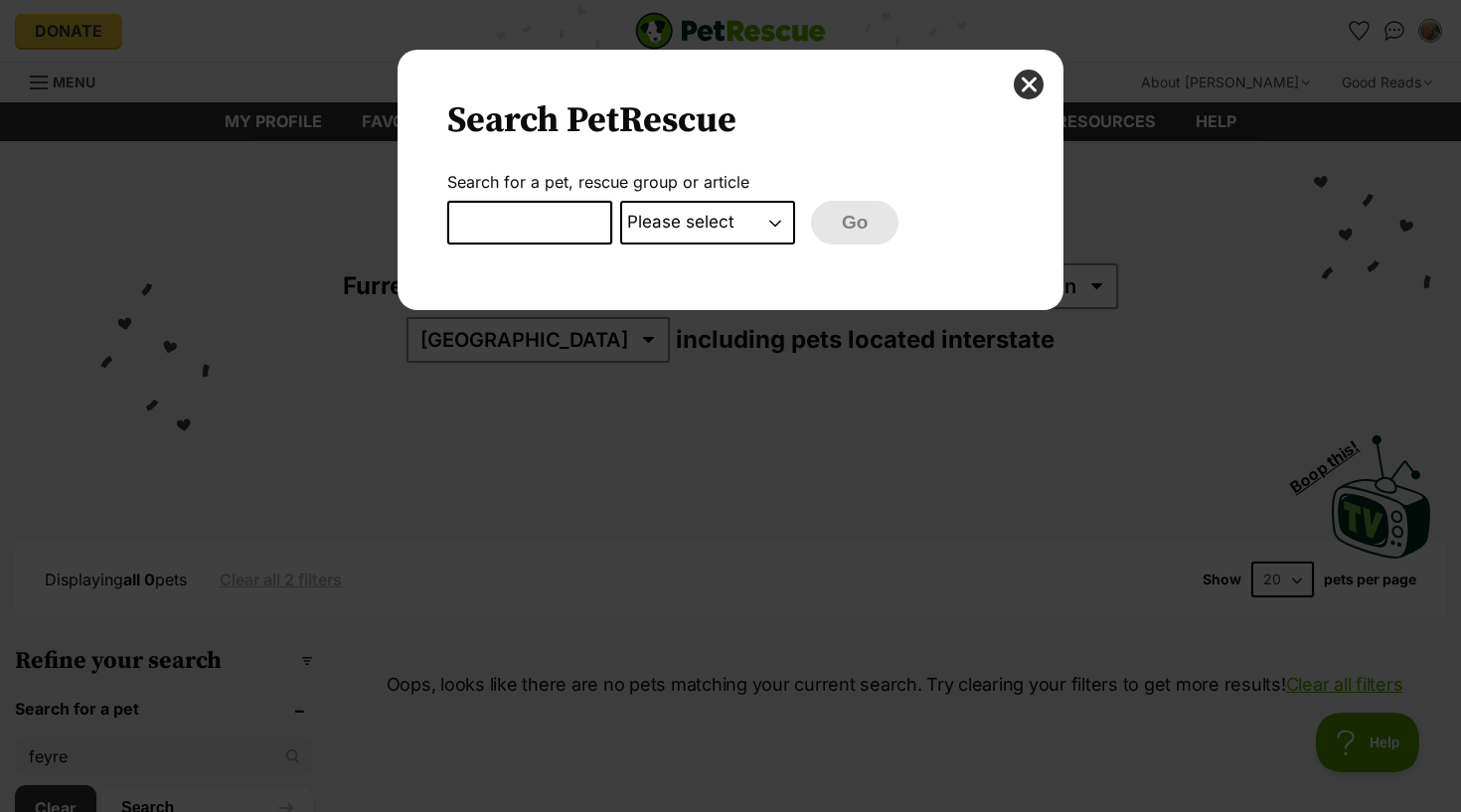 click at bounding box center (530, 223) 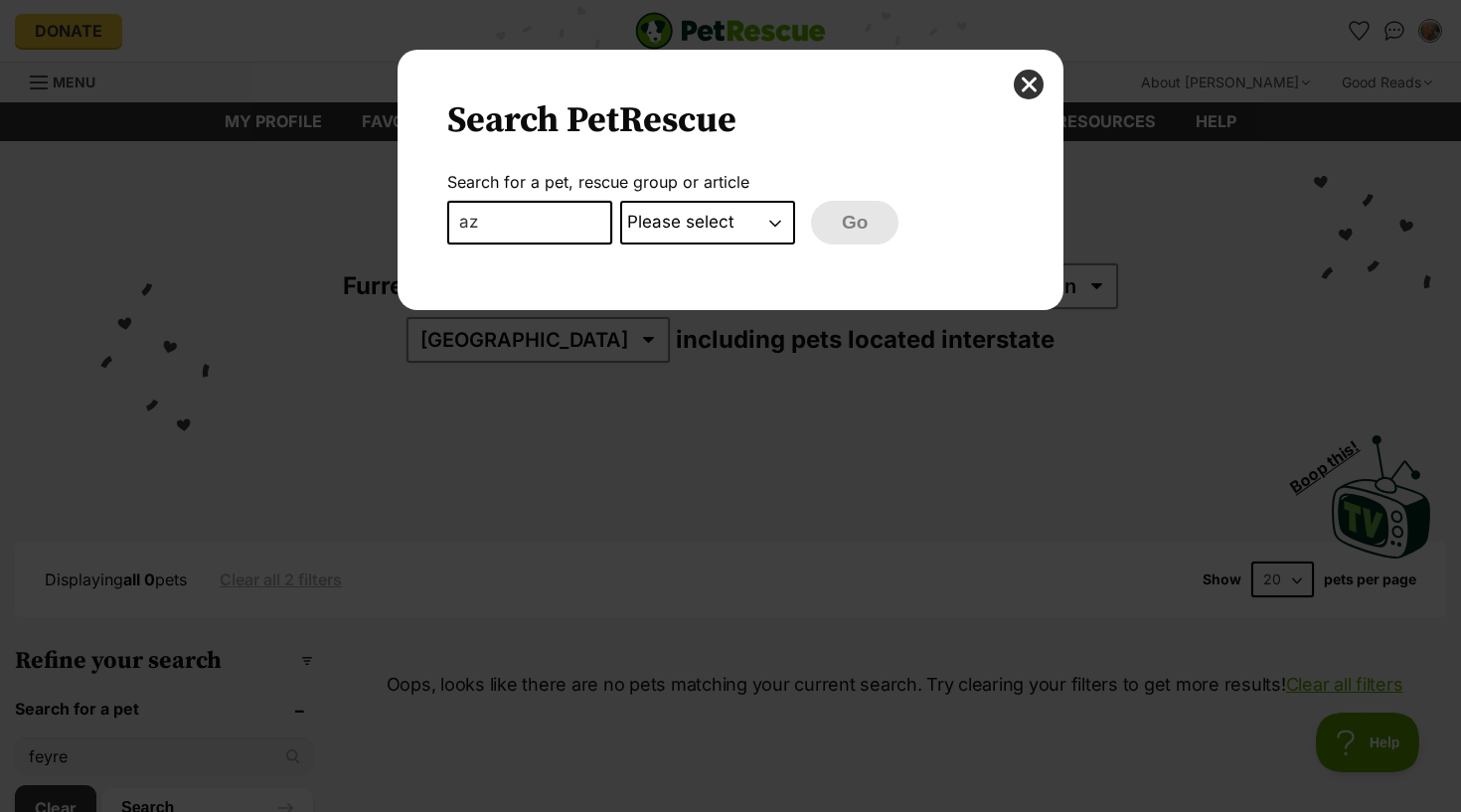 type on "az" 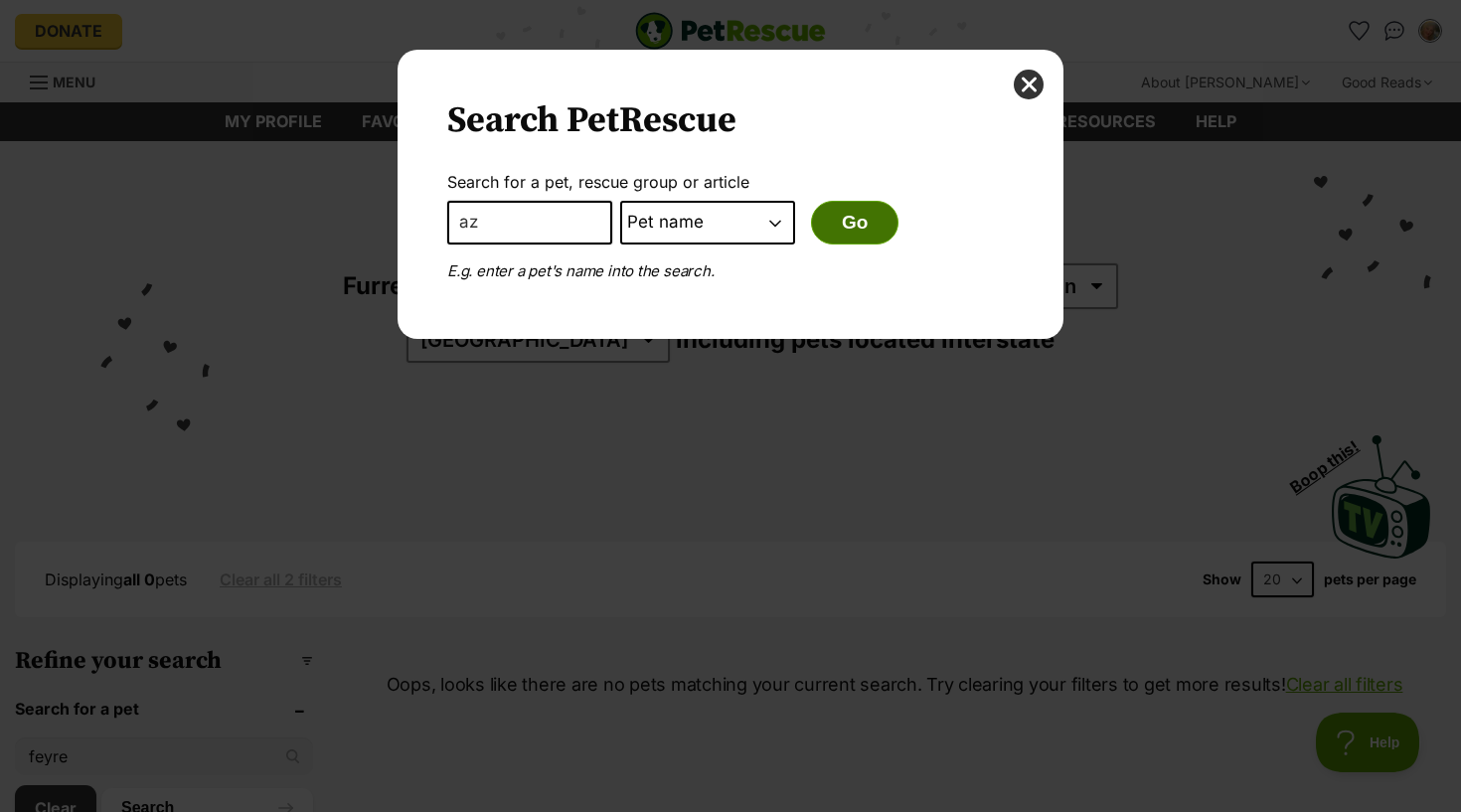 click on "Go" at bounding box center (855, 223) 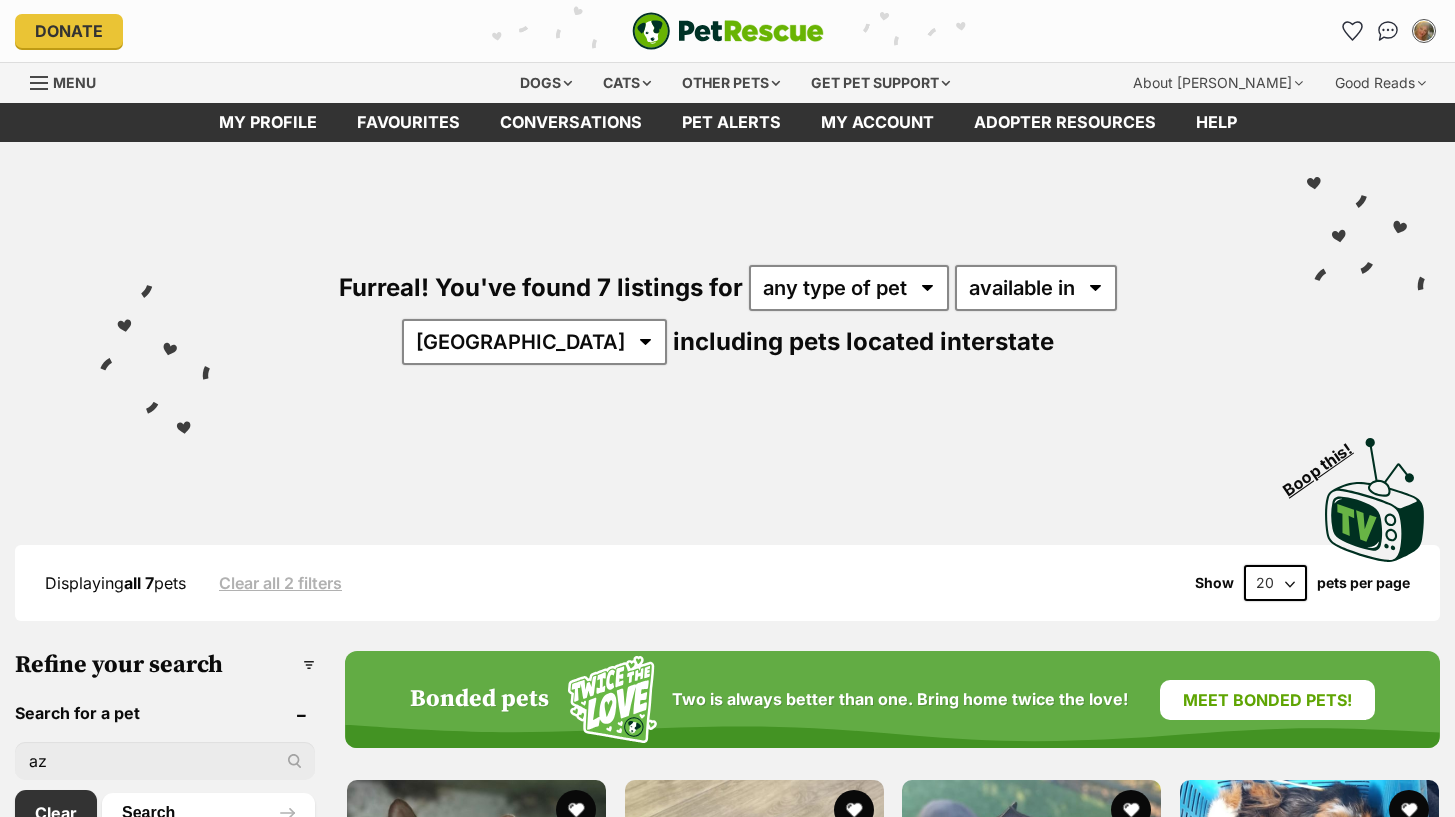 scroll, scrollTop: 324, scrollLeft: 0, axis: vertical 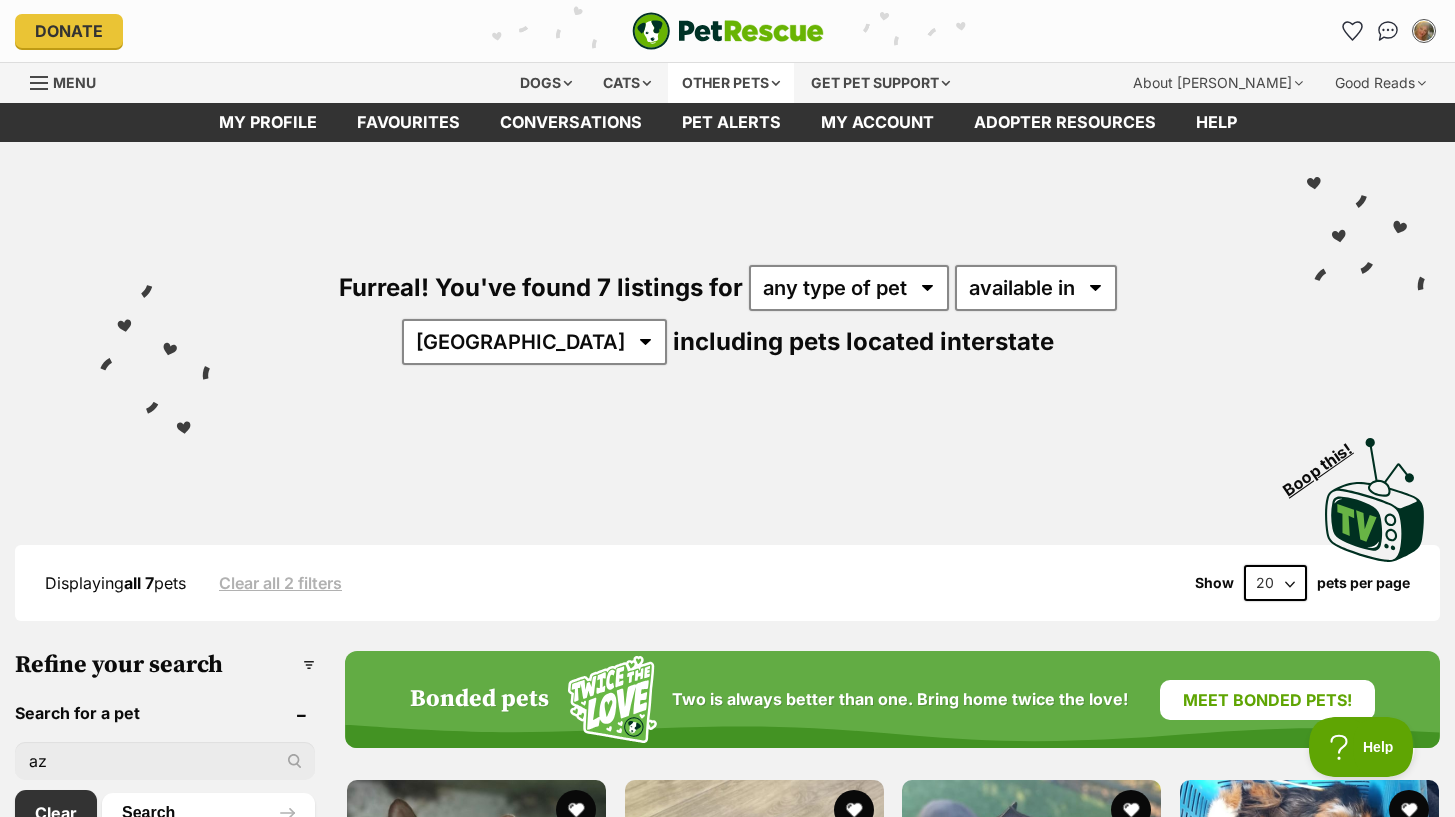 click on "Other pets" at bounding box center (731, 83) 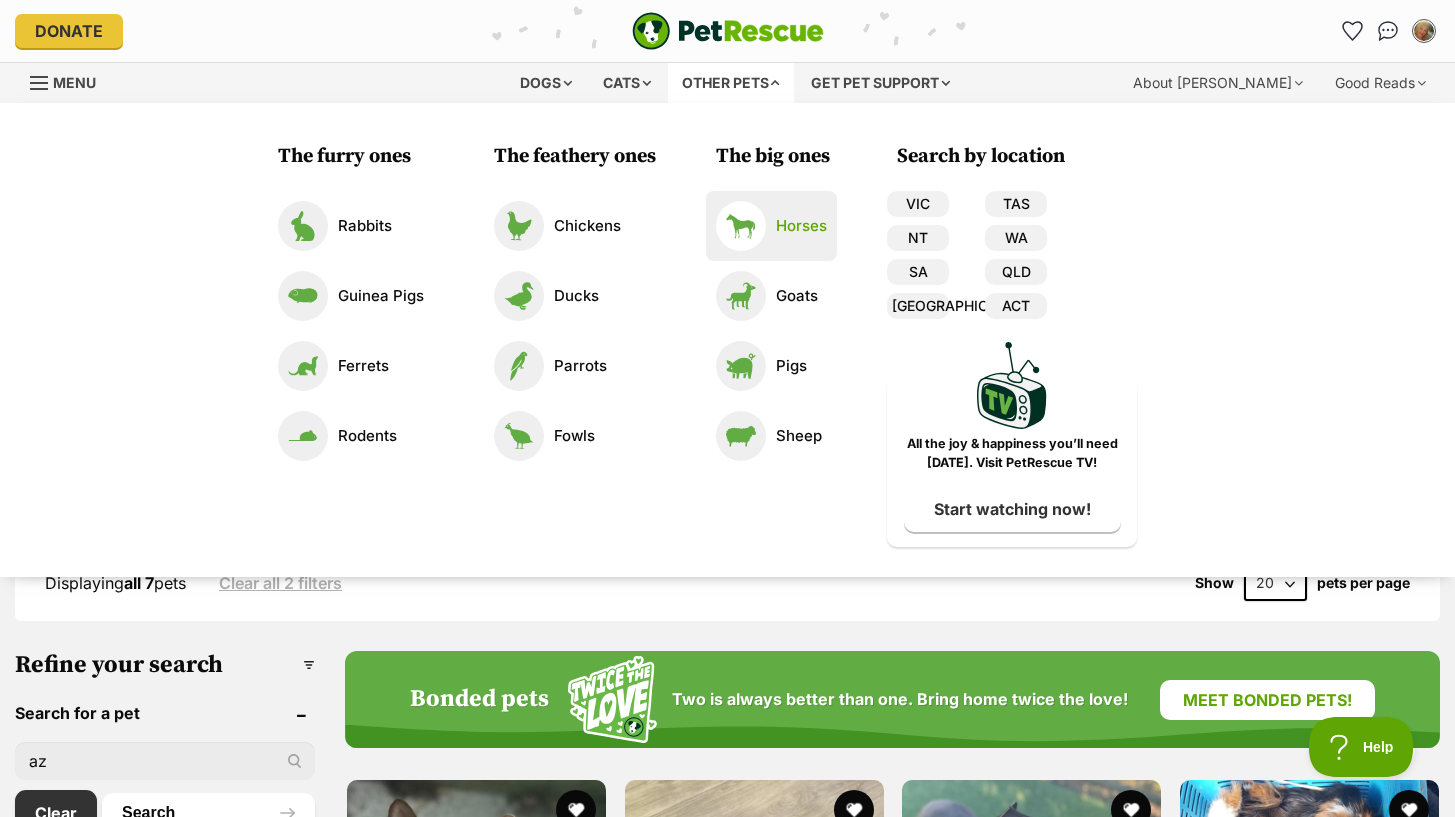 click on "Horses" at bounding box center [771, 226] 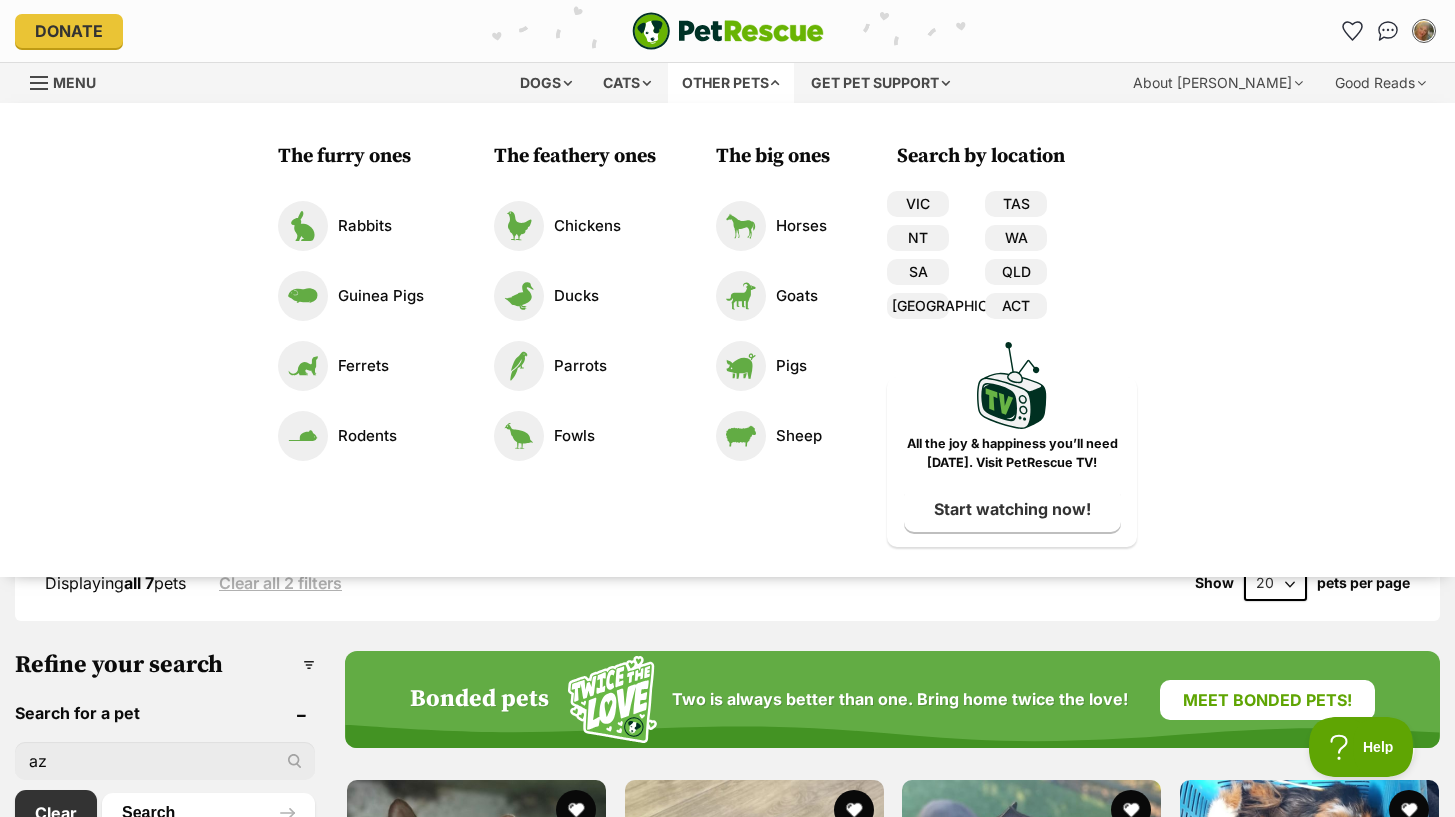 click on "The feathery ones
Chickens
Ducks
Parrots
[GEOGRAPHIC_DATA]" at bounding box center (570, 345) 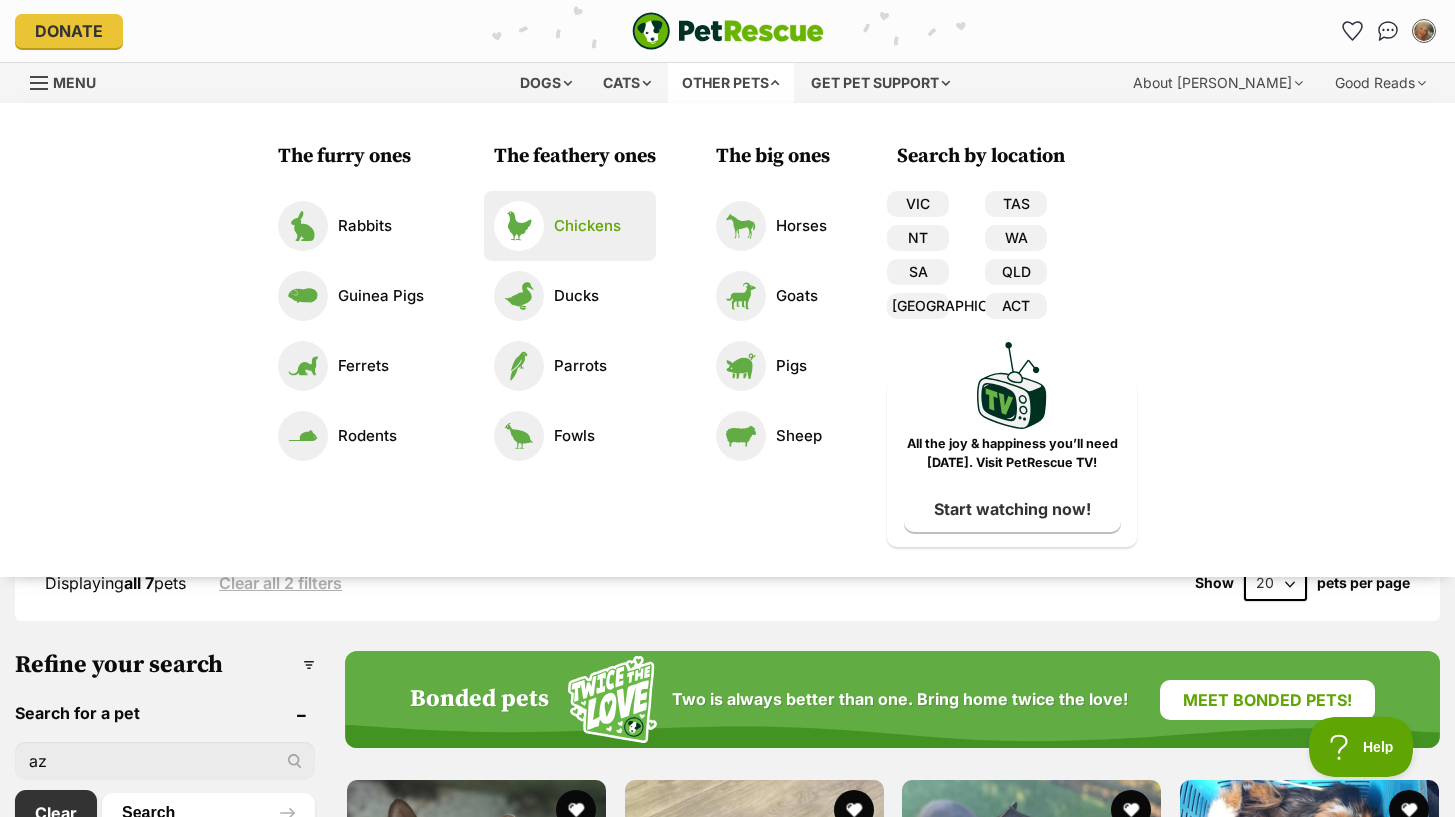 click on "Chickens" at bounding box center (587, 226) 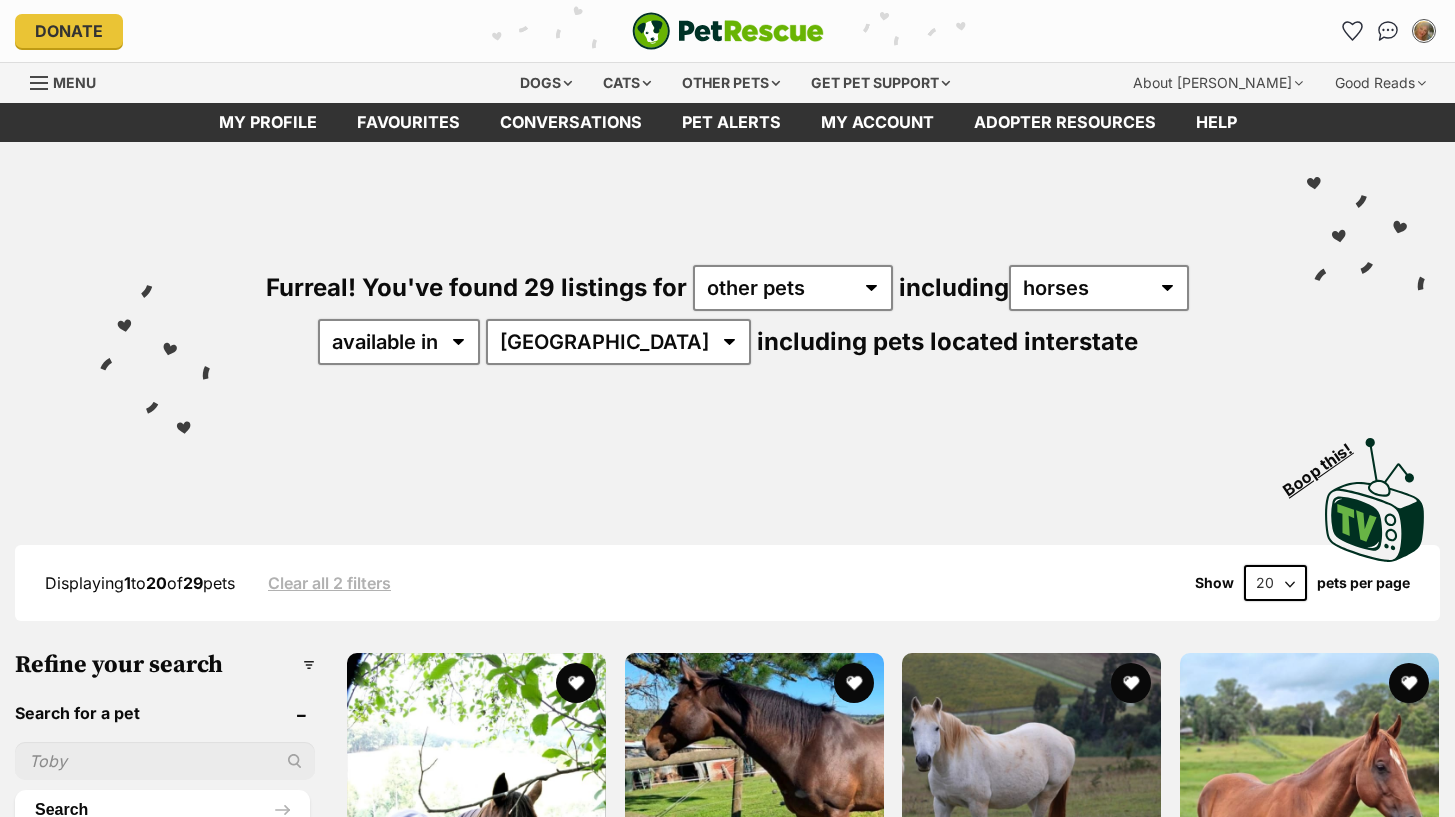 scroll, scrollTop: 0, scrollLeft: 0, axis: both 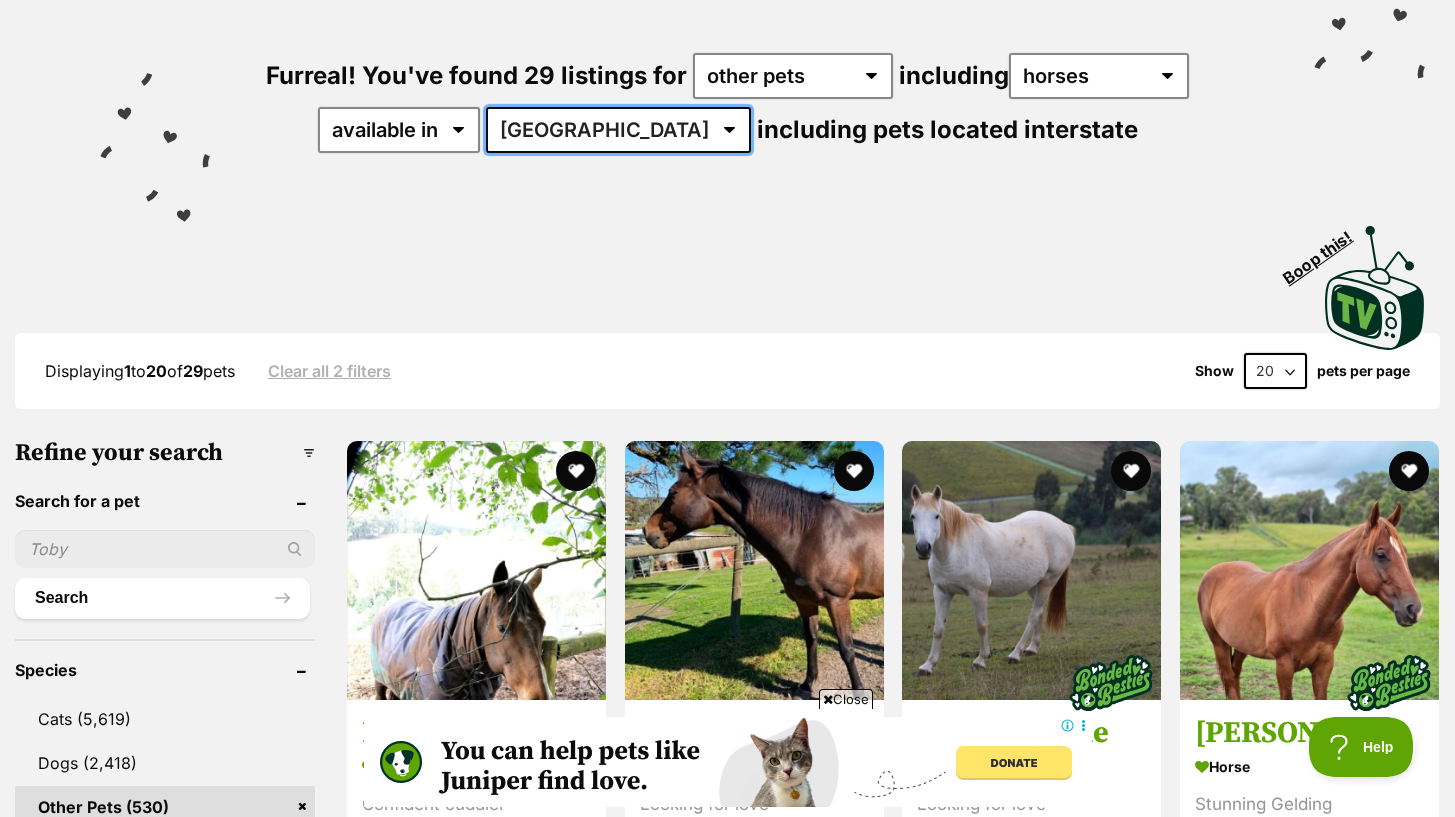 select on "VIC" 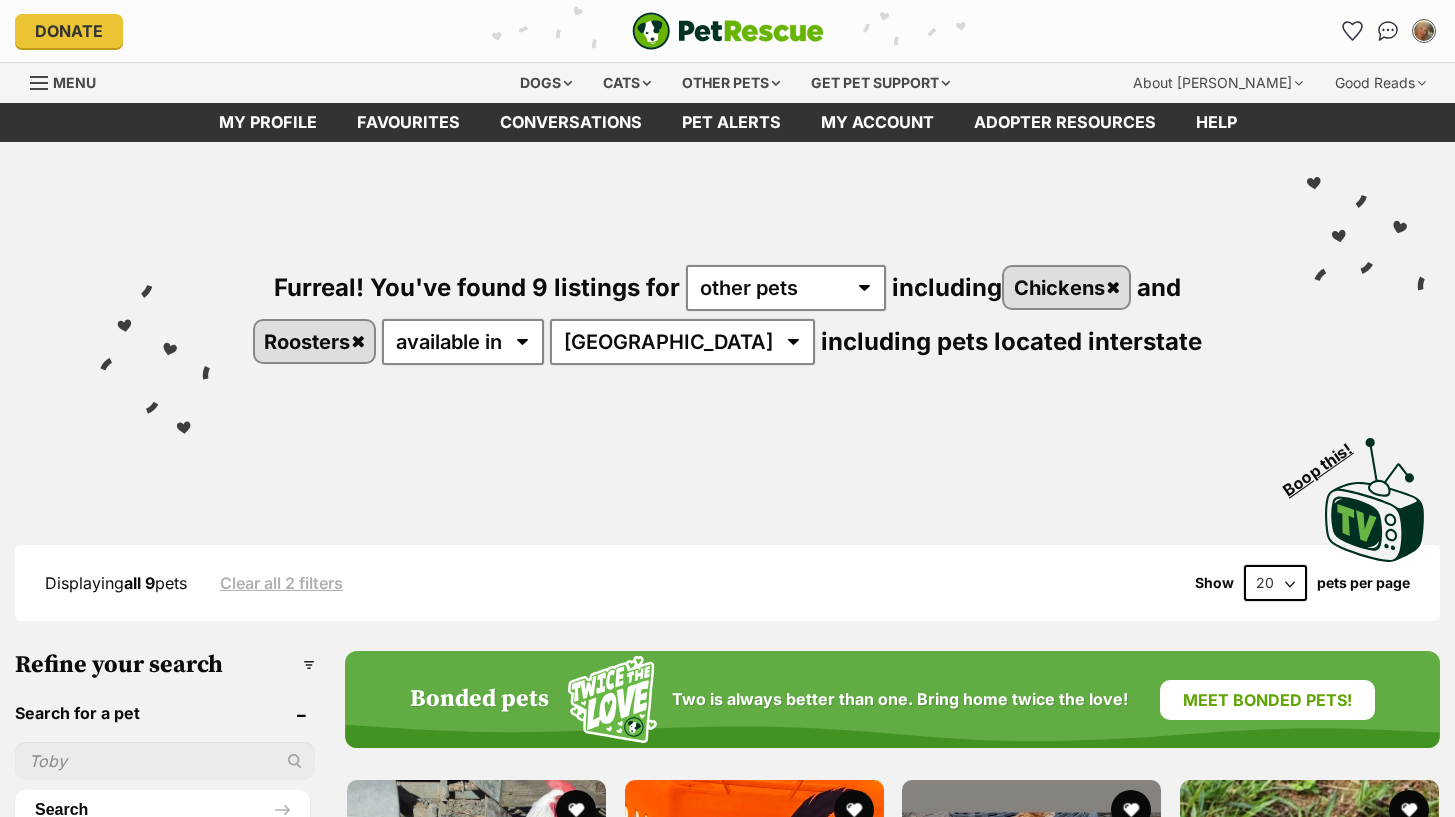 scroll, scrollTop: 0, scrollLeft: 0, axis: both 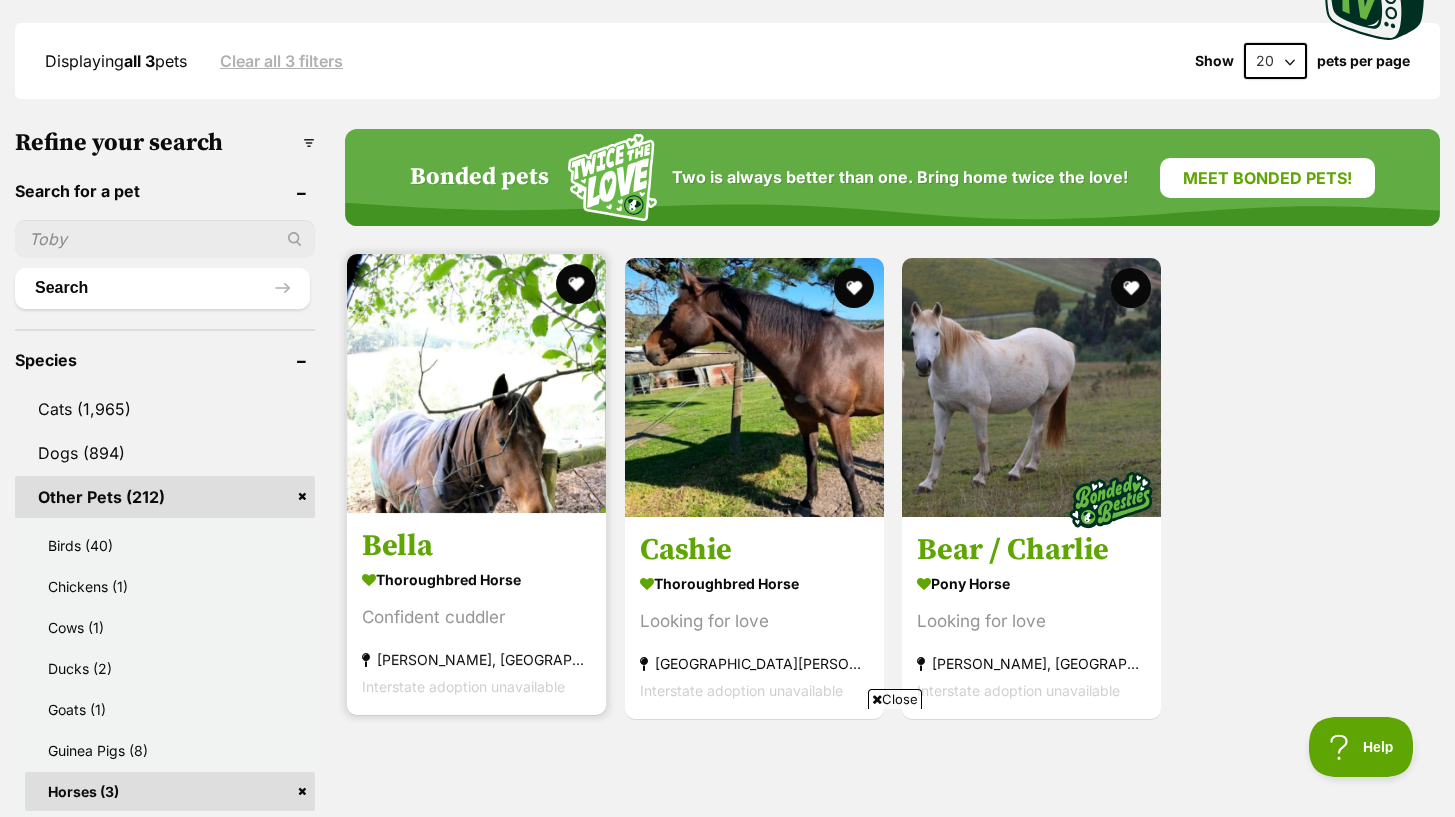 click at bounding box center (476, 383) 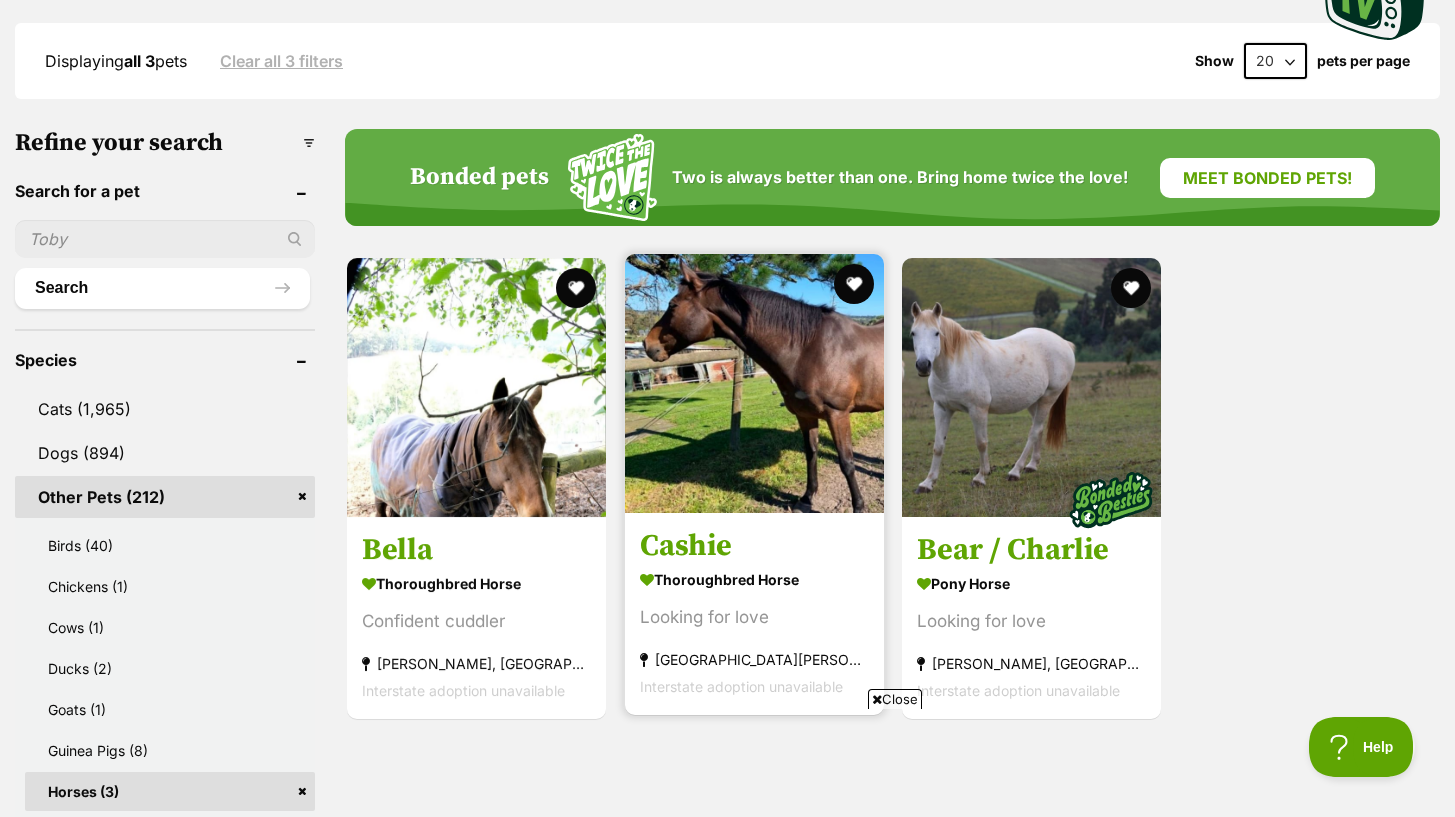 click at bounding box center (754, 383) 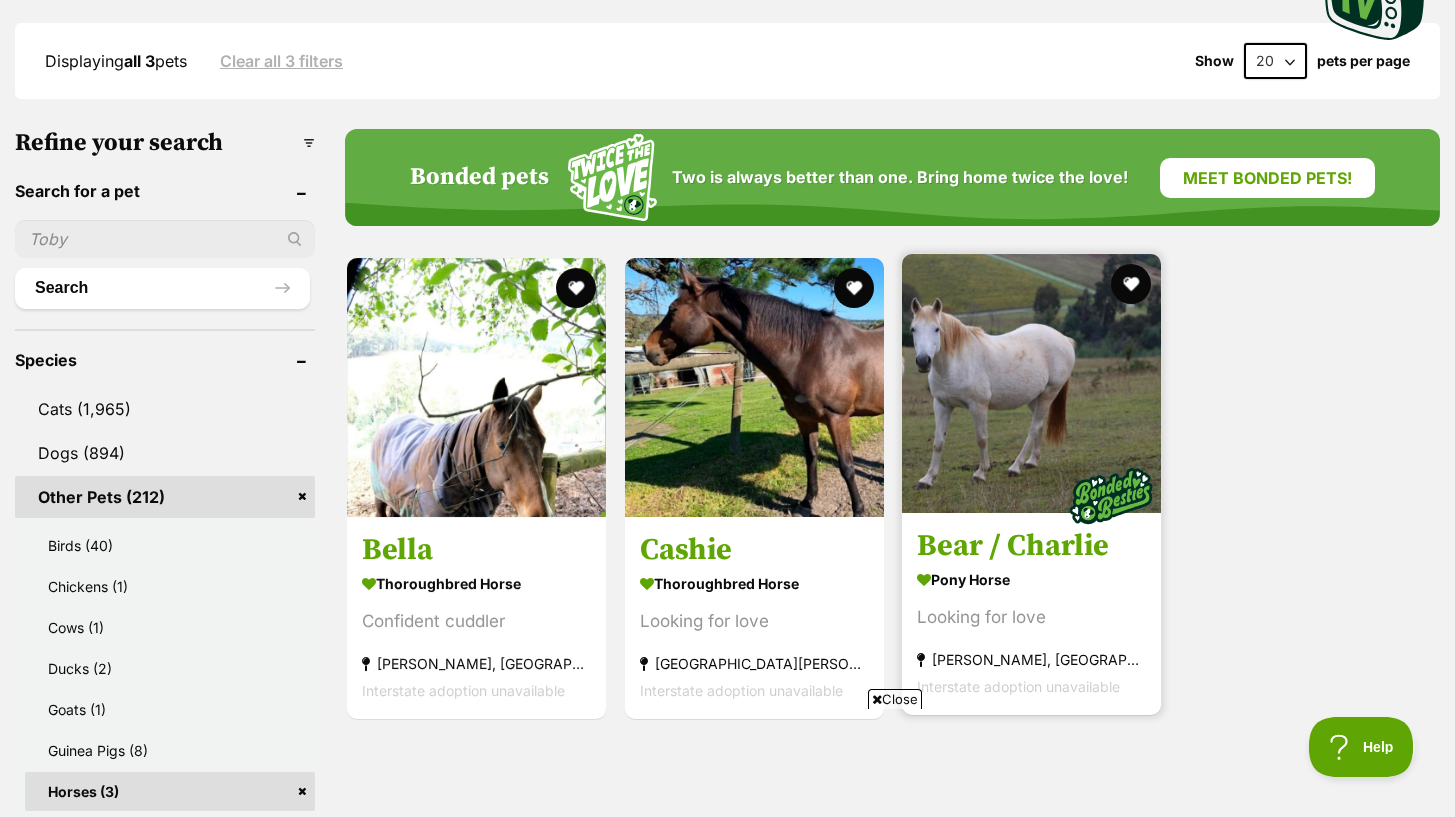 click at bounding box center (1031, 383) 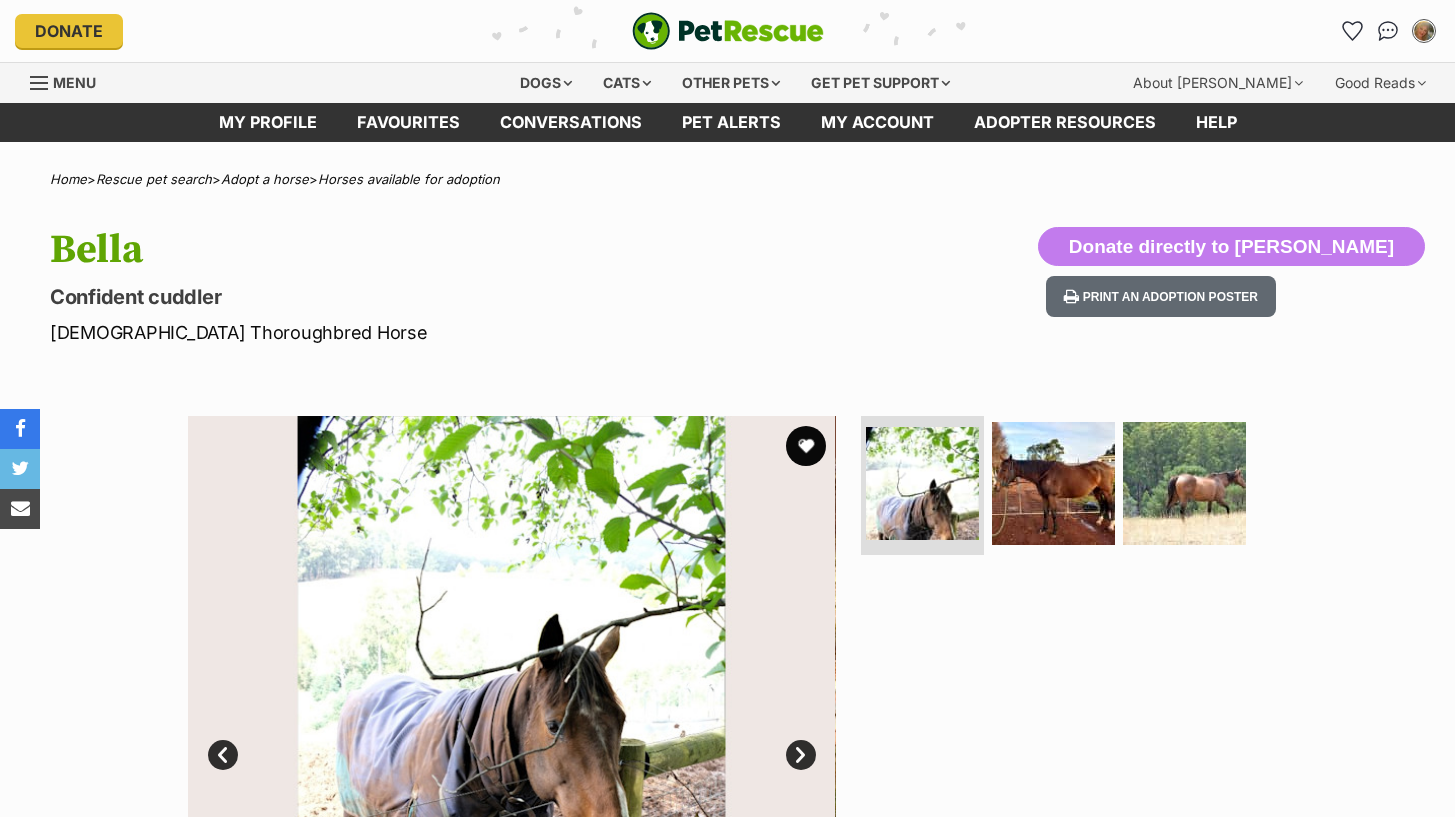 scroll, scrollTop: 0, scrollLeft: 0, axis: both 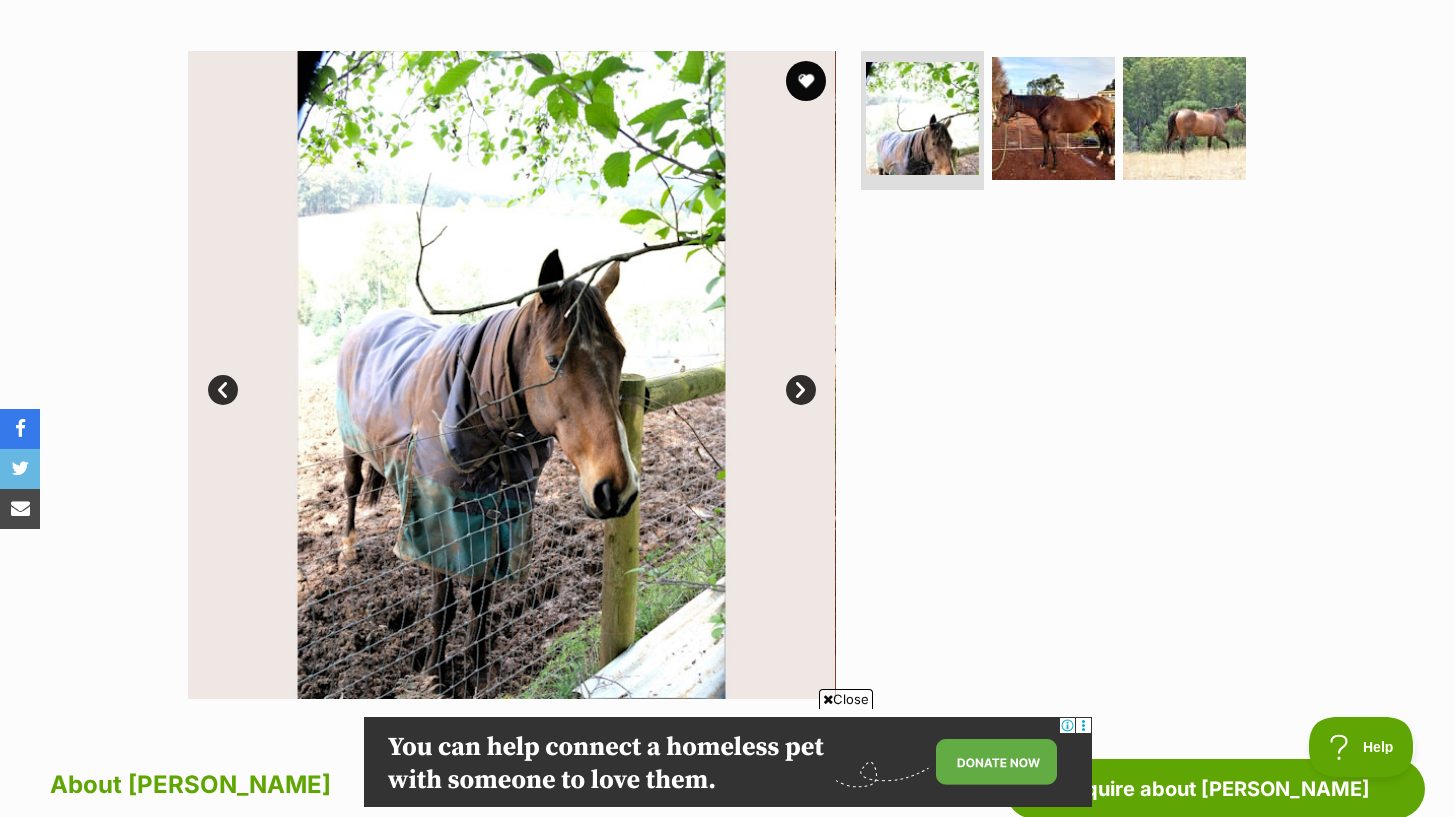 click on "Next" at bounding box center (801, 390) 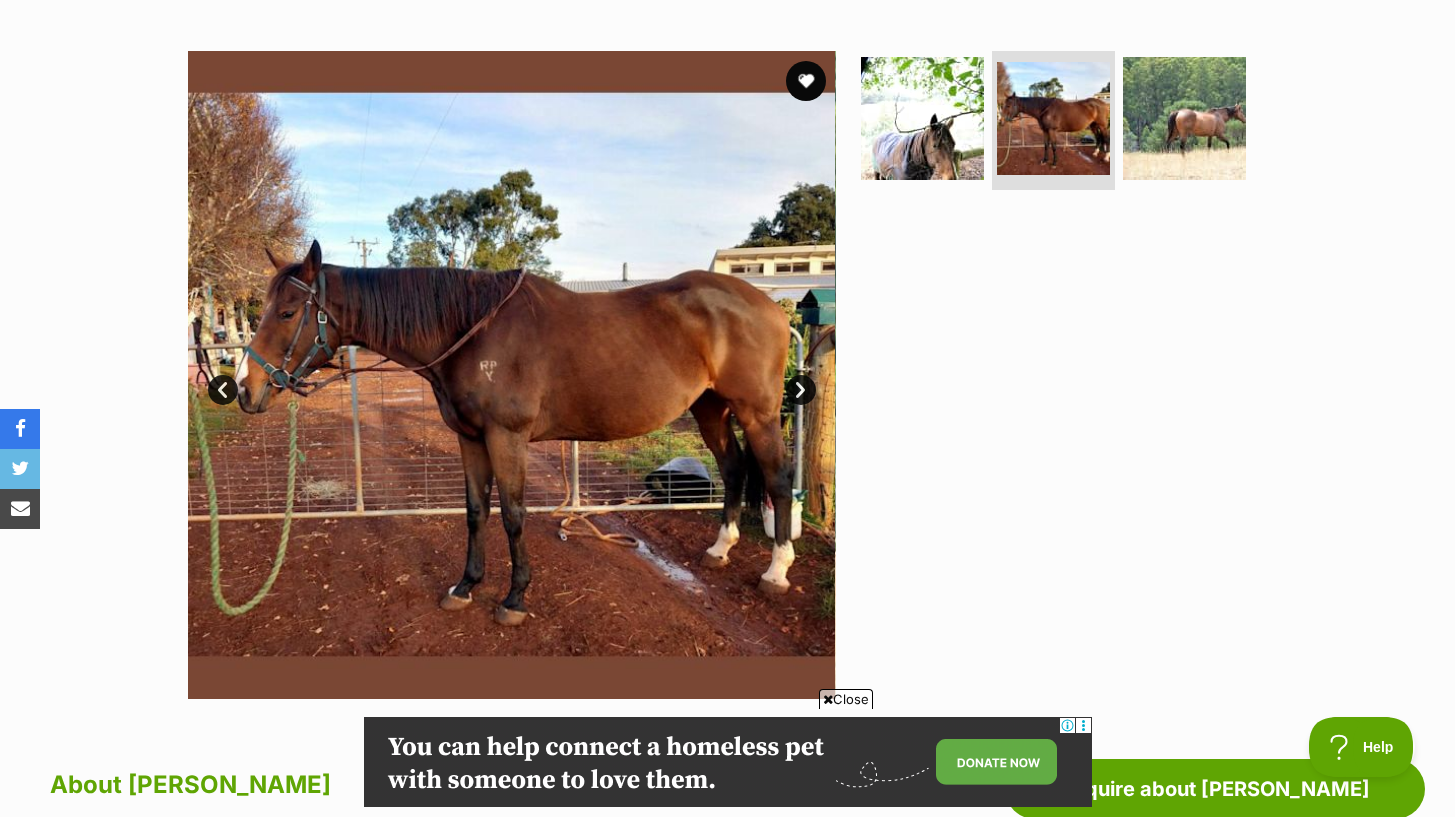 click on "Next" at bounding box center [801, 390] 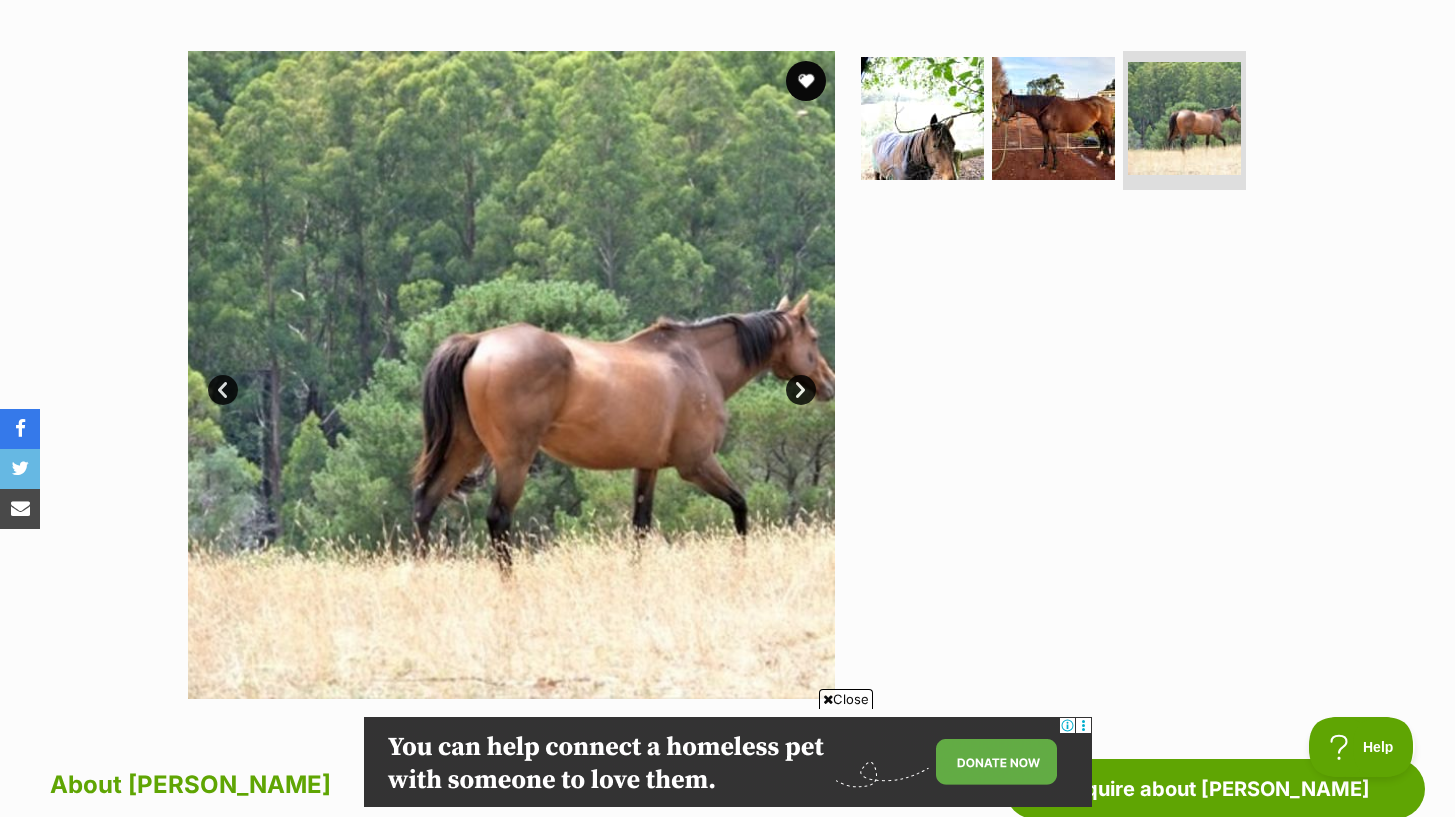 scroll, scrollTop: 1044, scrollLeft: 0, axis: vertical 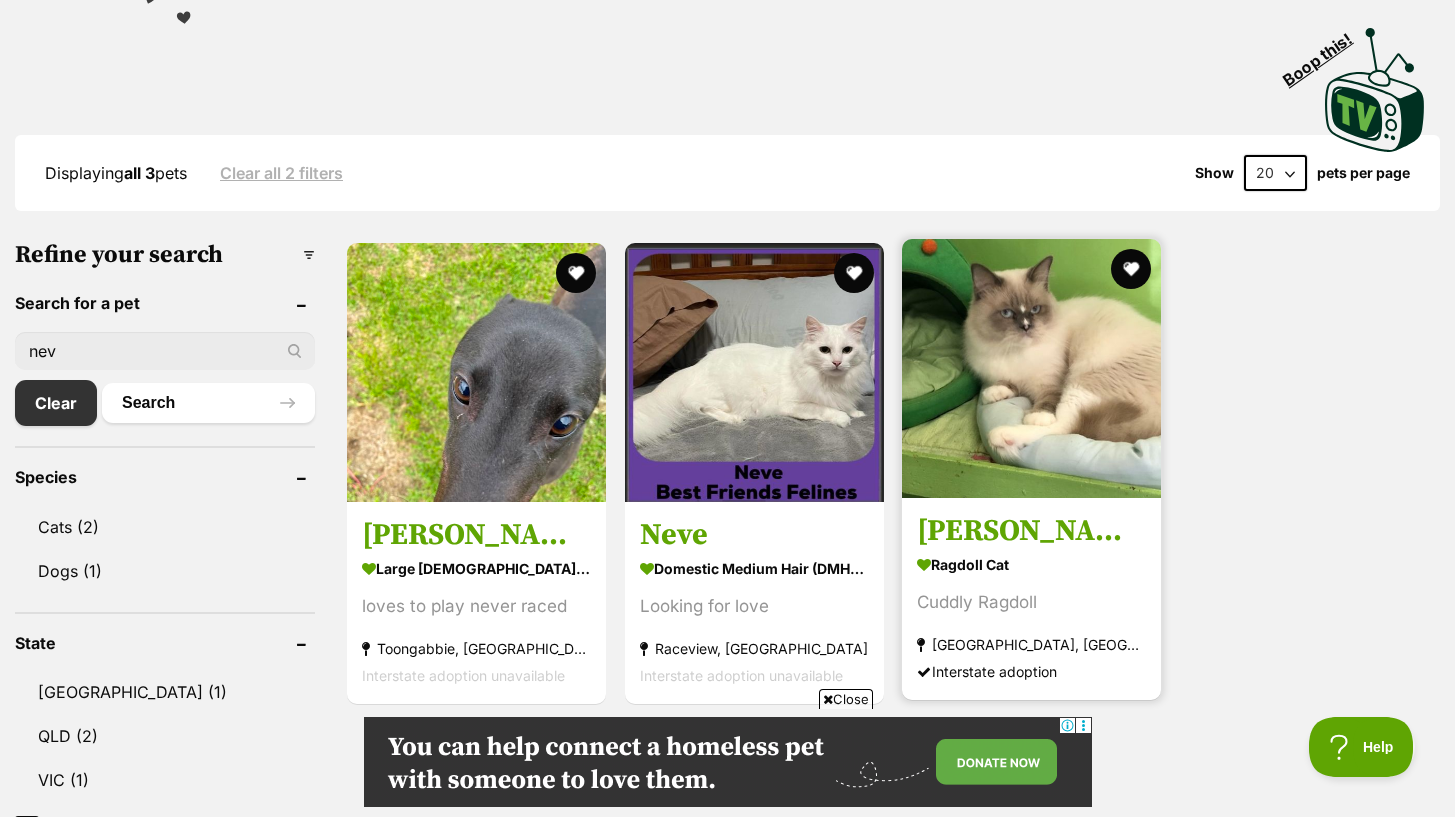 click at bounding box center (1031, 368) 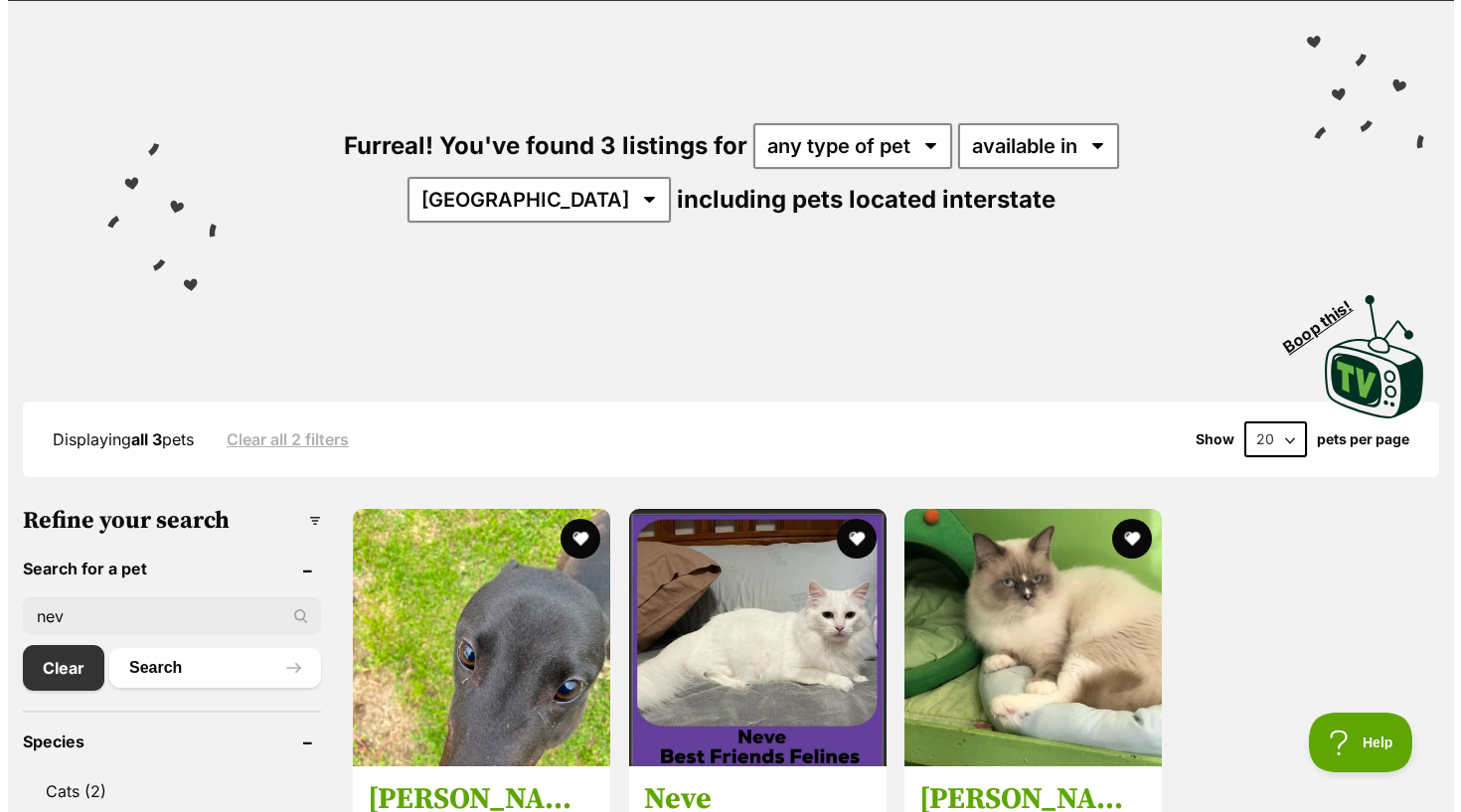 scroll, scrollTop: 0, scrollLeft: 0, axis: both 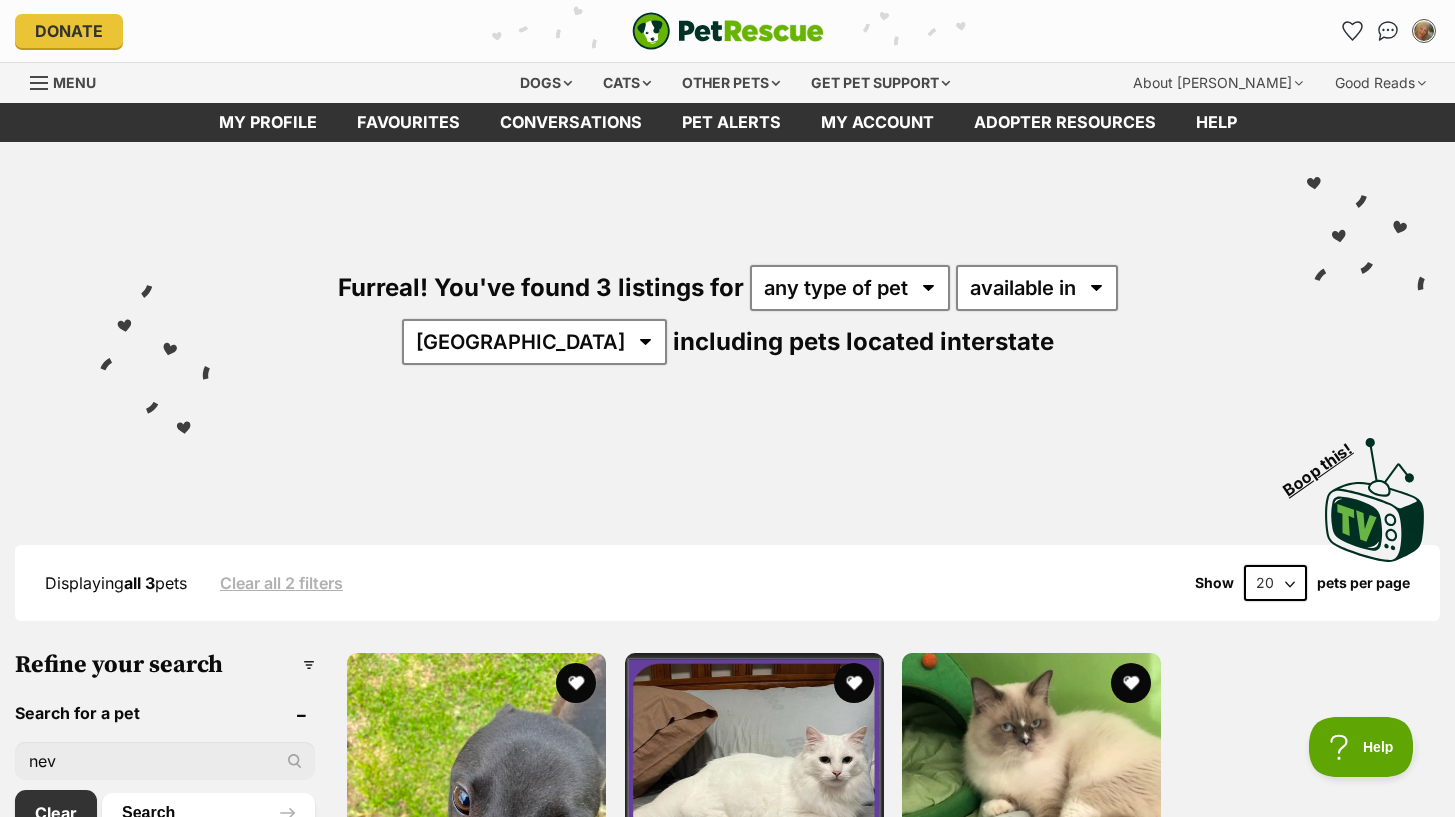 click on "Menu" at bounding box center (74, 82) 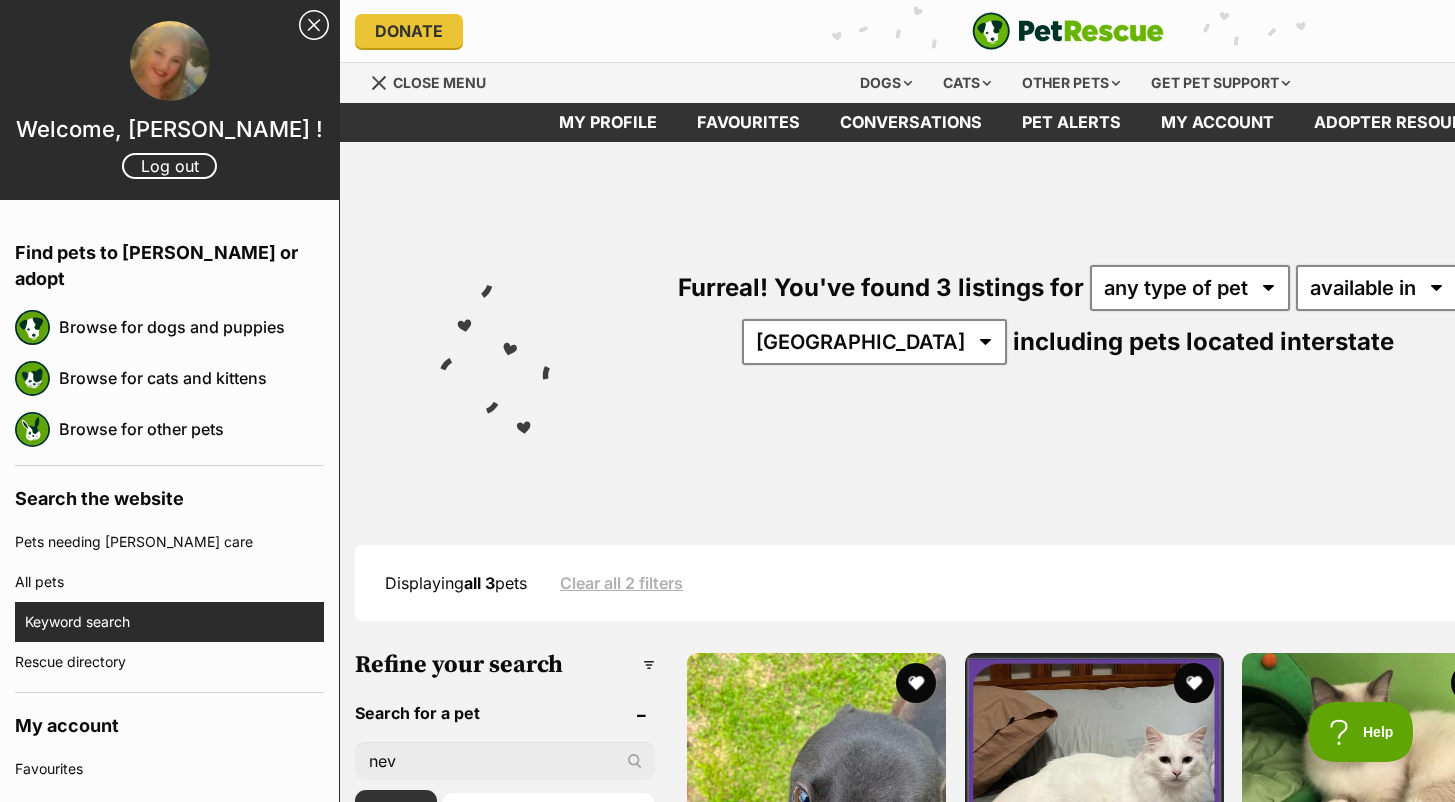 click on "Keyword search" at bounding box center [174, 622] 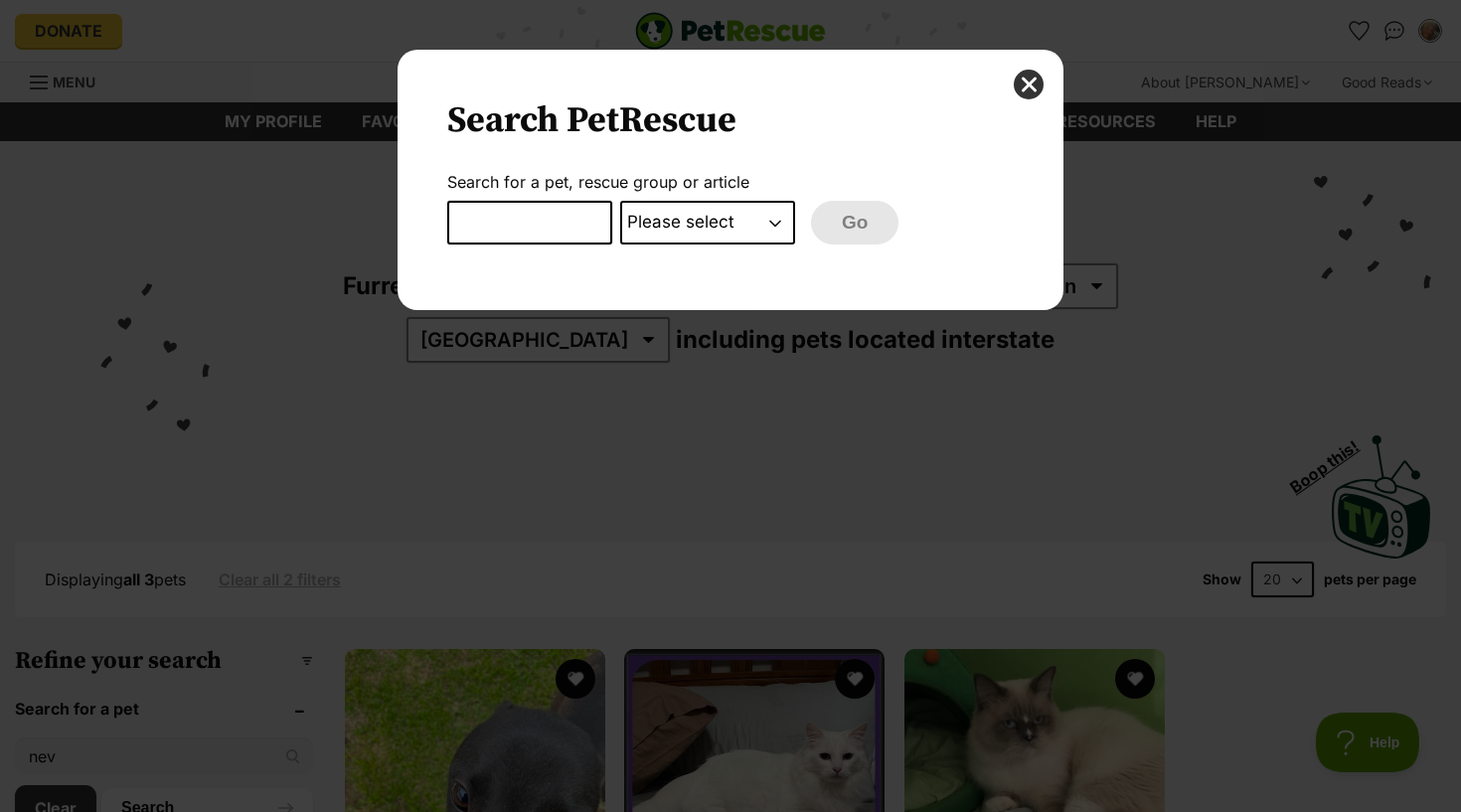 click at bounding box center [530, 223] 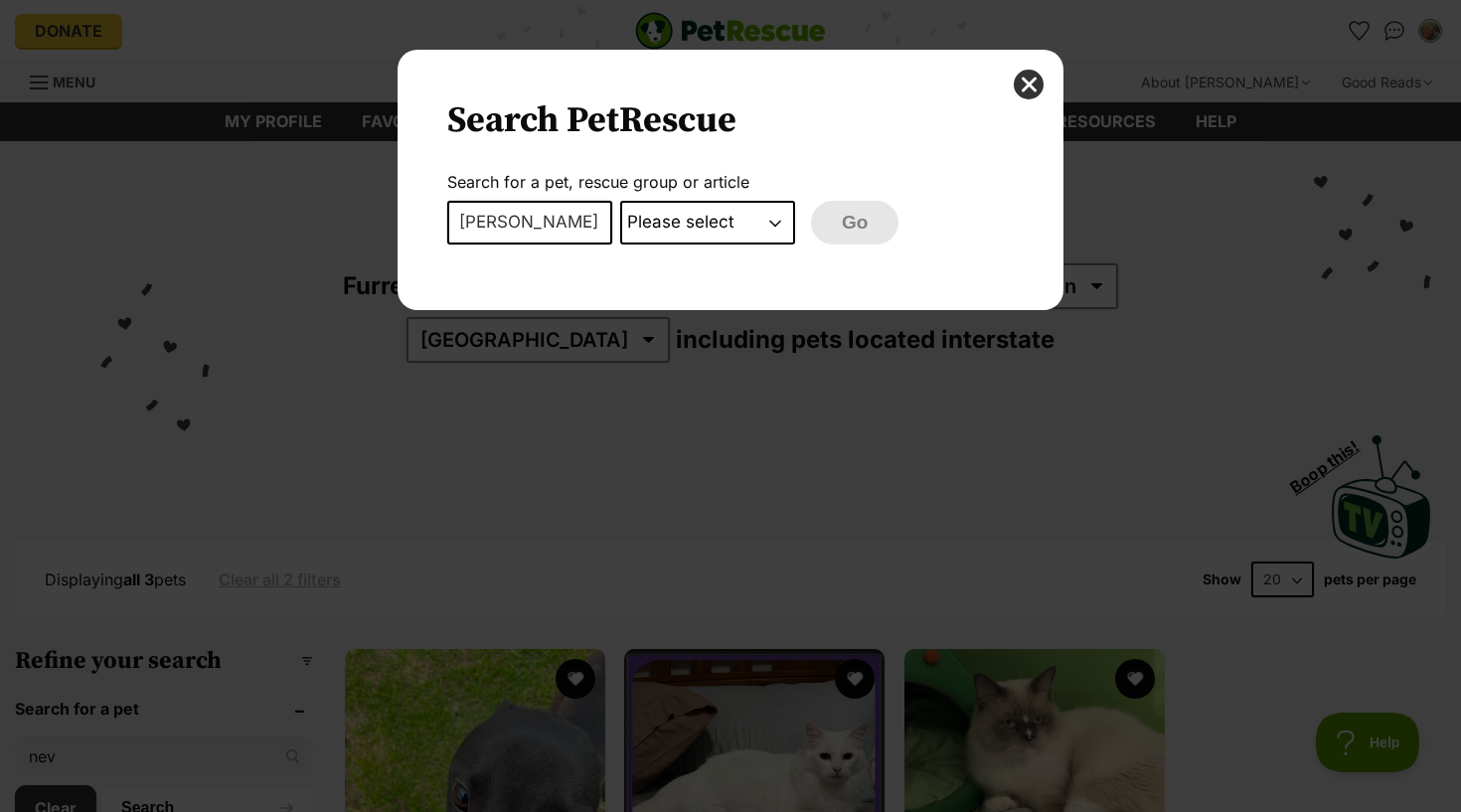 type on "Cyril" 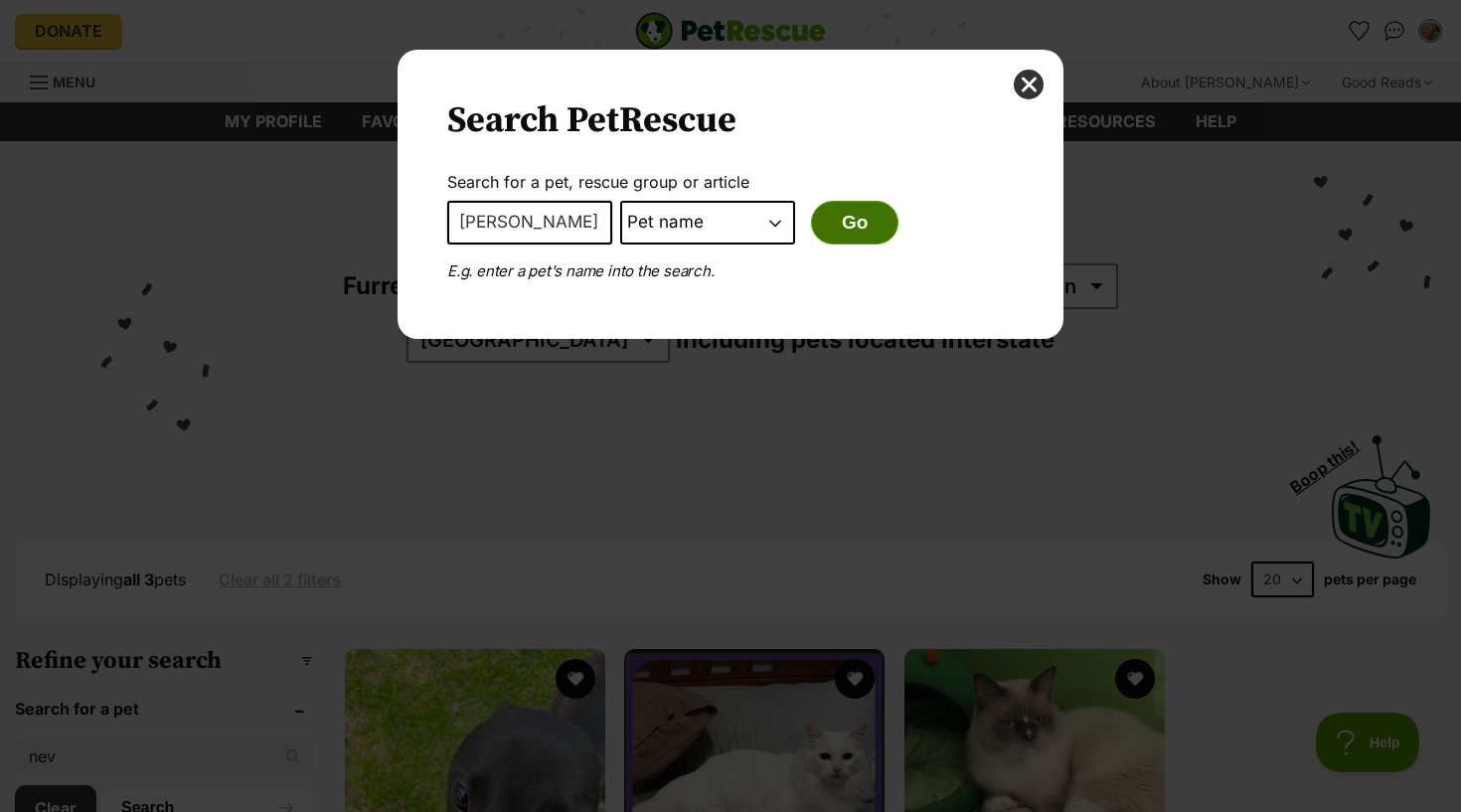 click on "Go" at bounding box center [855, 223] 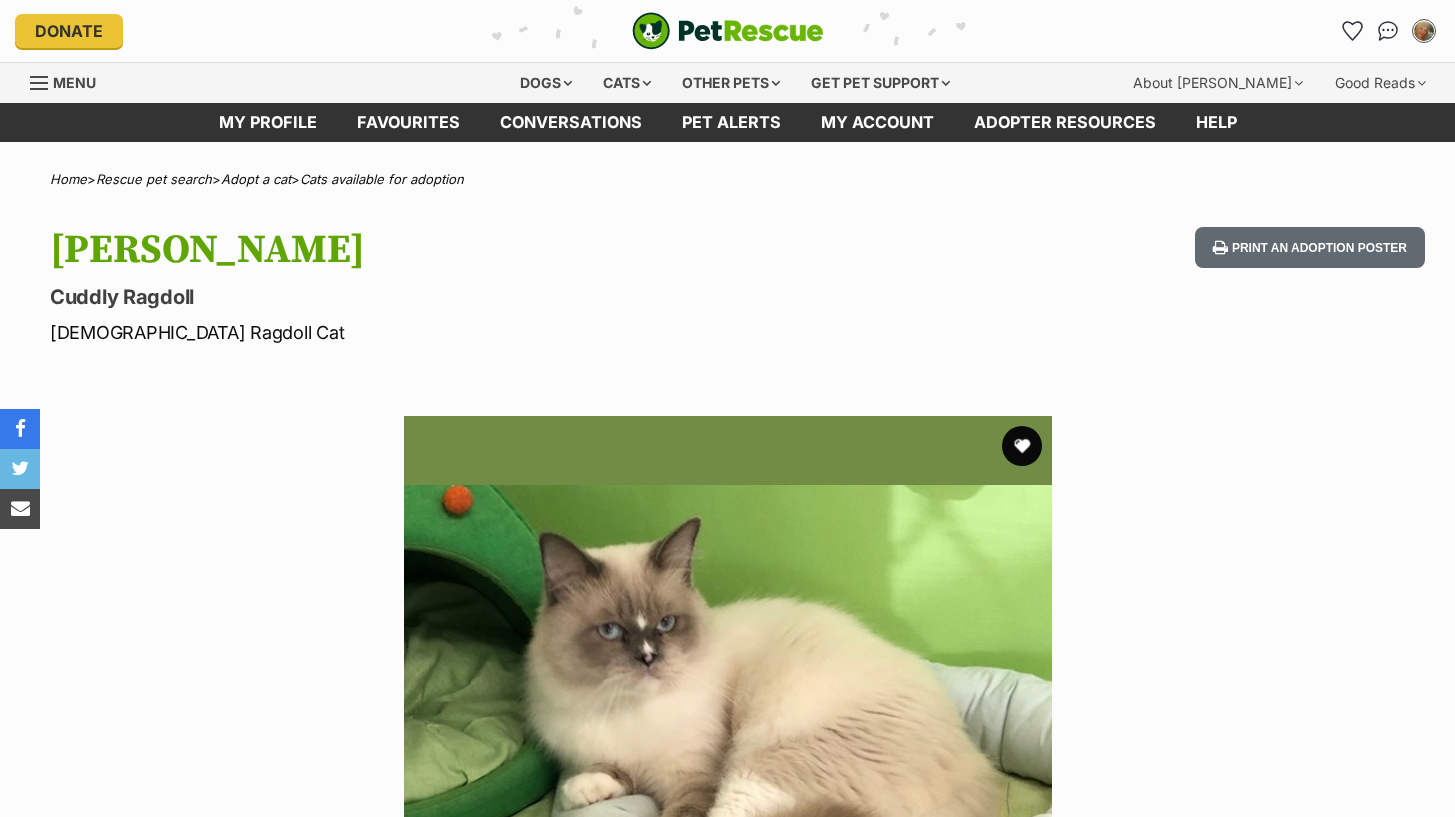 scroll, scrollTop: 0, scrollLeft: 0, axis: both 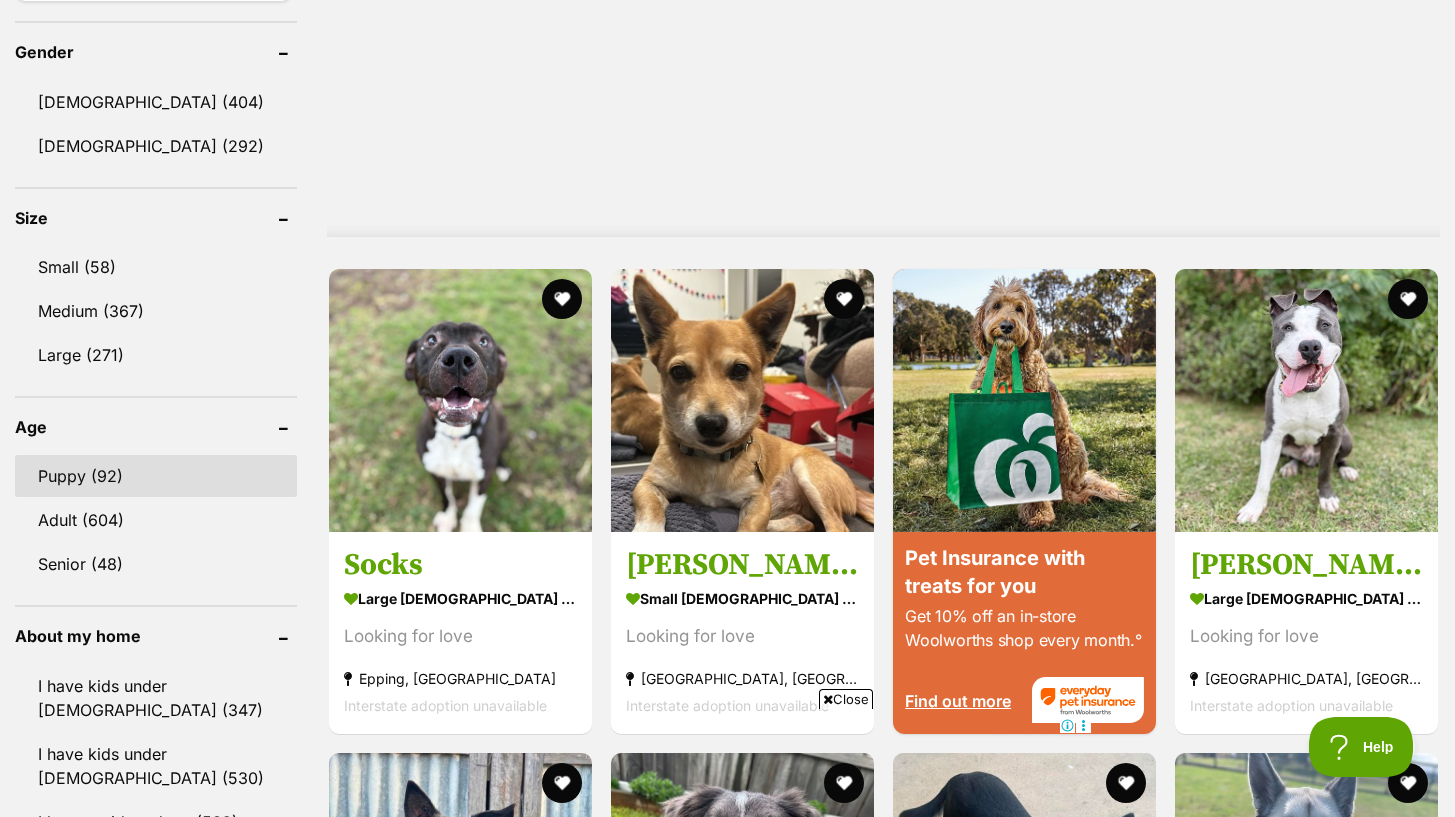click on "Puppy (92)" at bounding box center (156, 476) 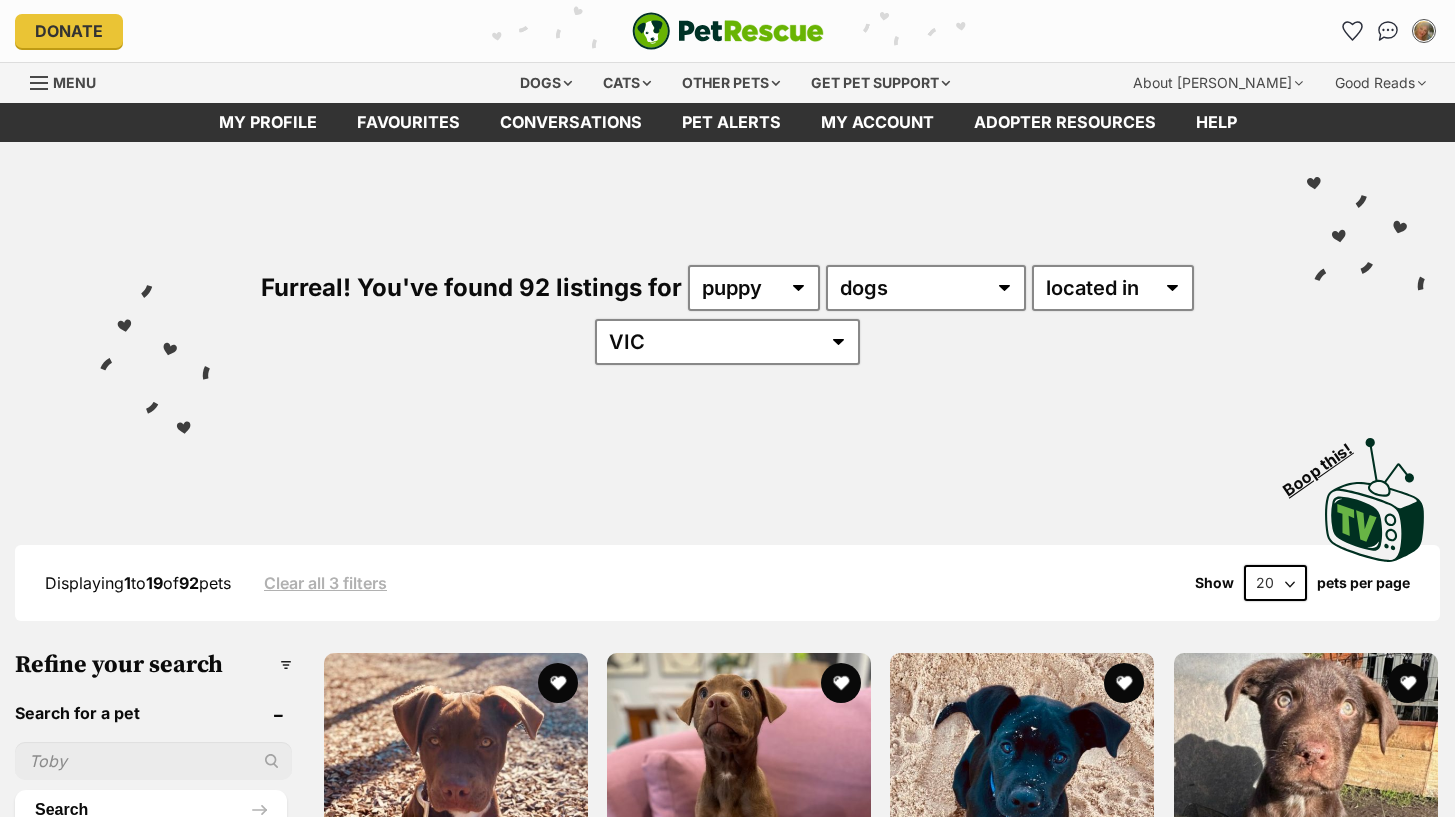 scroll, scrollTop: 0, scrollLeft: 0, axis: both 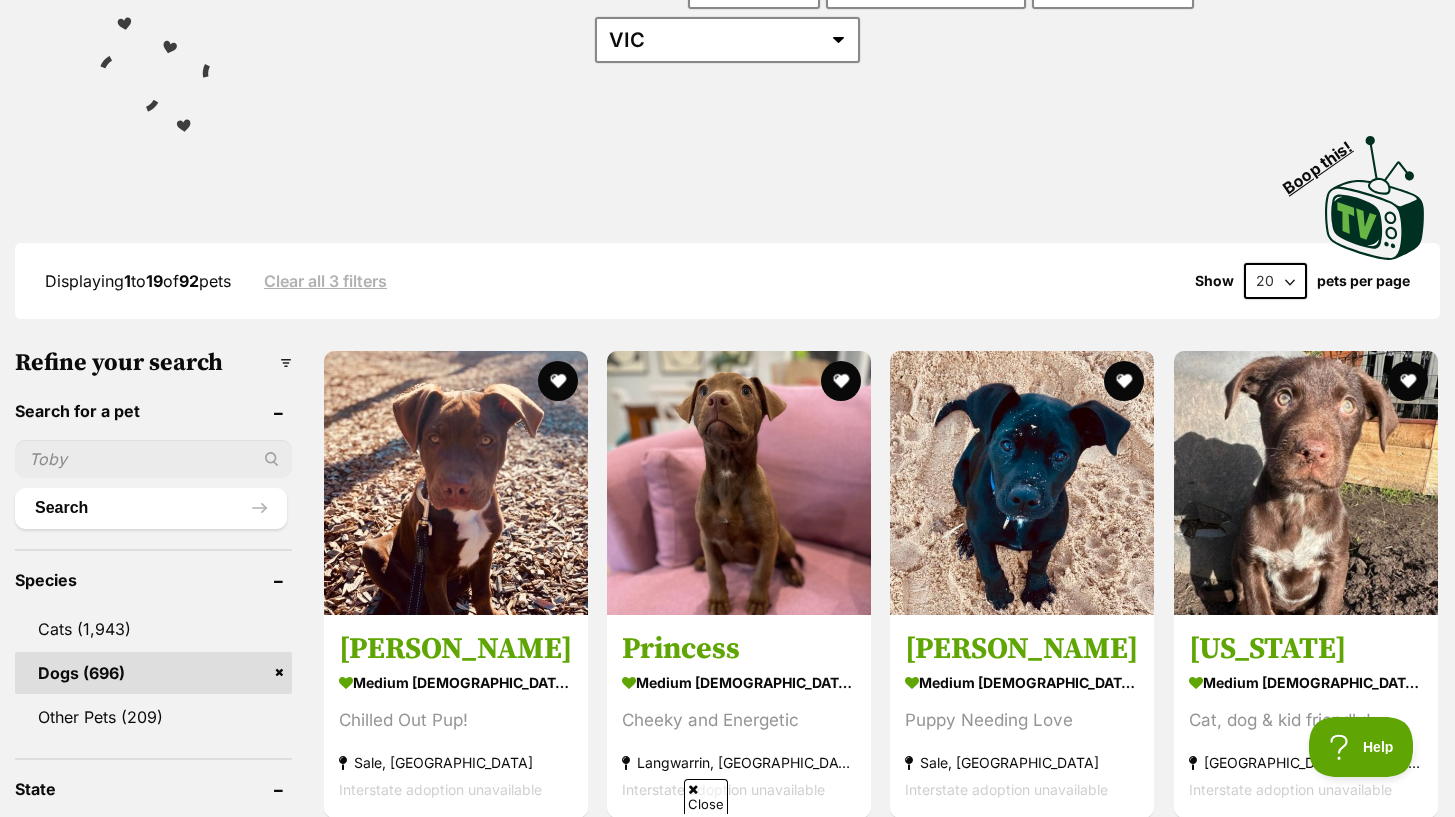 select on "40" 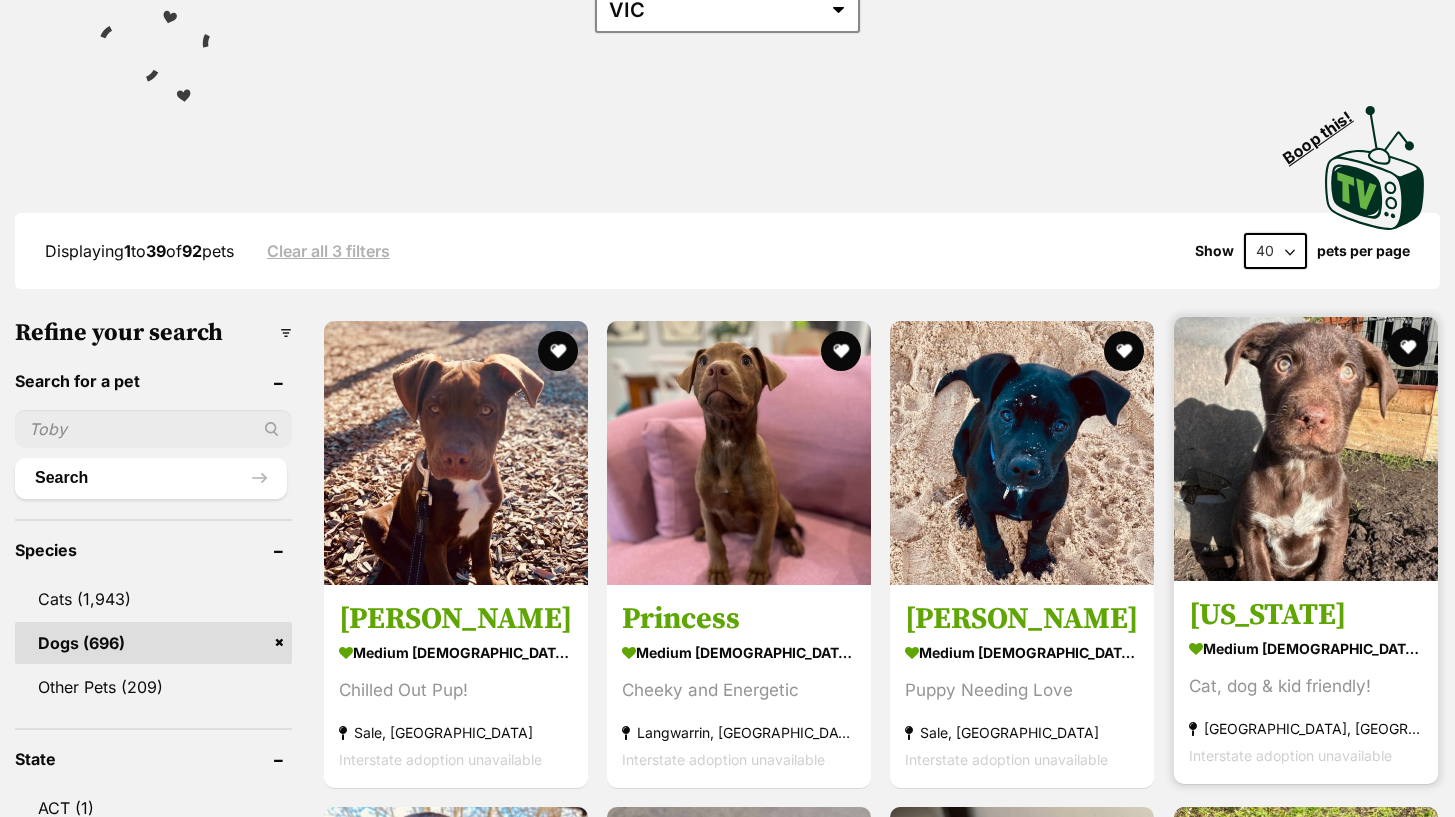 scroll, scrollTop: 0, scrollLeft: 0, axis: both 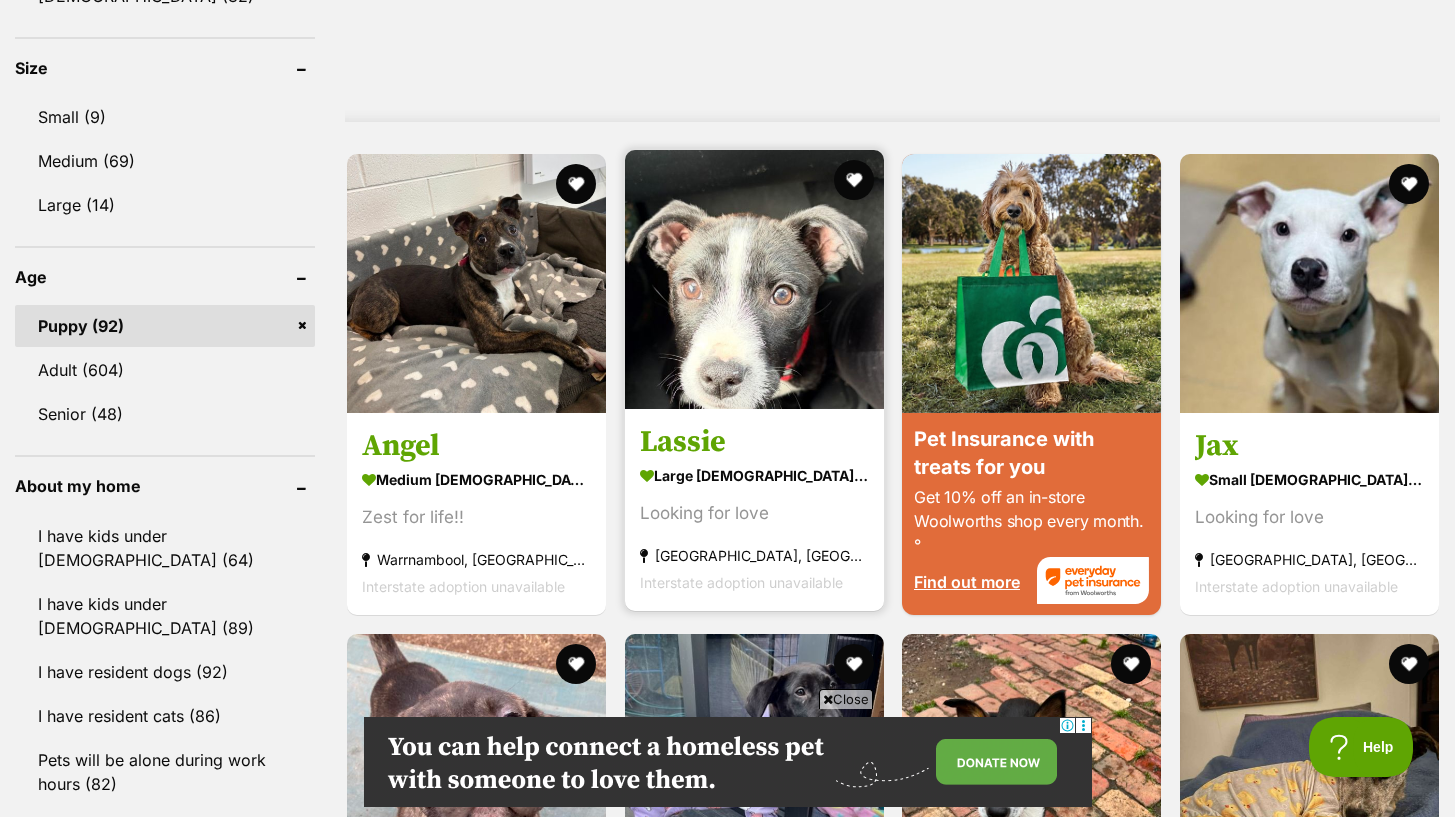 click at bounding box center [754, 279] 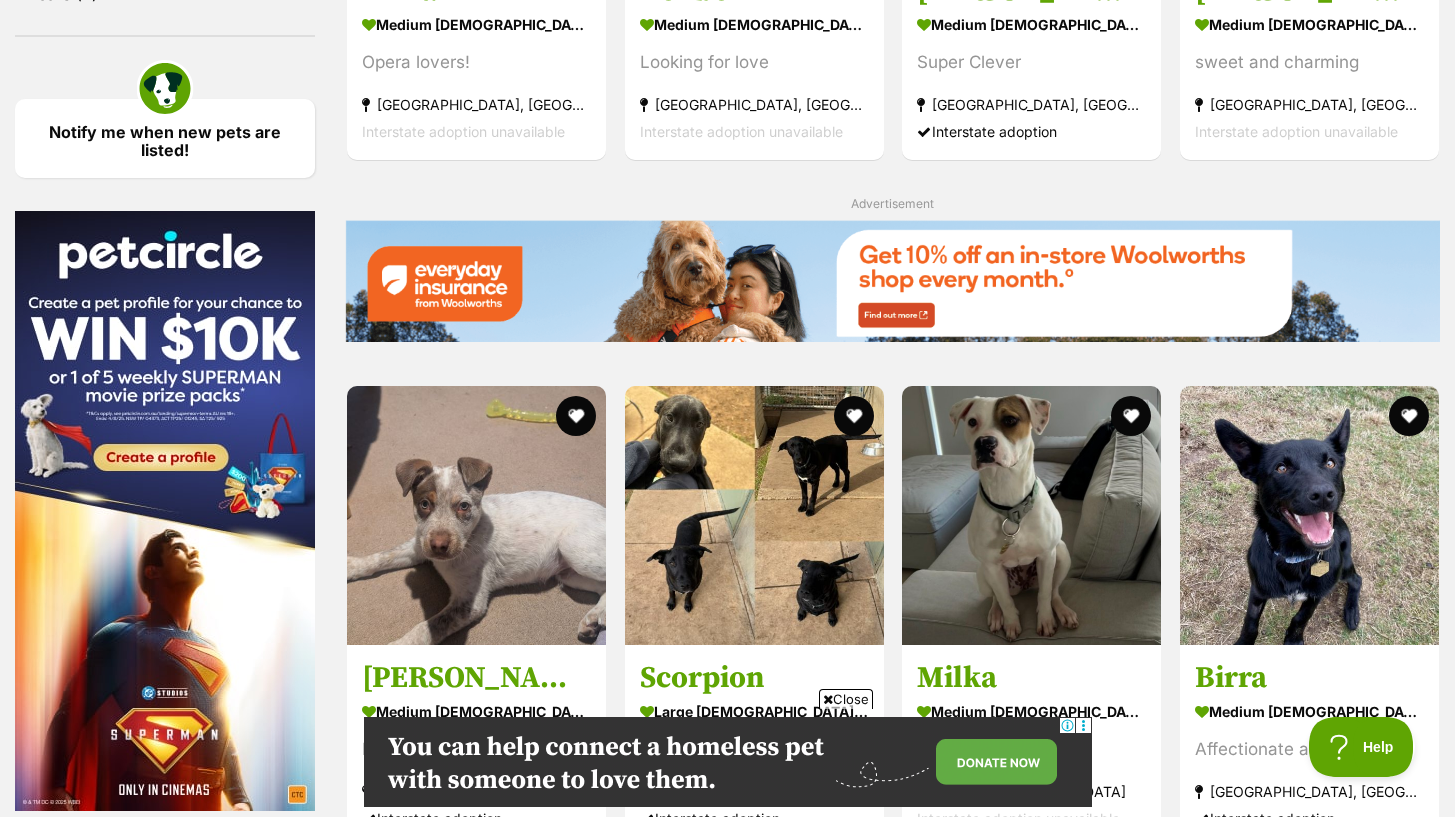 scroll, scrollTop: 2827, scrollLeft: 0, axis: vertical 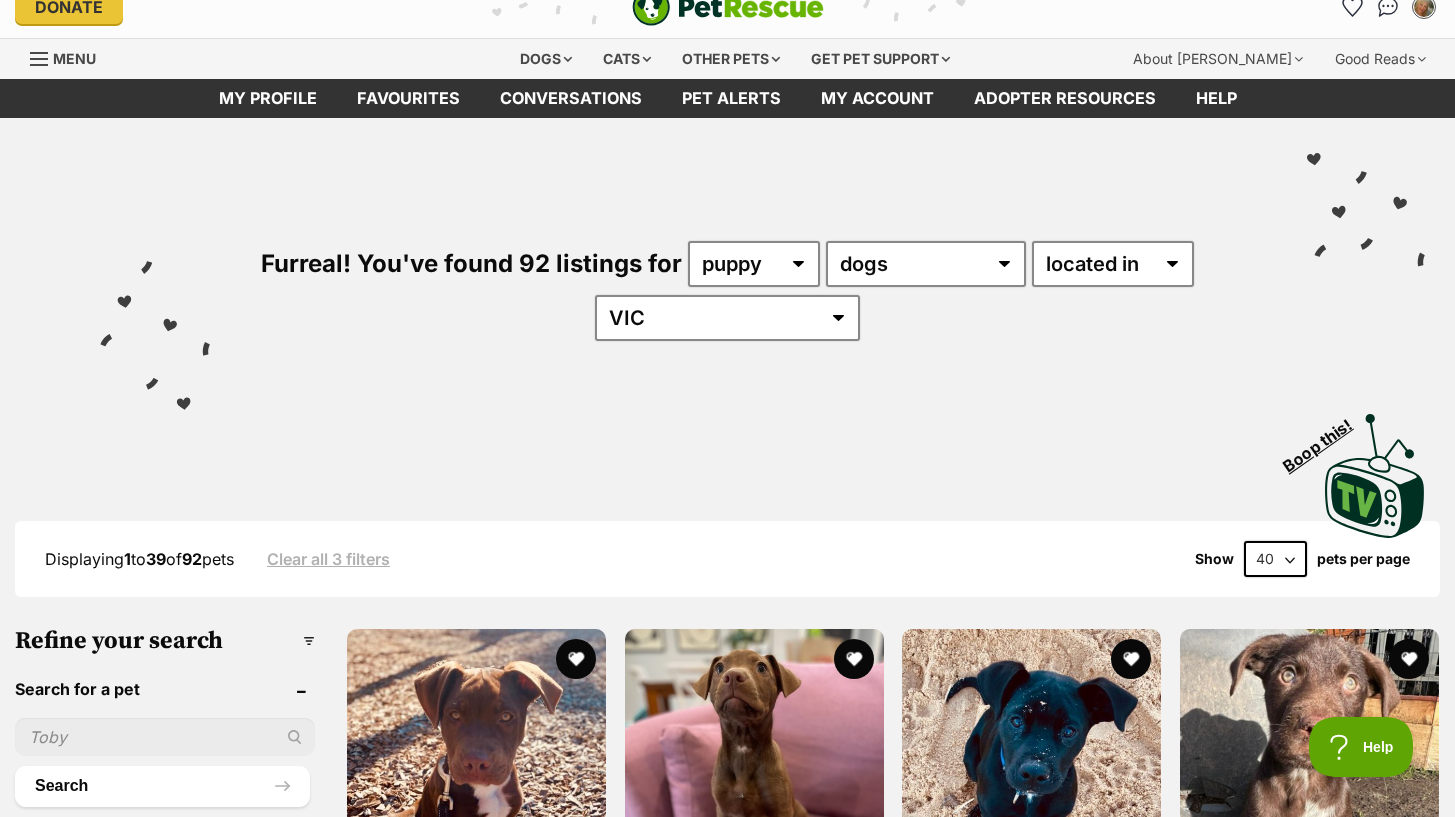 click on "Menu" at bounding box center [70, 57] 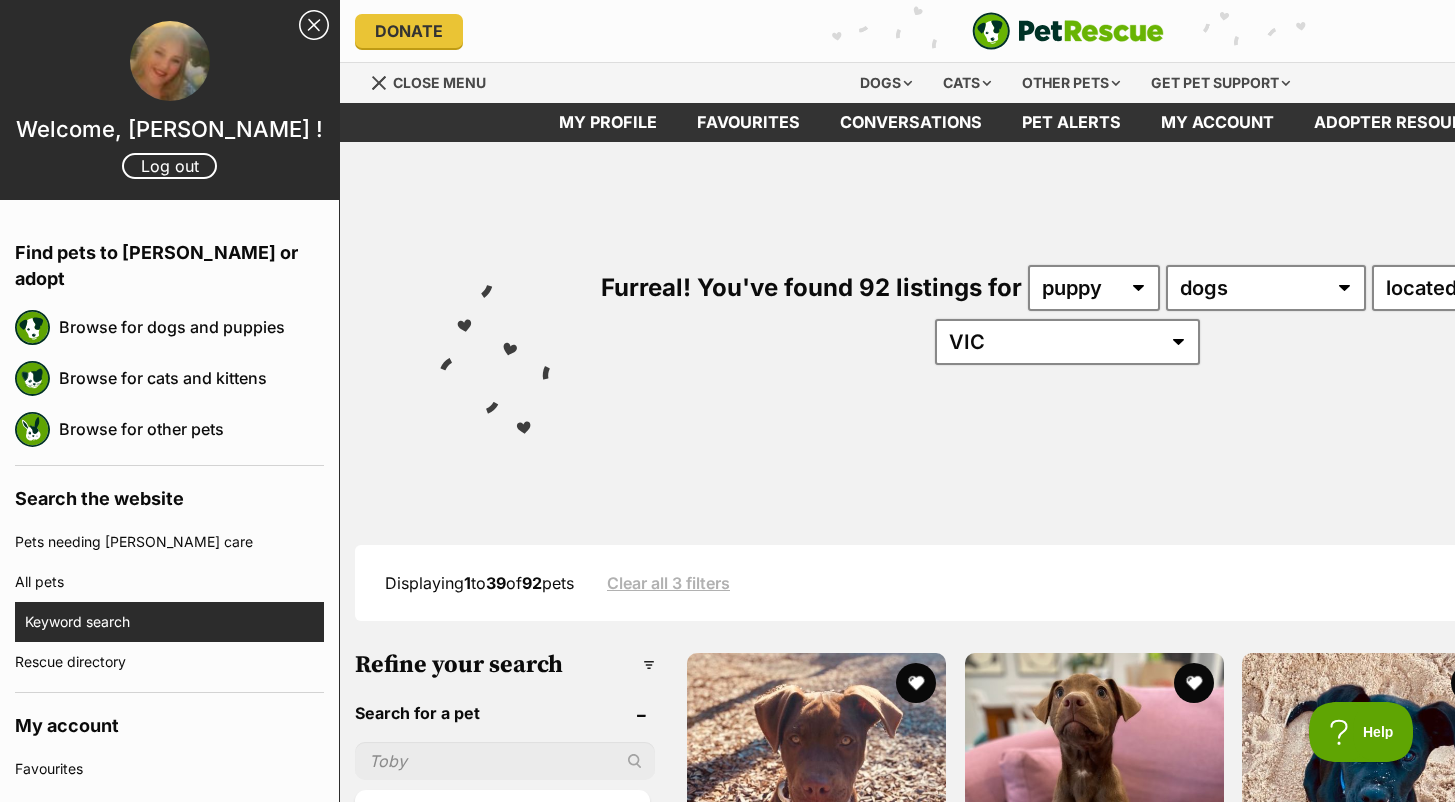 click on "Keyword search" at bounding box center [174, 622] 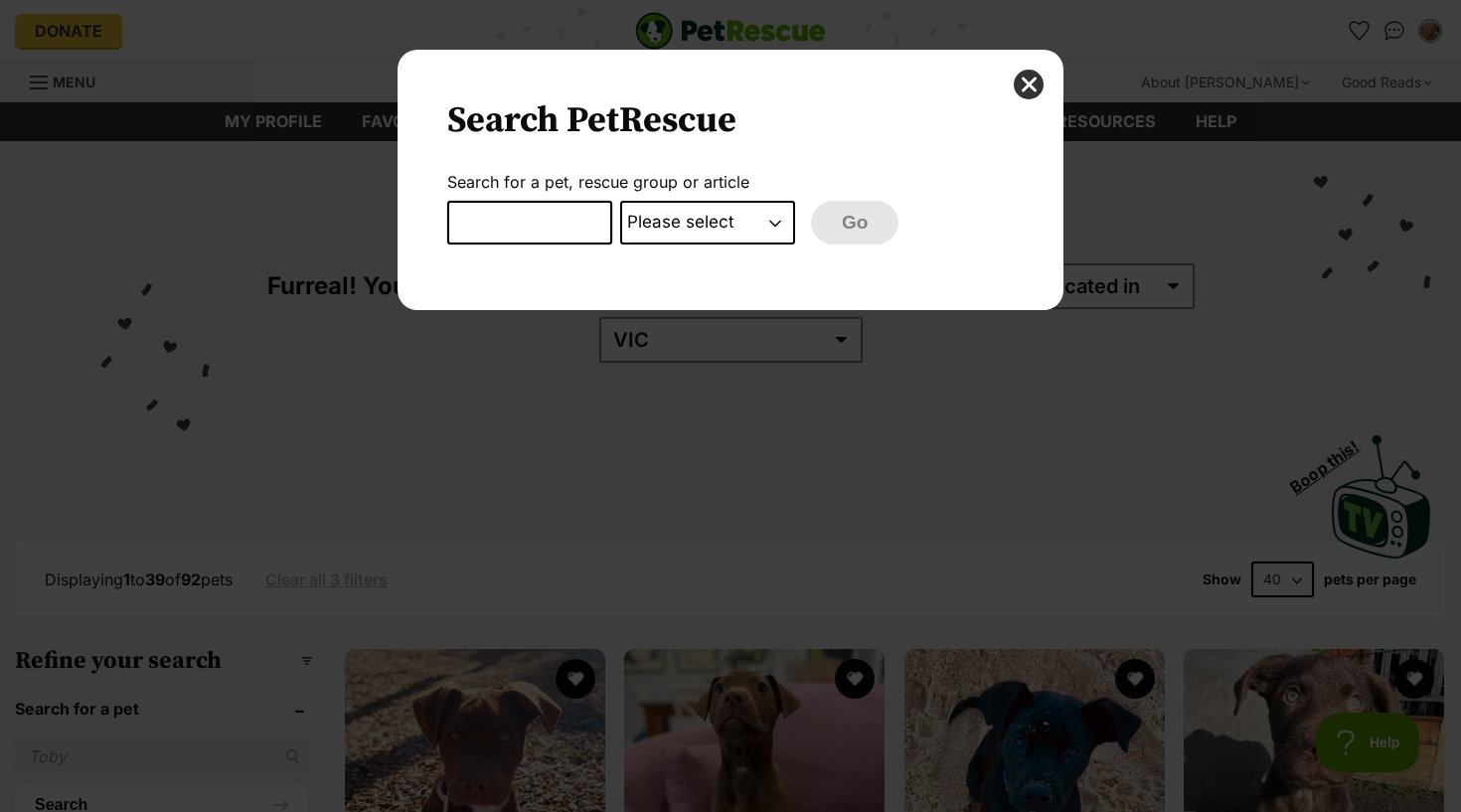 click on "Search PetRescue
Search for a pet, rescue group or article
Please select PetRescue ID
Pet name
Group
Article
Go
E.g. enter a pet's id into the search.
E.g. enter a pet's name into the search.
E.g. enter a rescue groups's name.
E.g. enter in a keyword to find an article." at bounding box center (730, 180) 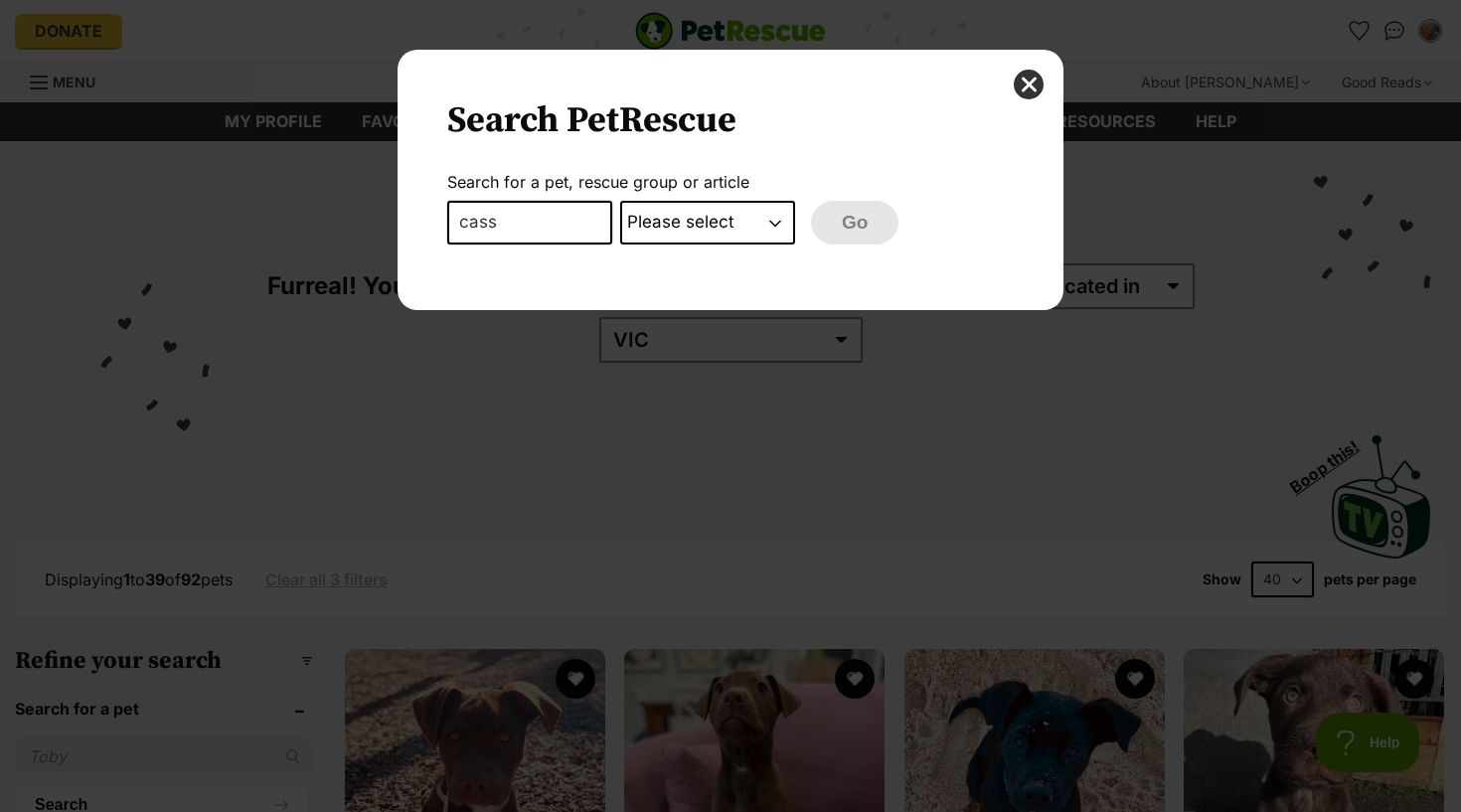 type on "cass" 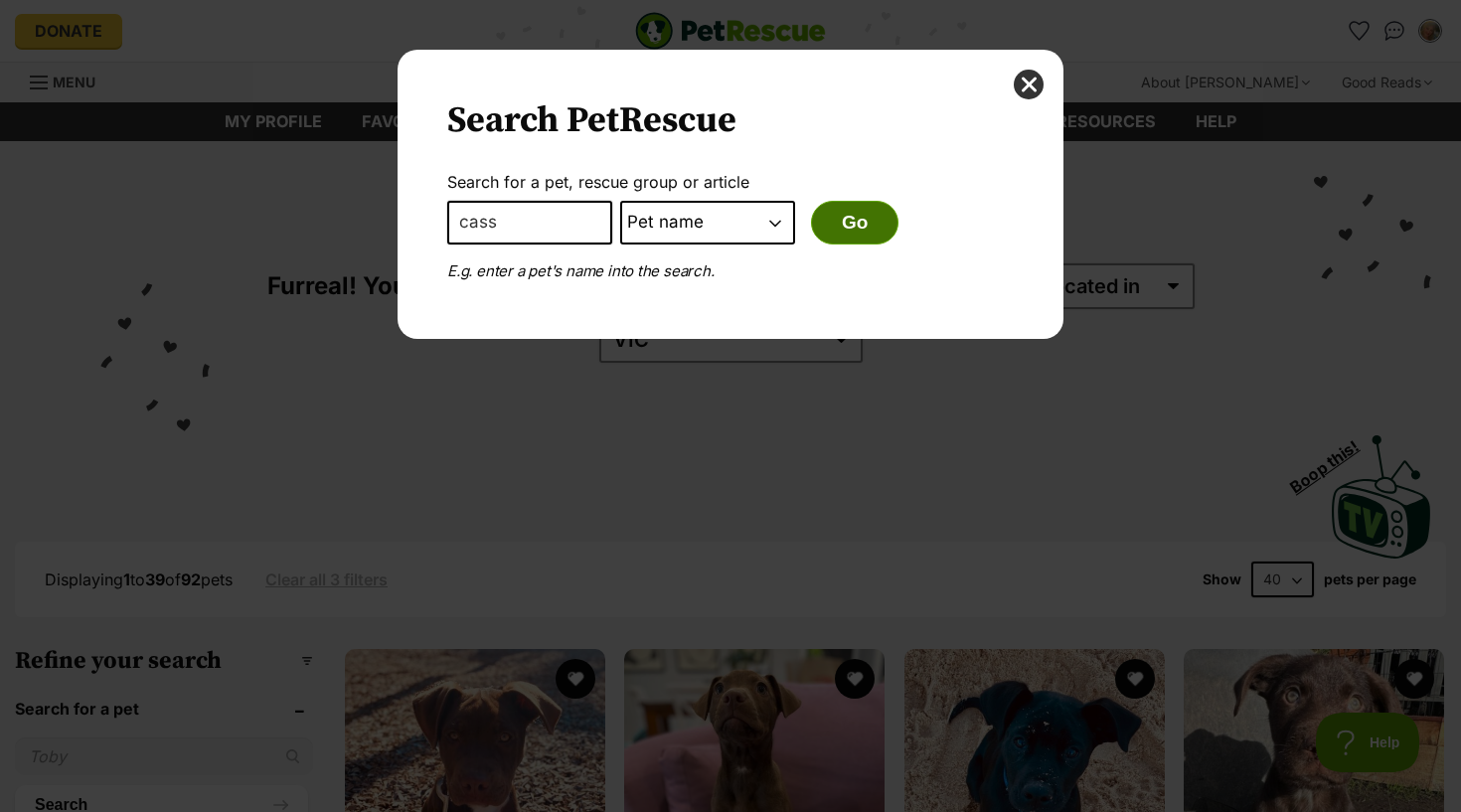 click on "Go" at bounding box center (855, 223) 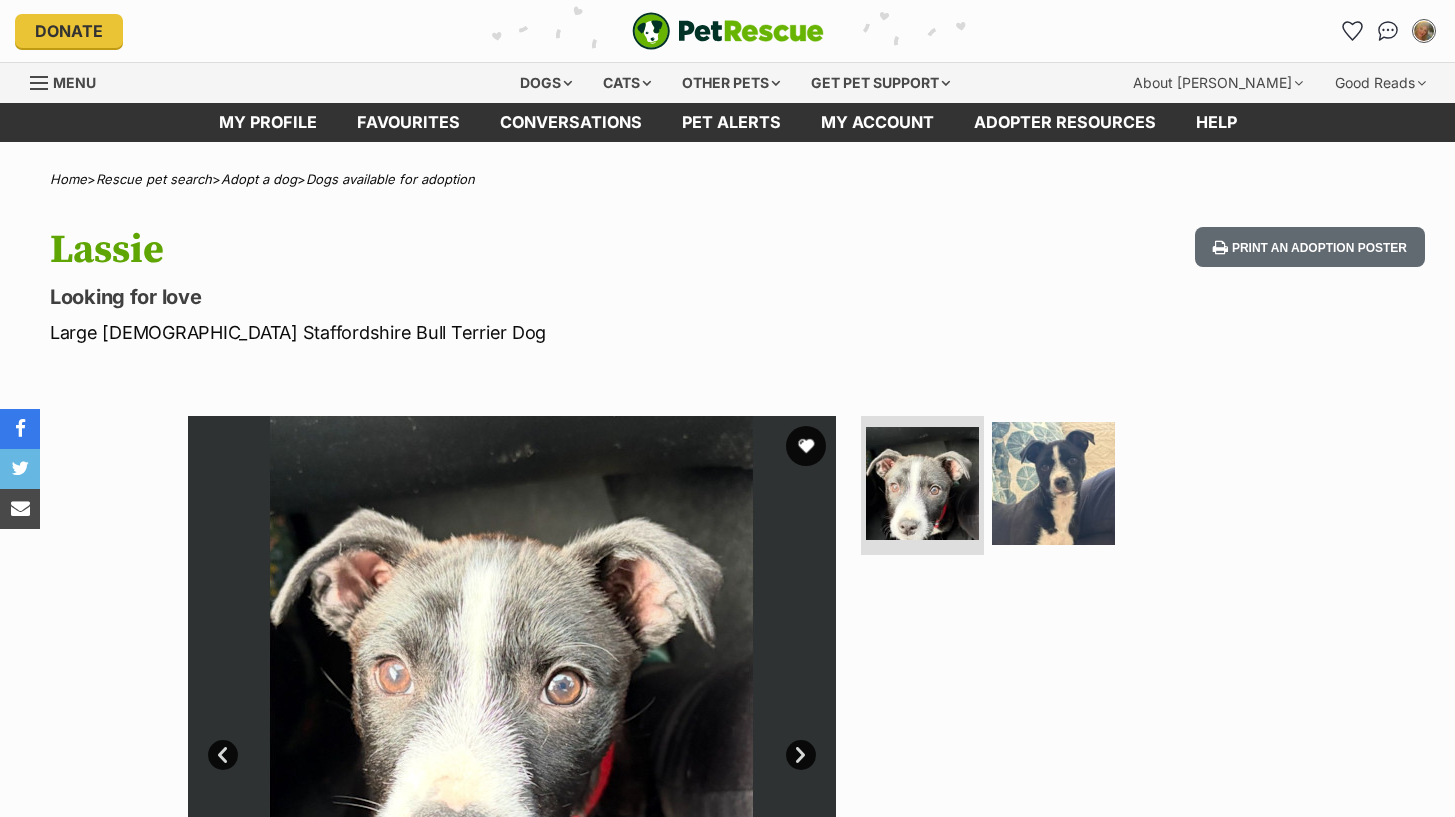scroll, scrollTop: 0, scrollLeft: 0, axis: both 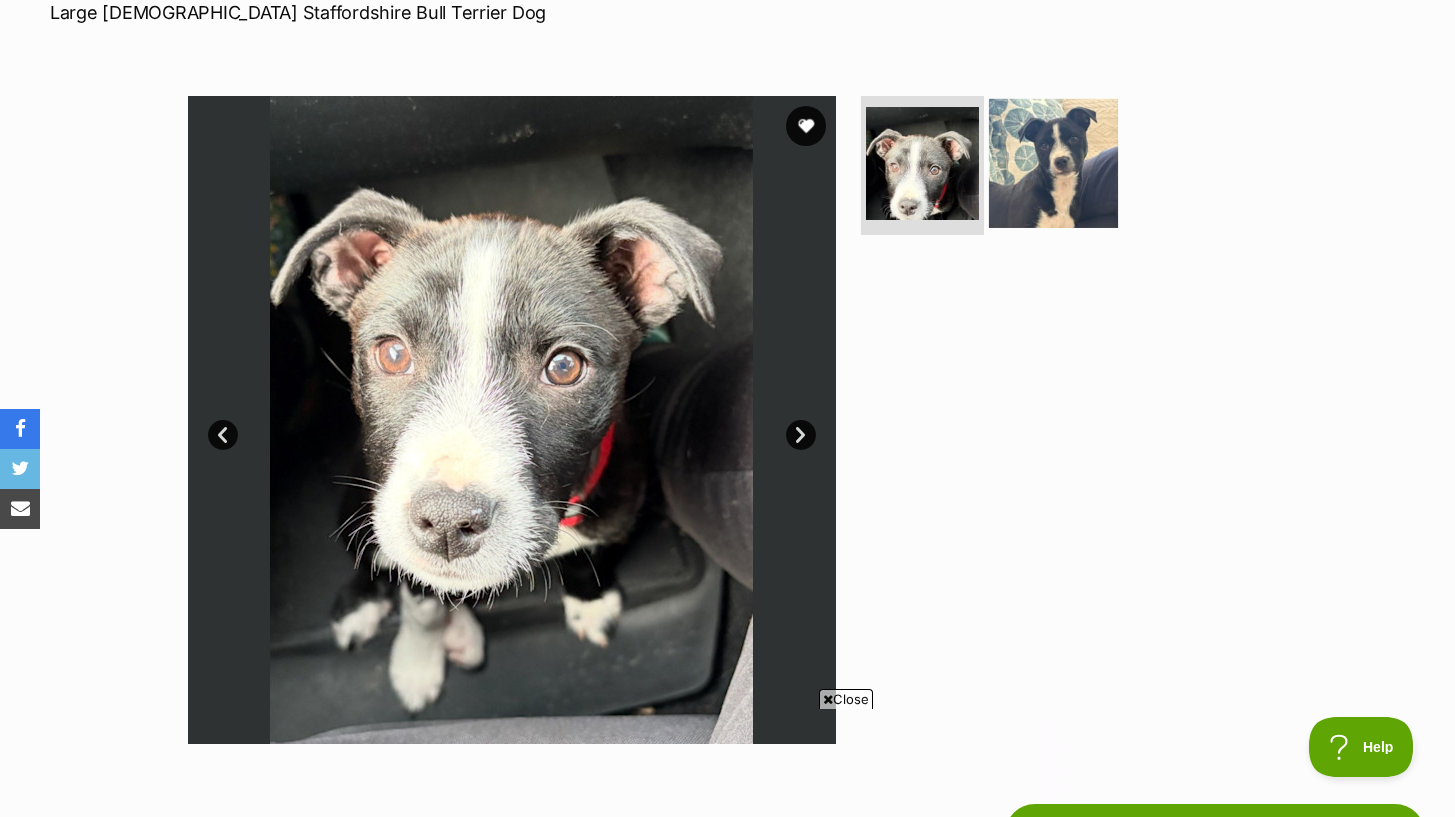 click at bounding box center (1053, 162) 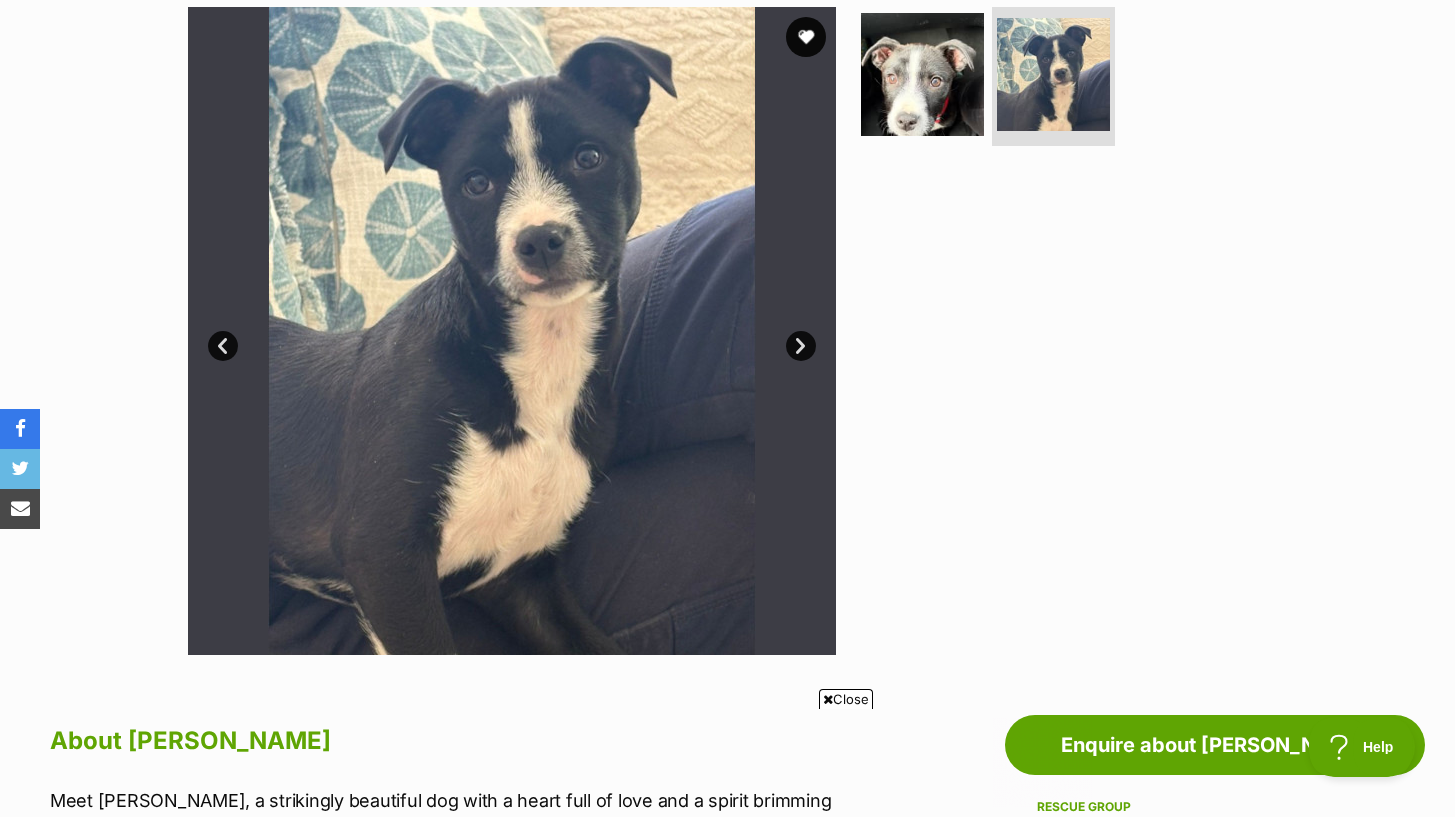 scroll, scrollTop: 903, scrollLeft: 0, axis: vertical 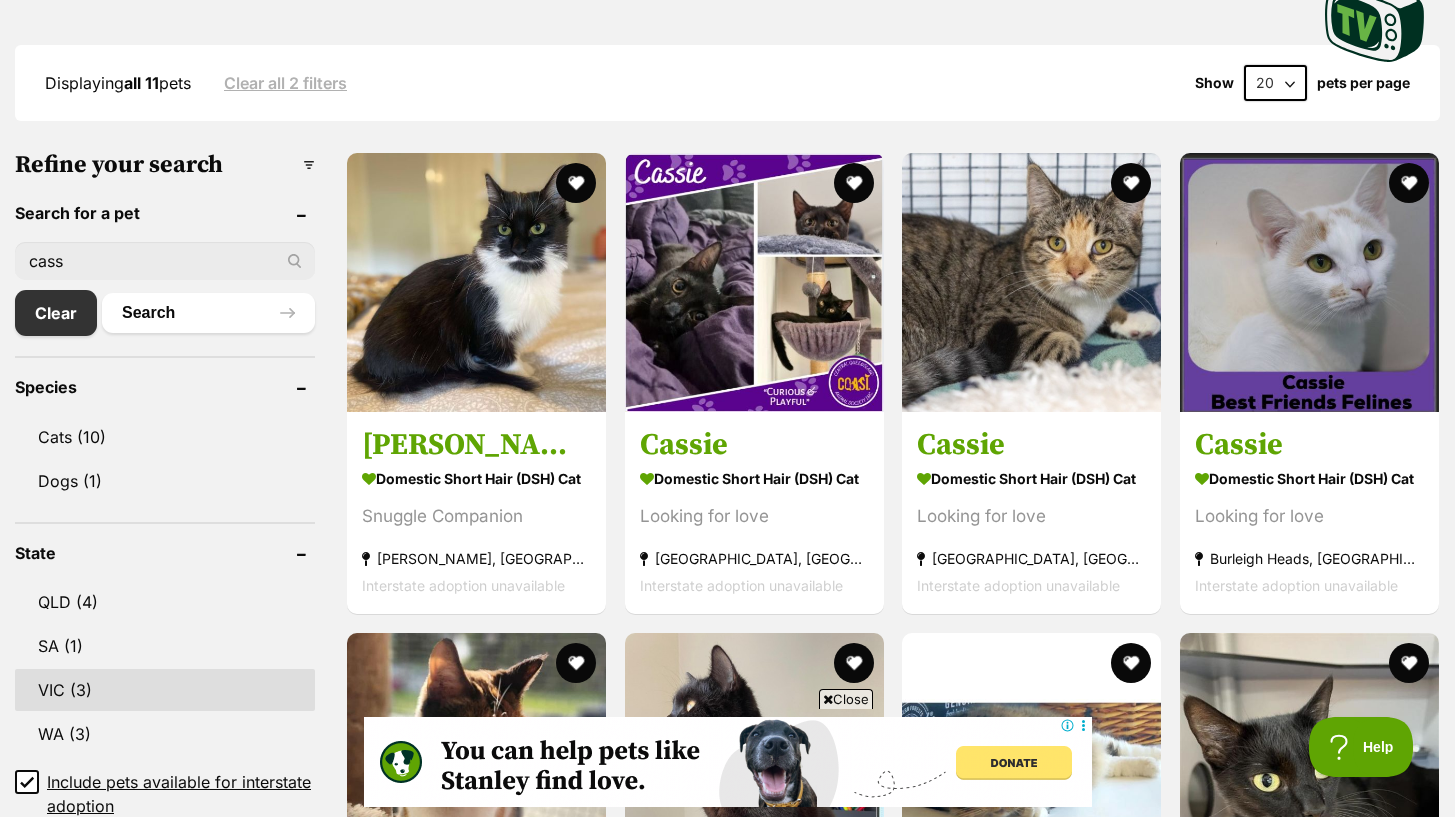 click on "VIC (3)" at bounding box center [165, 690] 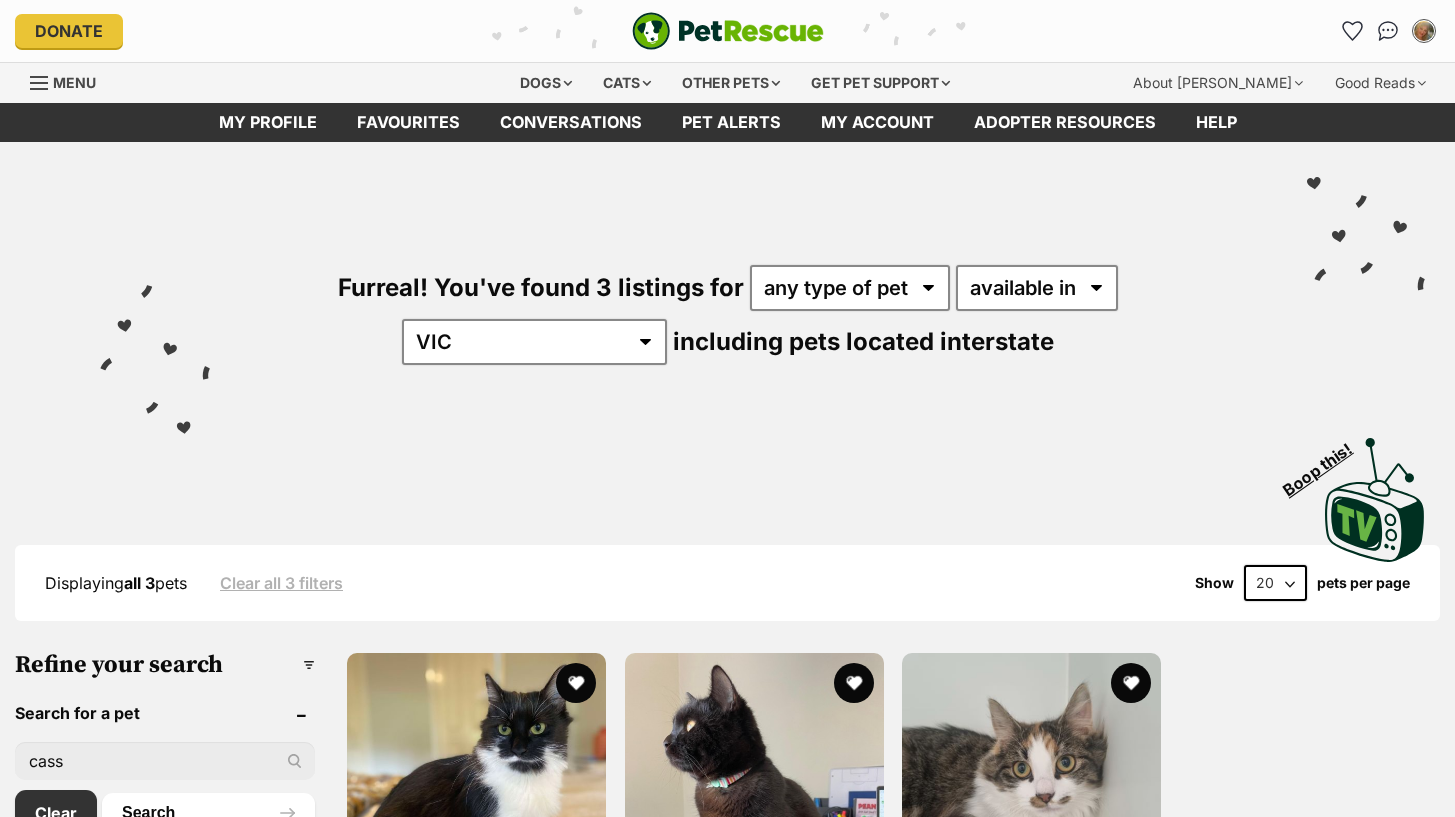 scroll, scrollTop: 0, scrollLeft: 0, axis: both 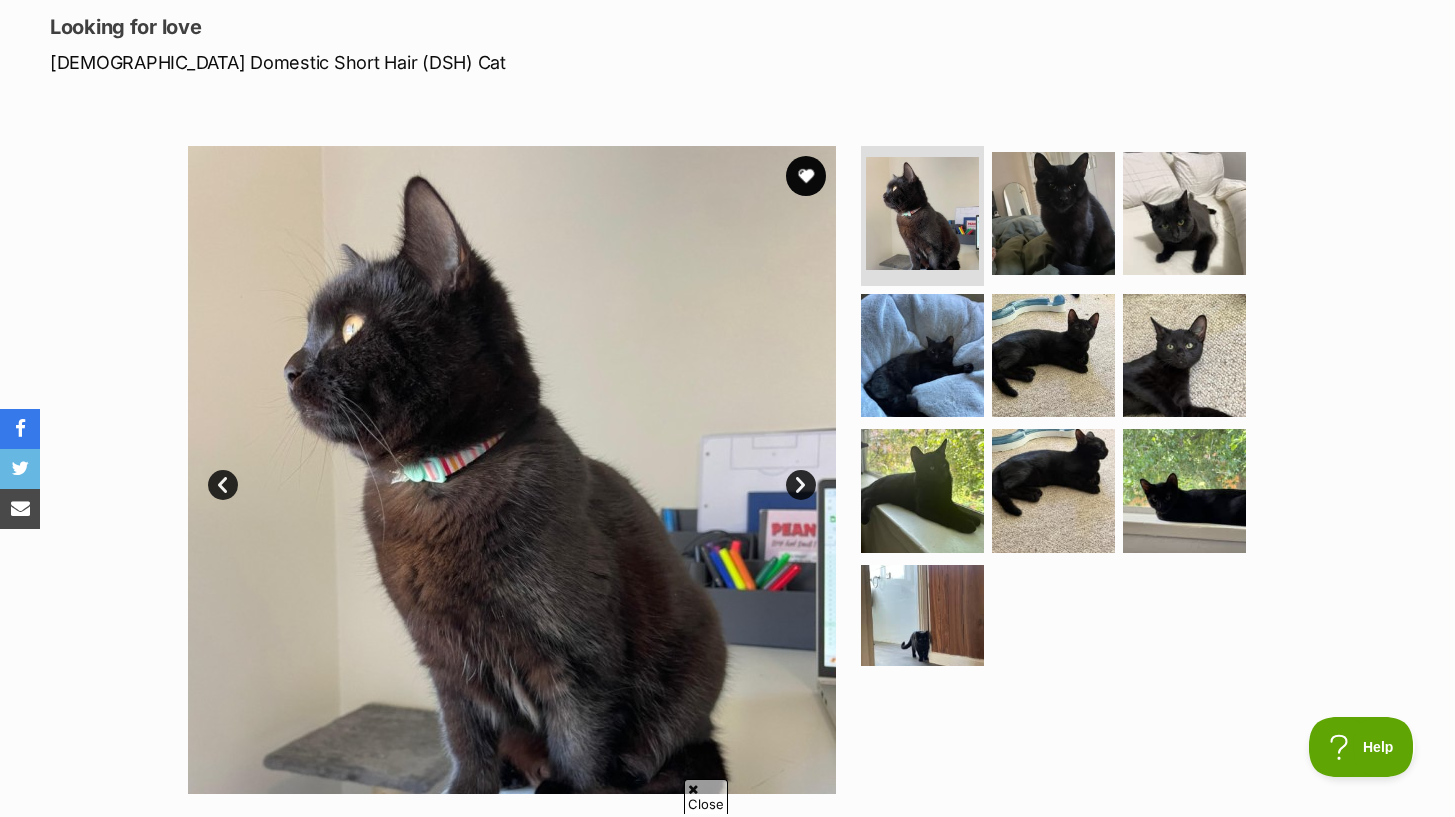 click on "Next" at bounding box center (801, 485) 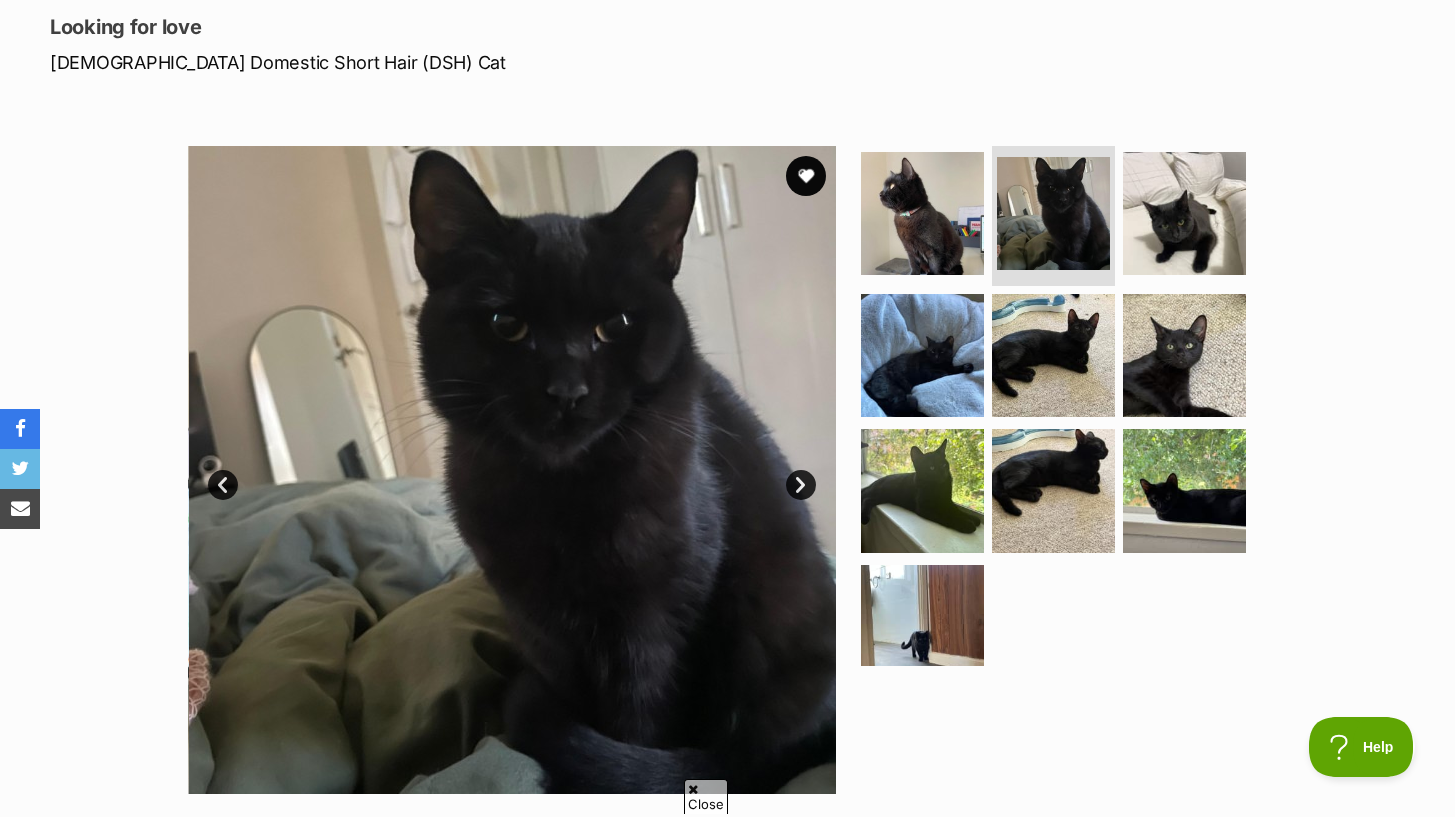 scroll, scrollTop: 0, scrollLeft: 0, axis: both 